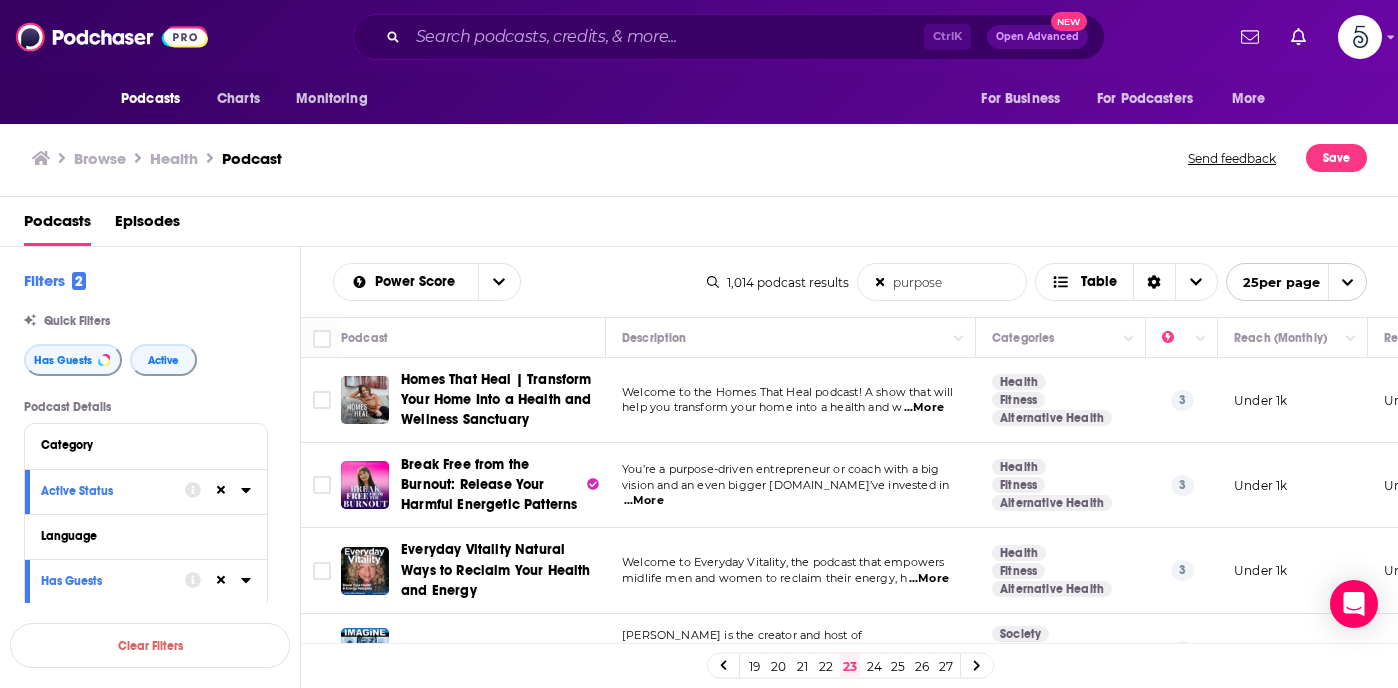 scroll, scrollTop: 0, scrollLeft: 0, axis: both 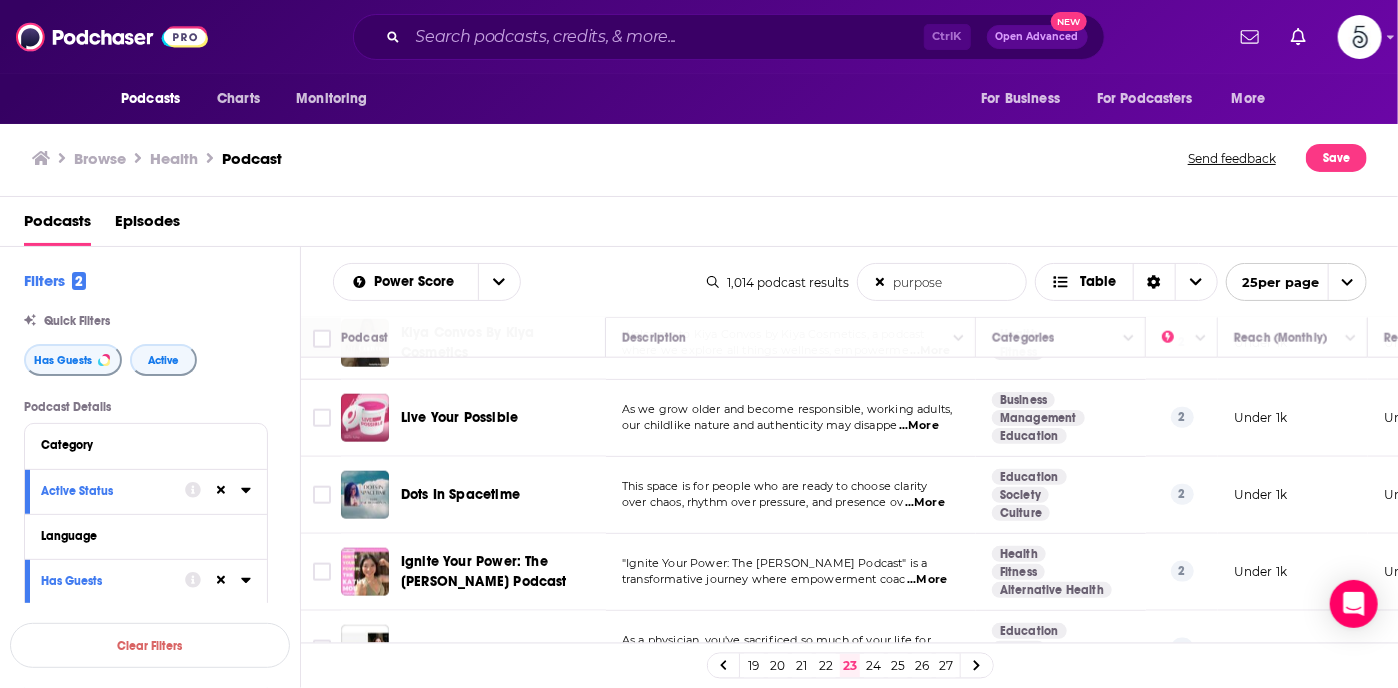 click on "...More" at bounding box center [925, 503] 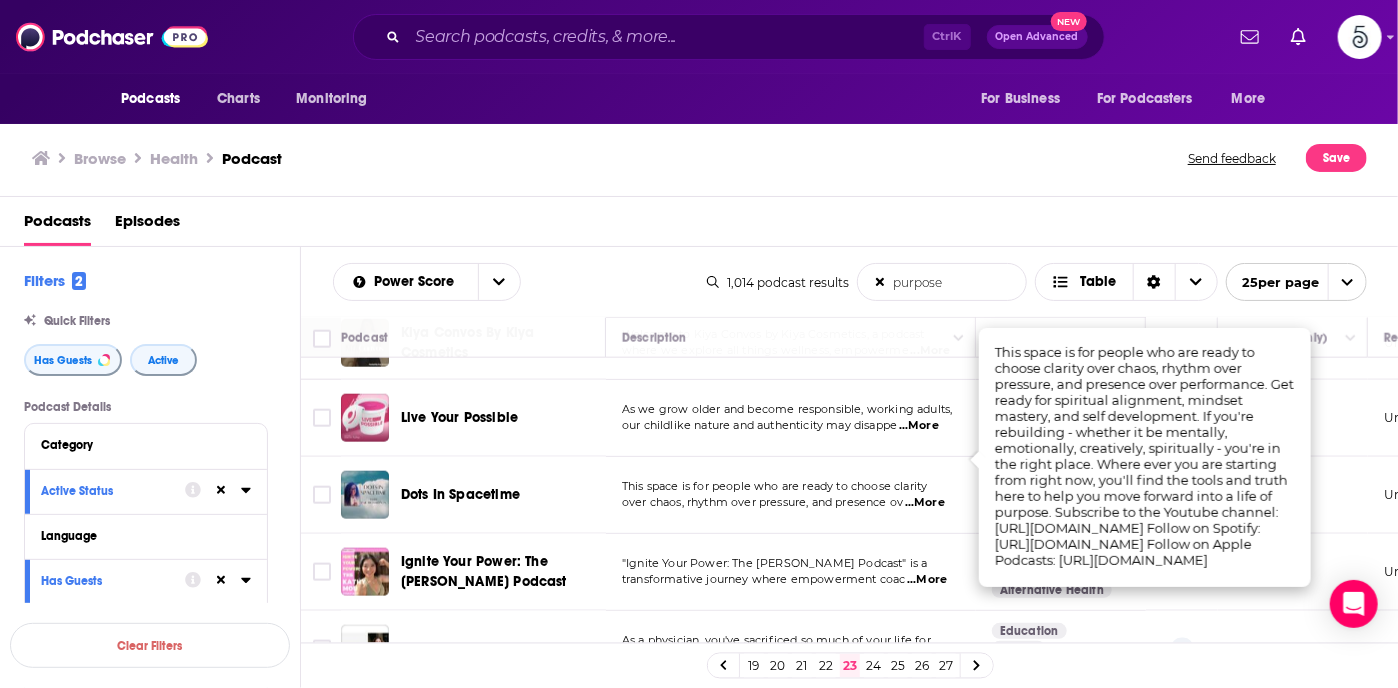 click on "...More" at bounding box center [925, 503] 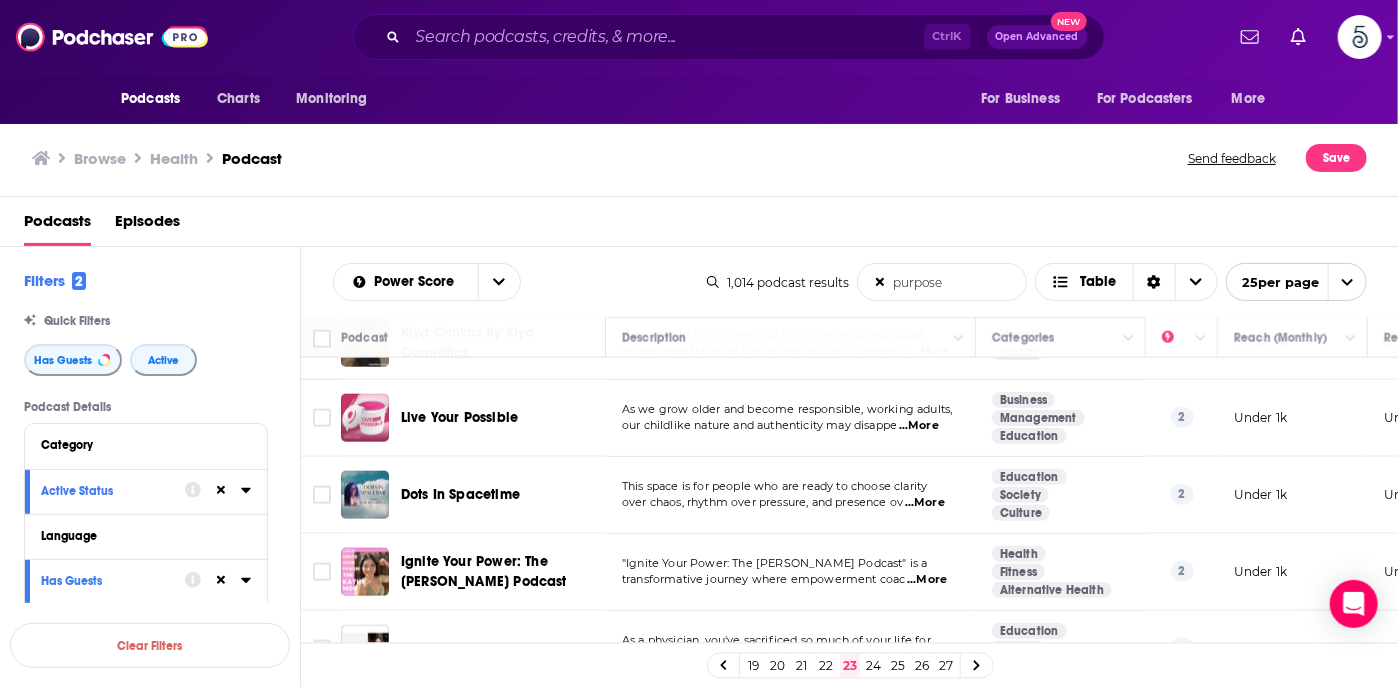 click on "...More" at bounding box center [927, 580] 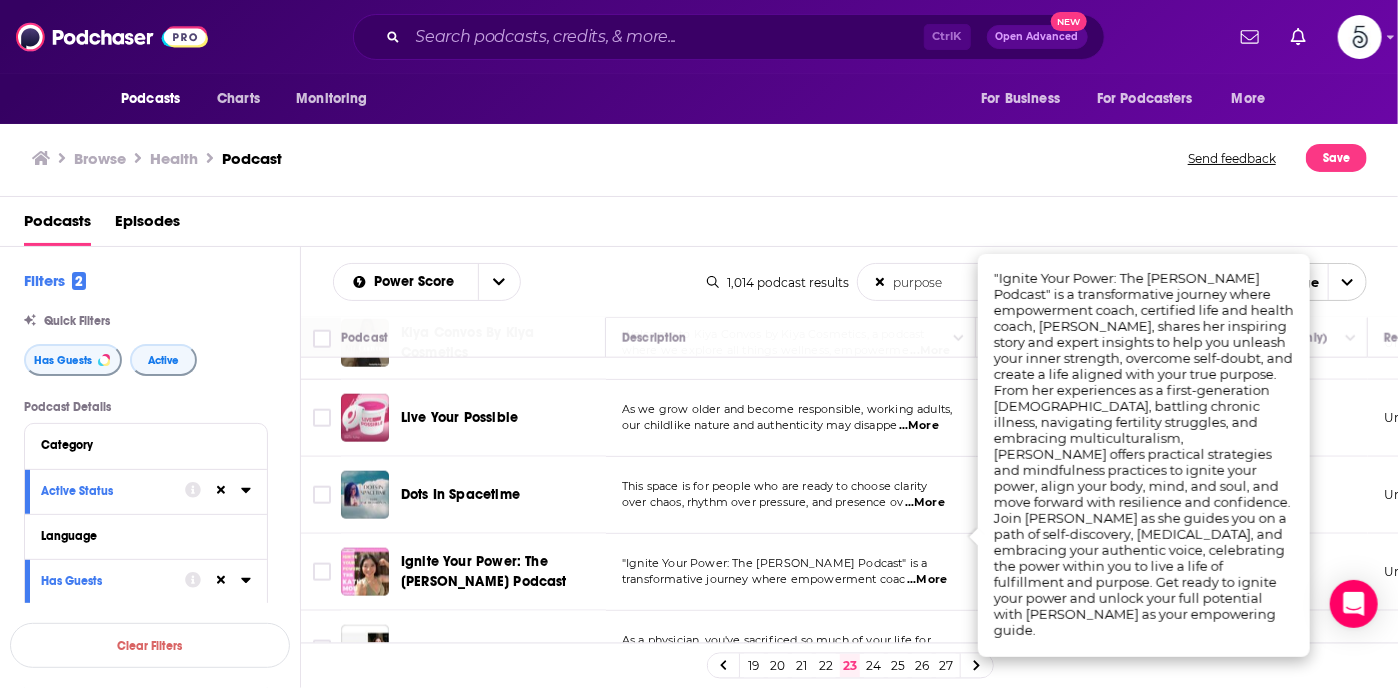 click on "...More" at bounding box center (927, 580) 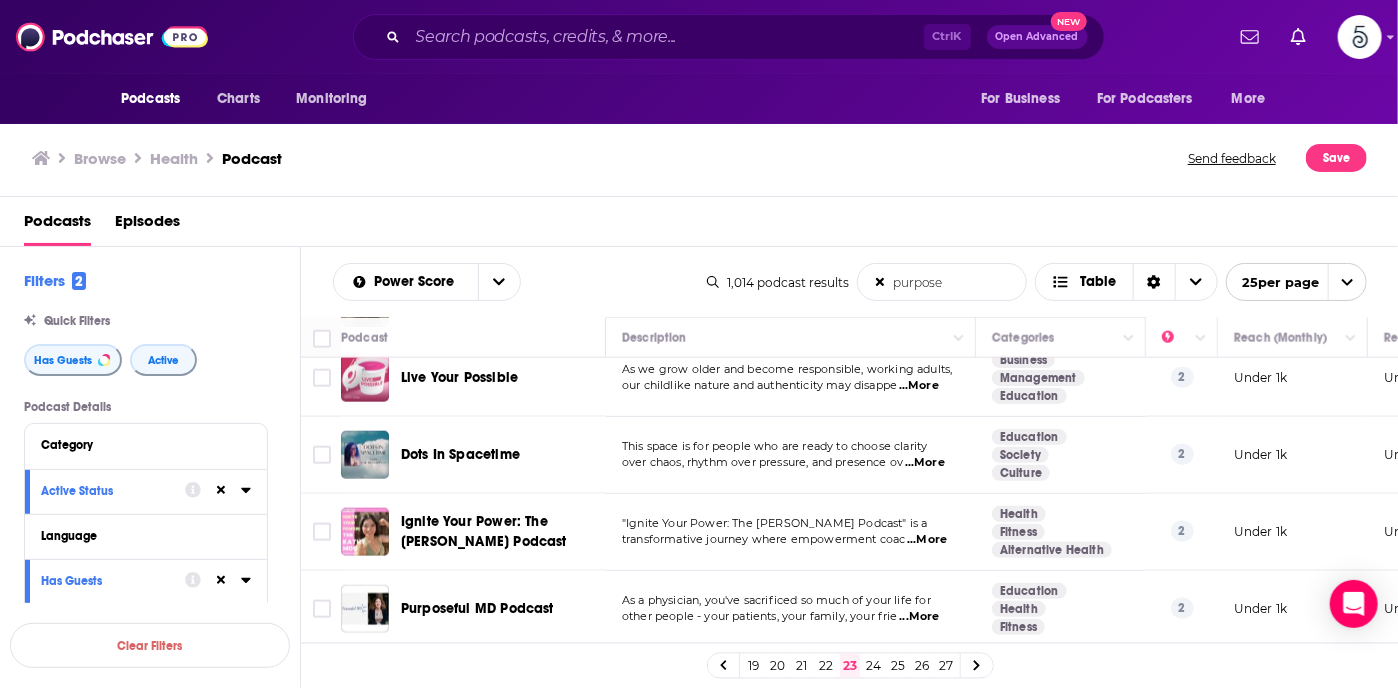 scroll, scrollTop: 1187, scrollLeft: 0, axis: vertical 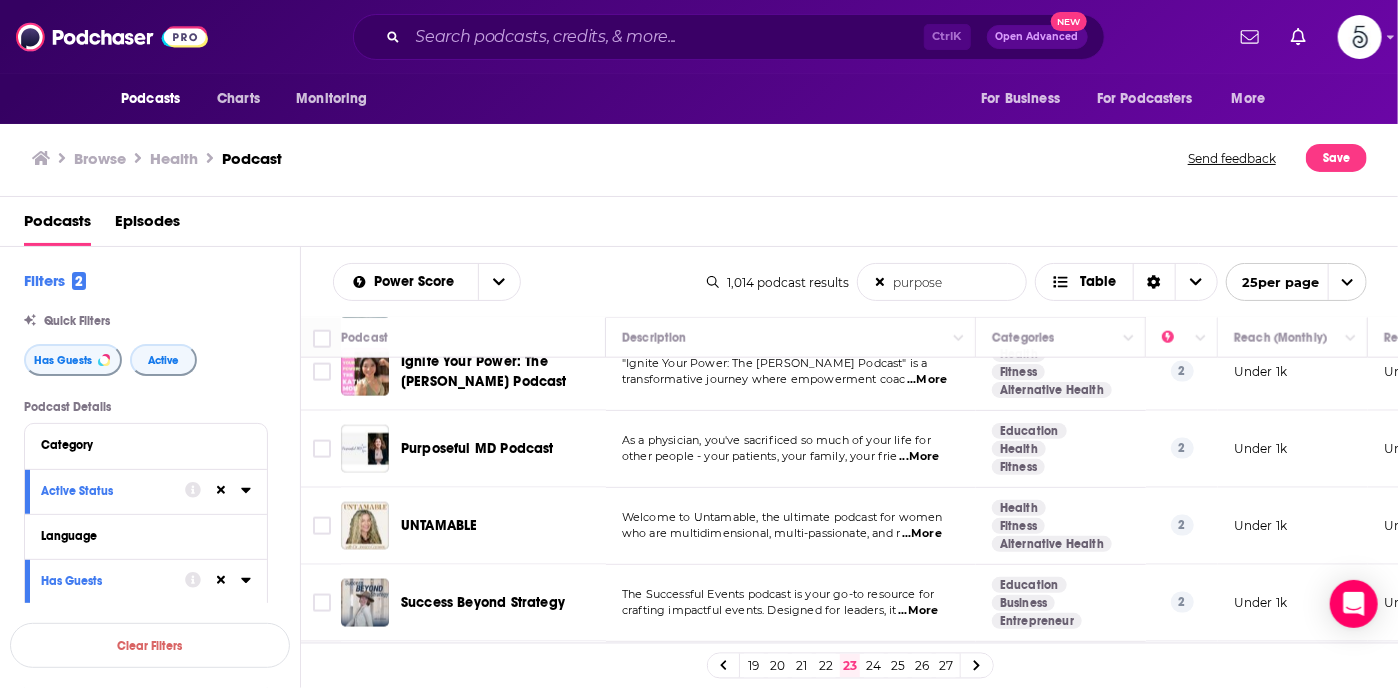 click on "...More" at bounding box center (918, 611) 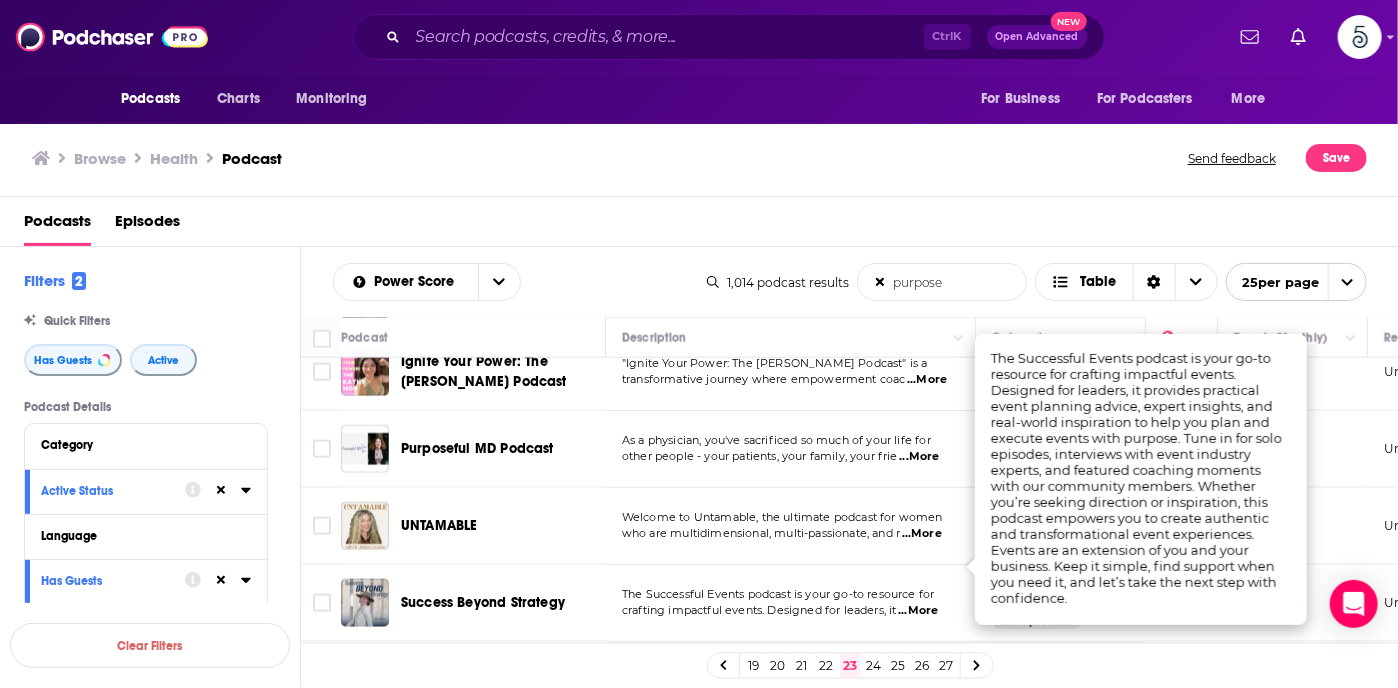 click on "...More" at bounding box center [918, 611] 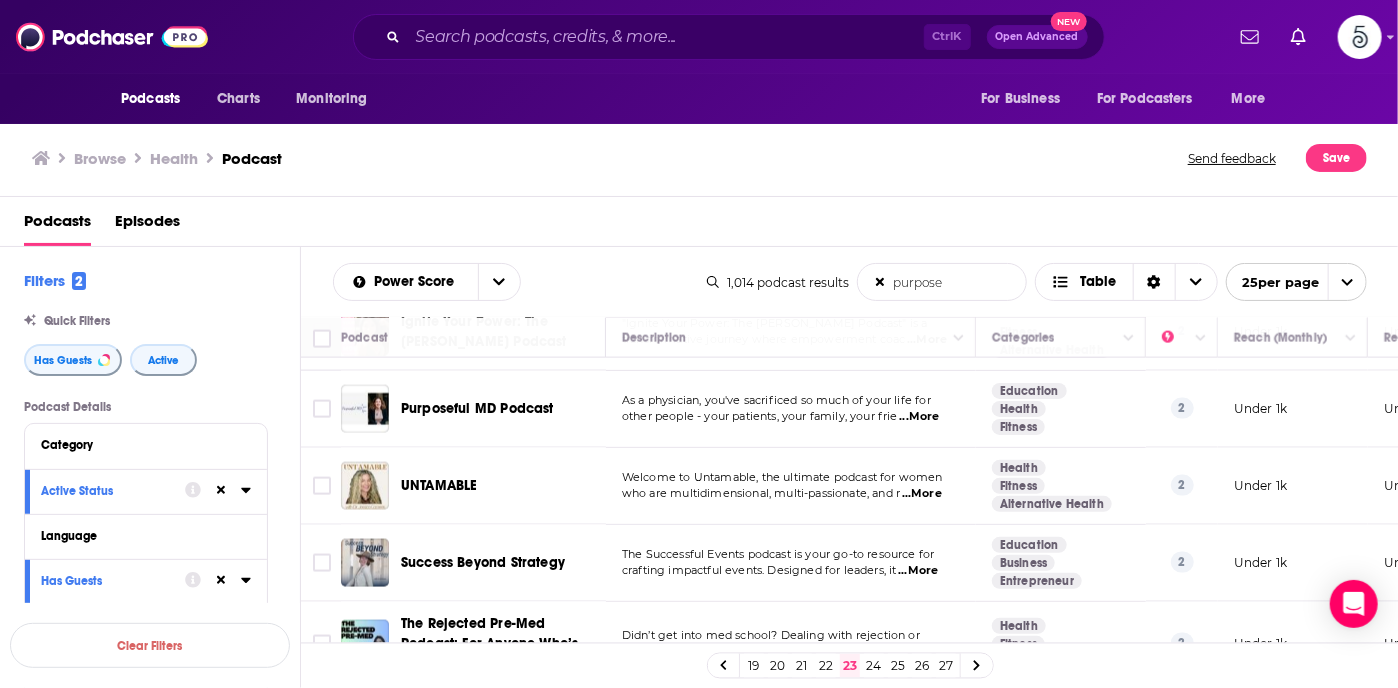 scroll, scrollTop: 1387, scrollLeft: 0, axis: vertical 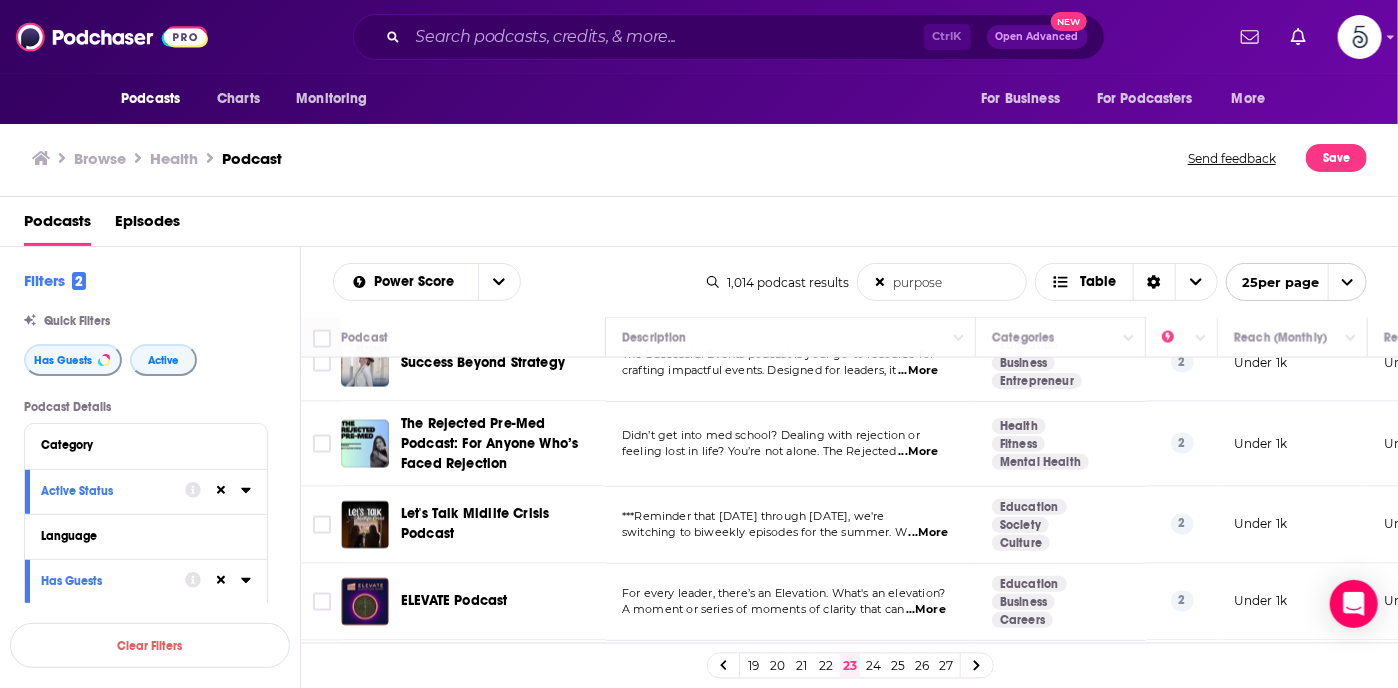 click on "...More" at bounding box center (926, 610) 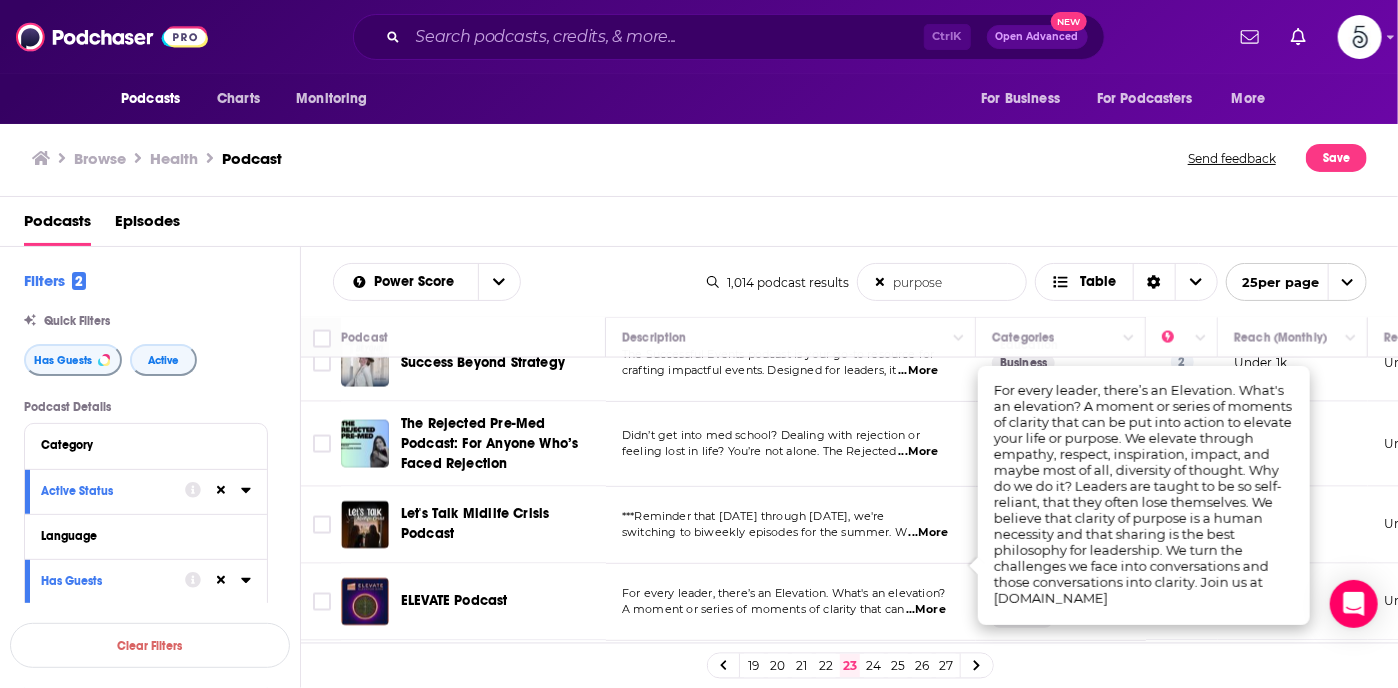 click on "...More" at bounding box center [926, 610] 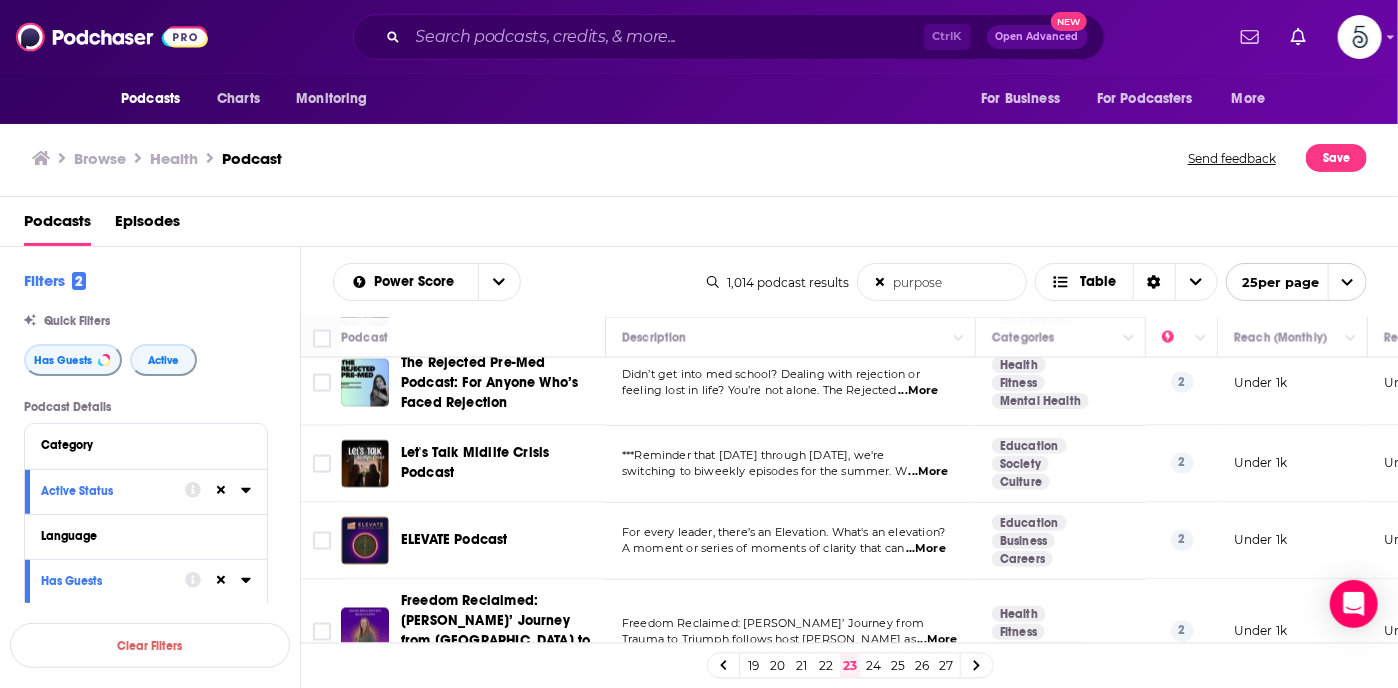 scroll, scrollTop: 1627, scrollLeft: 0, axis: vertical 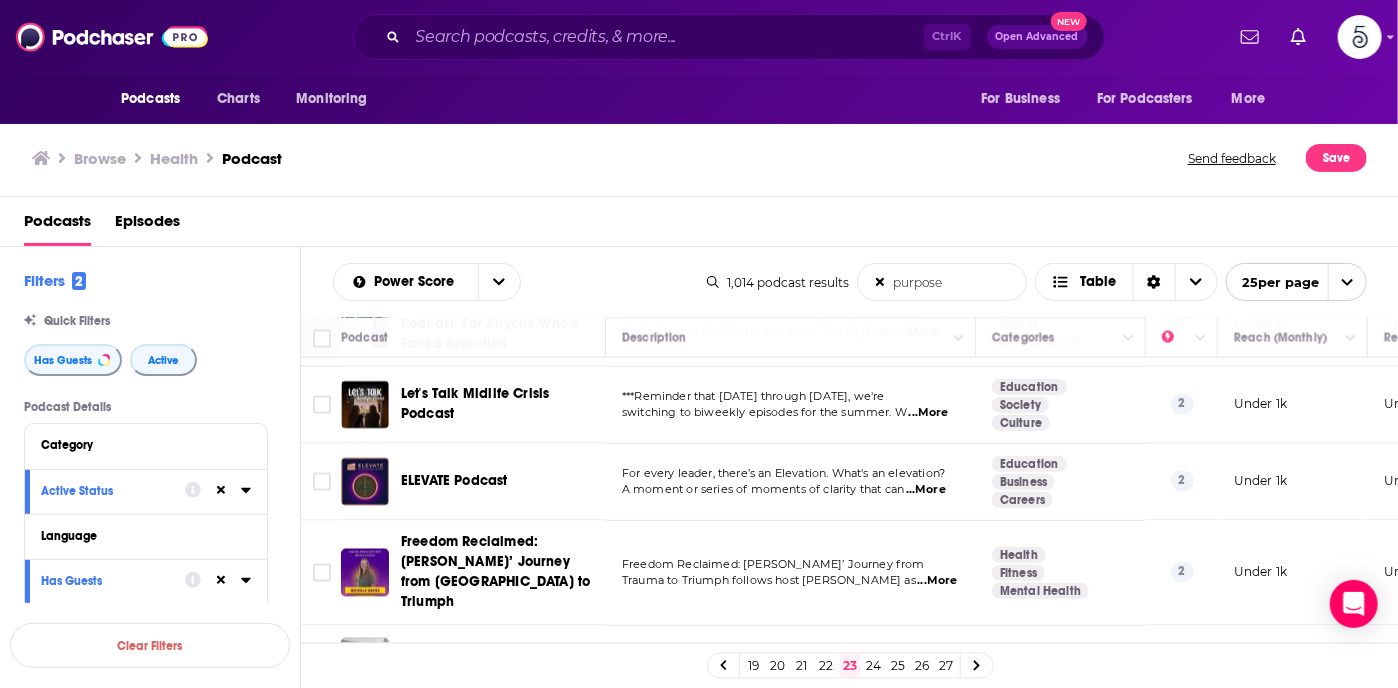click on "...More" at bounding box center [938, 581] 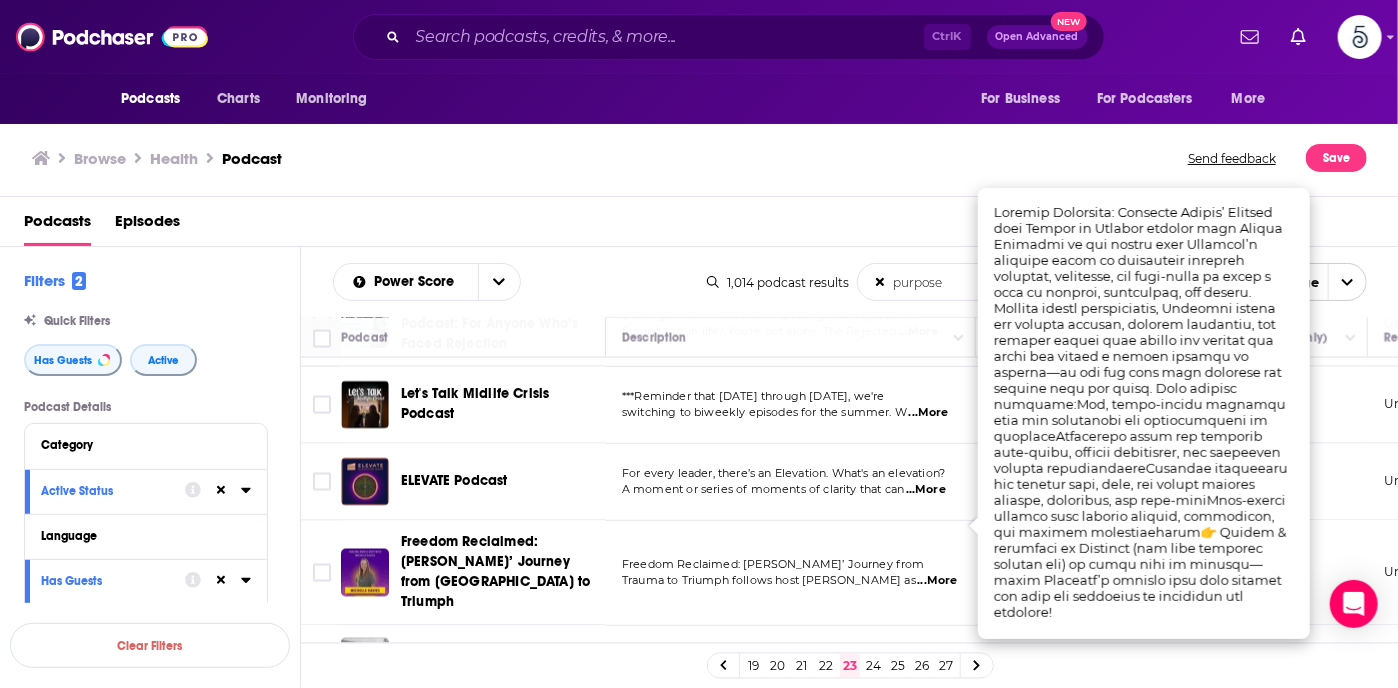 click on "...More" at bounding box center [938, 581] 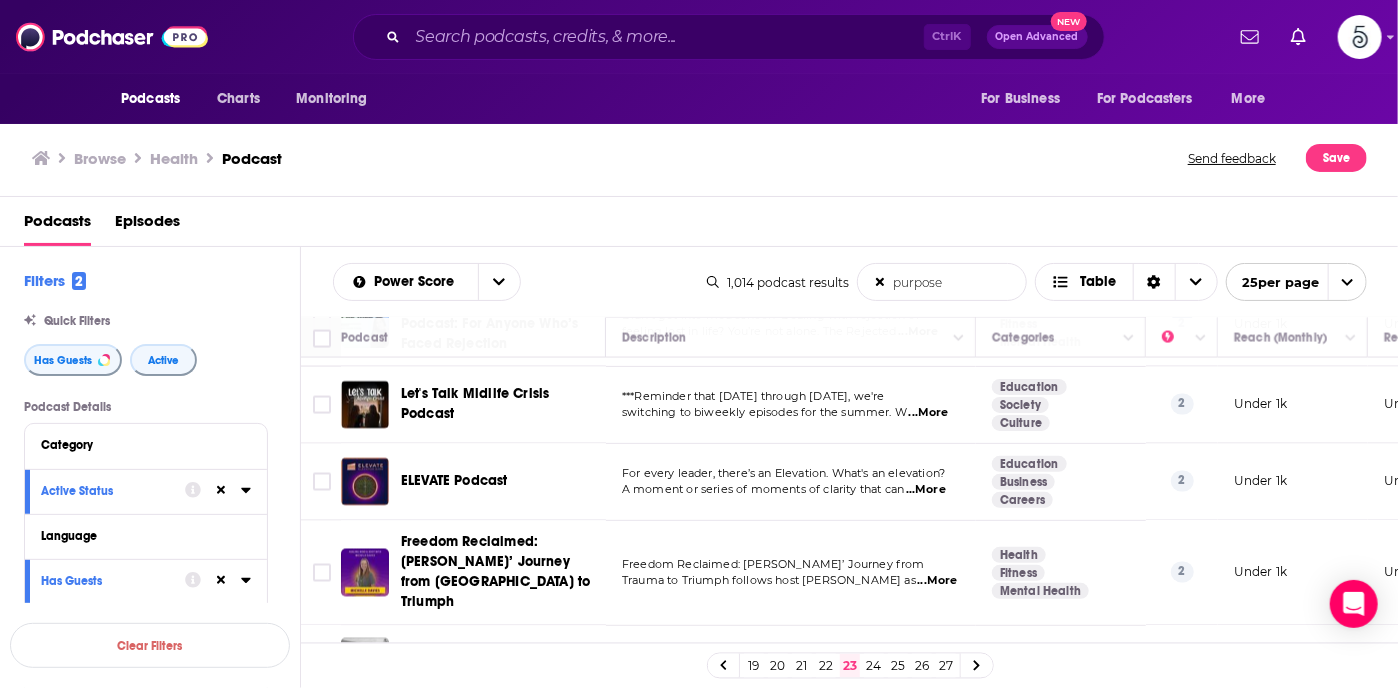 scroll, scrollTop: 1671, scrollLeft: 0, axis: vertical 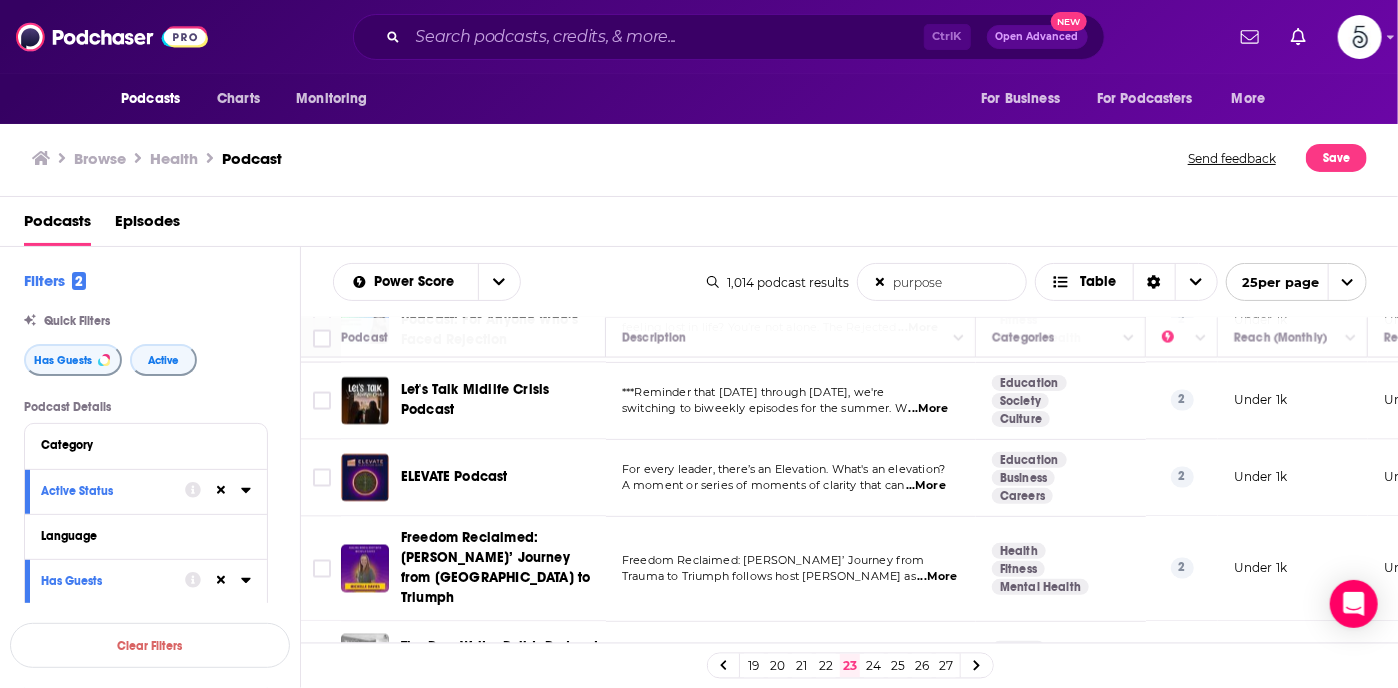 click on "...More" at bounding box center (924, 666) 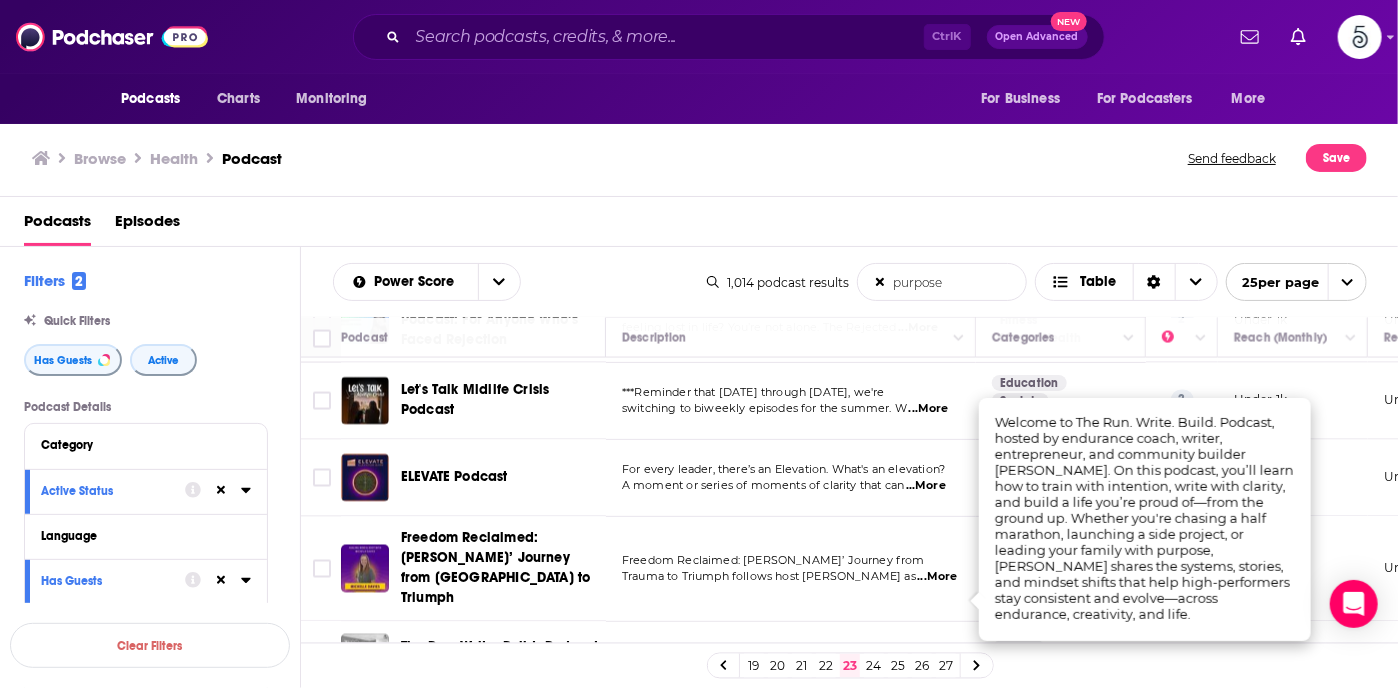 click on "...More" at bounding box center (924, 666) 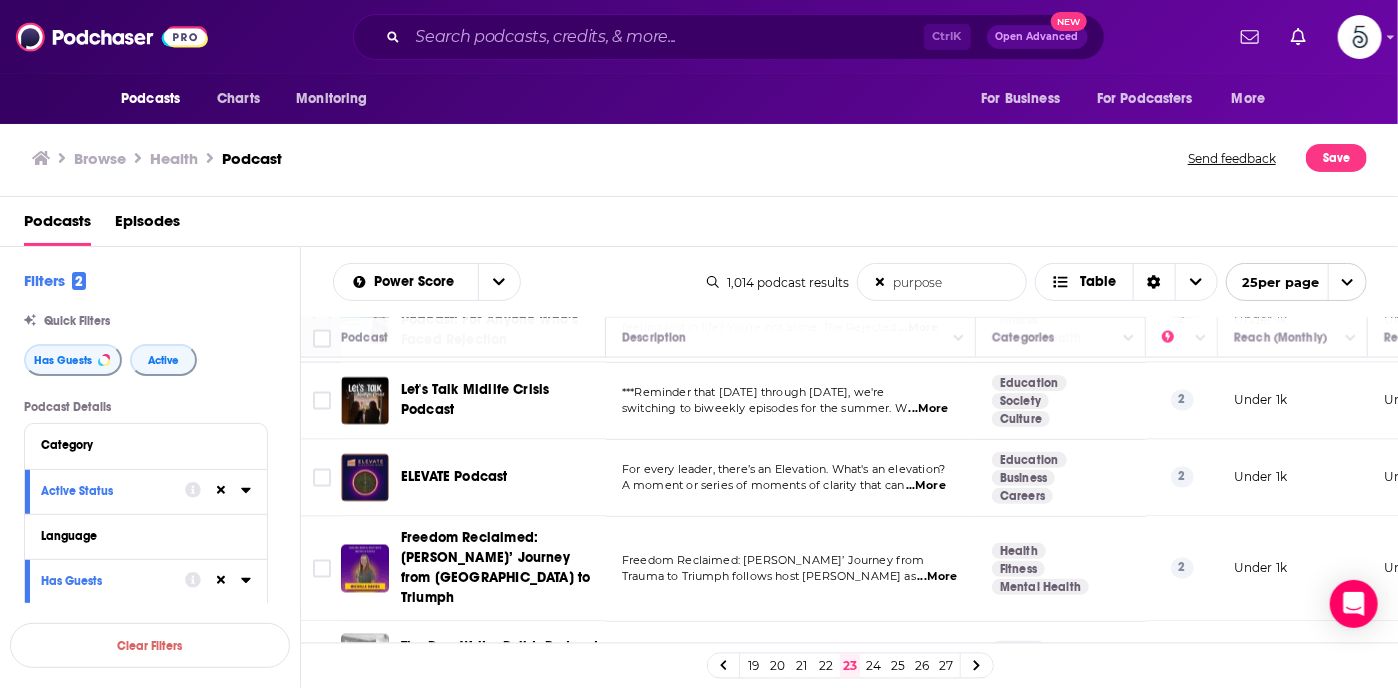 click on "24" at bounding box center (874, 666) 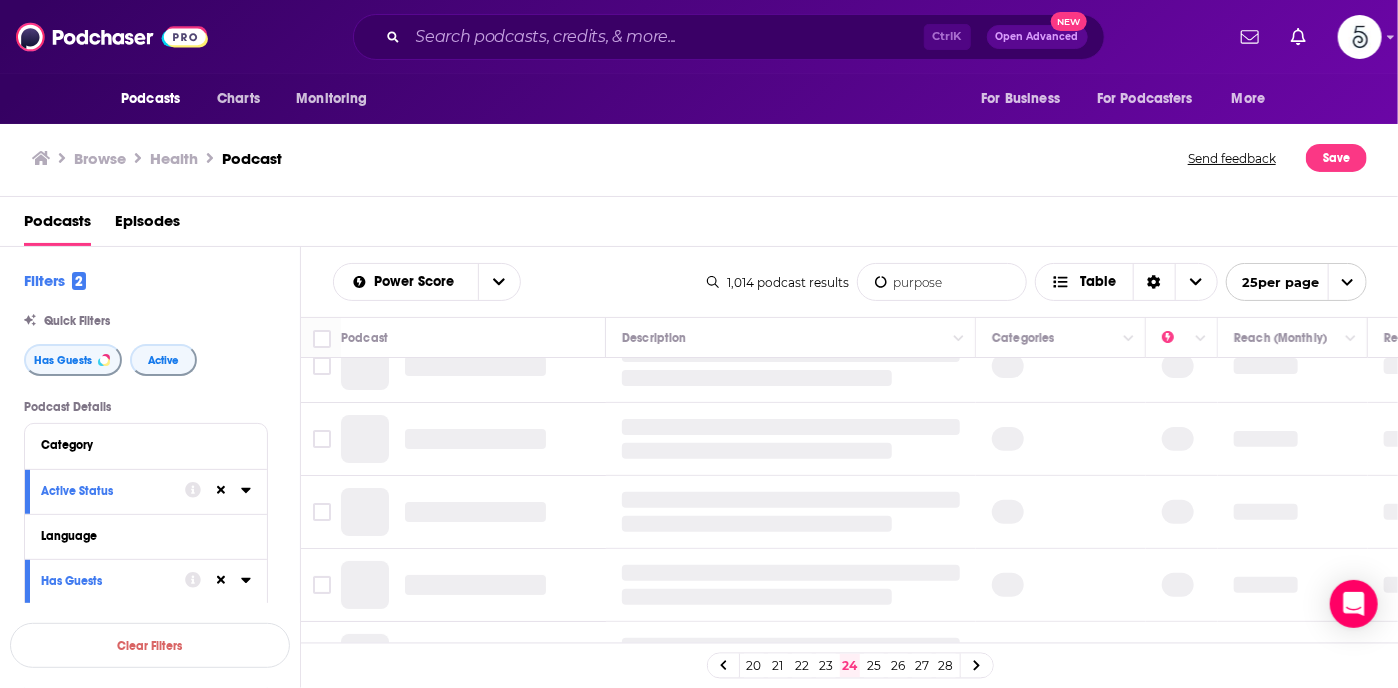 scroll, scrollTop: 0, scrollLeft: 0, axis: both 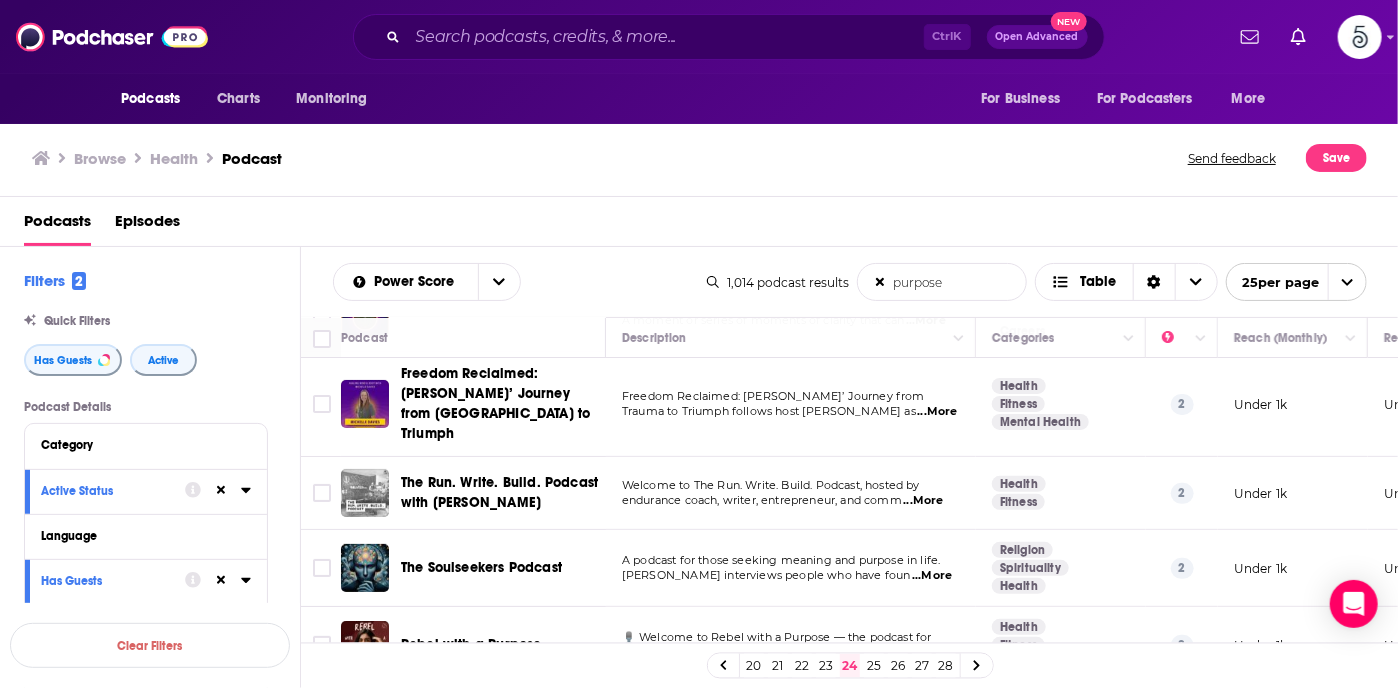 click on "...More" at bounding box center (932, 576) 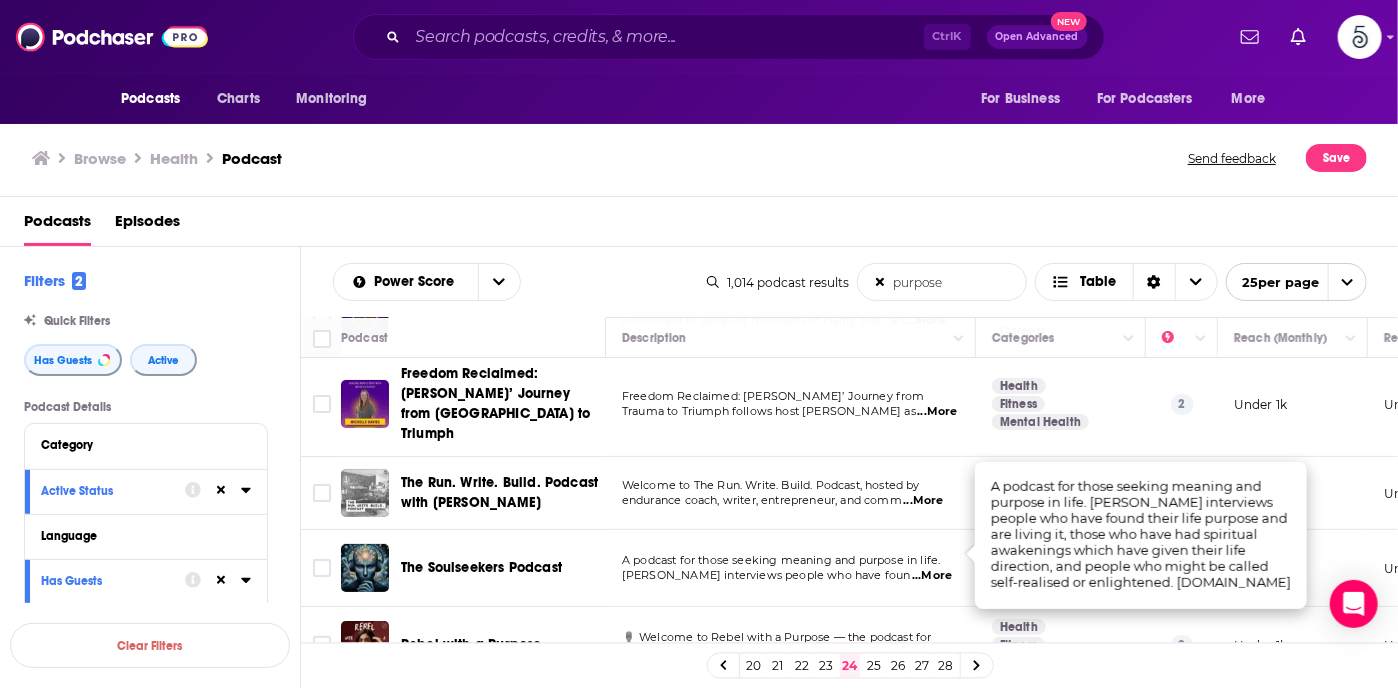 click on "...More" at bounding box center (932, 576) 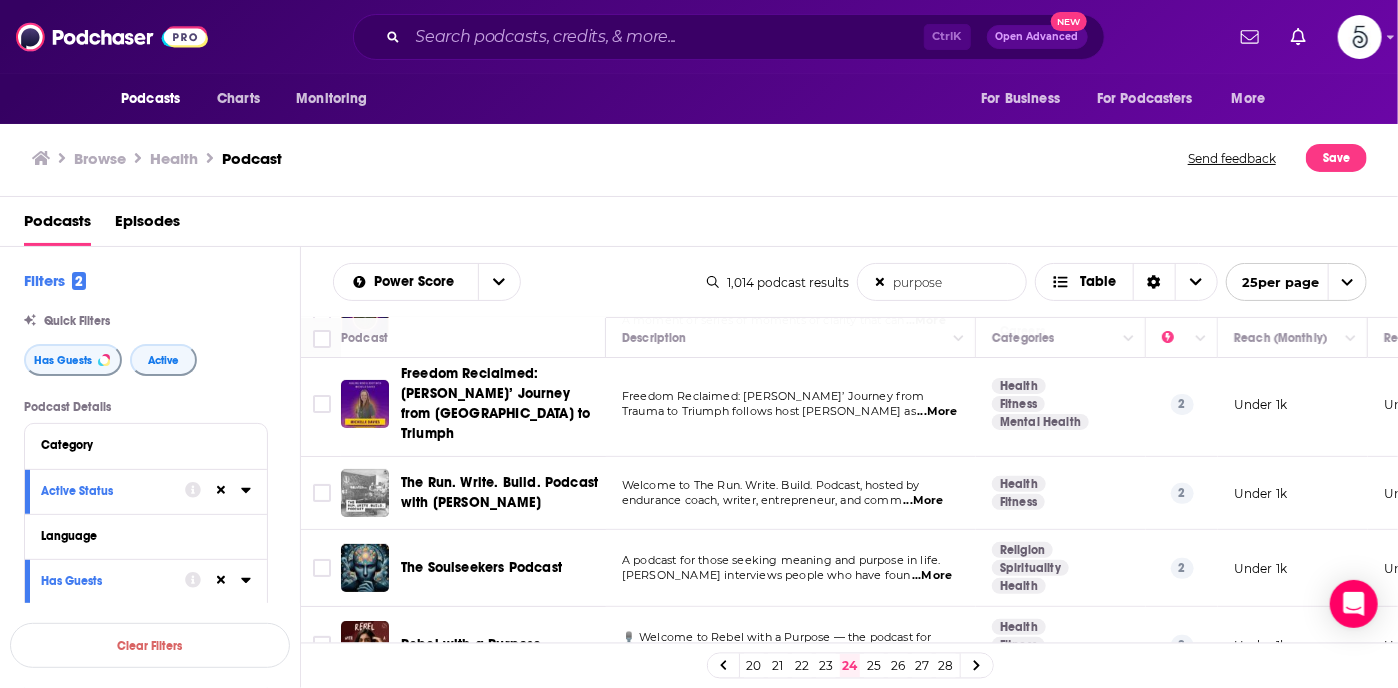 scroll, scrollTop: 200, scrollLeft: 0, axis: vertical 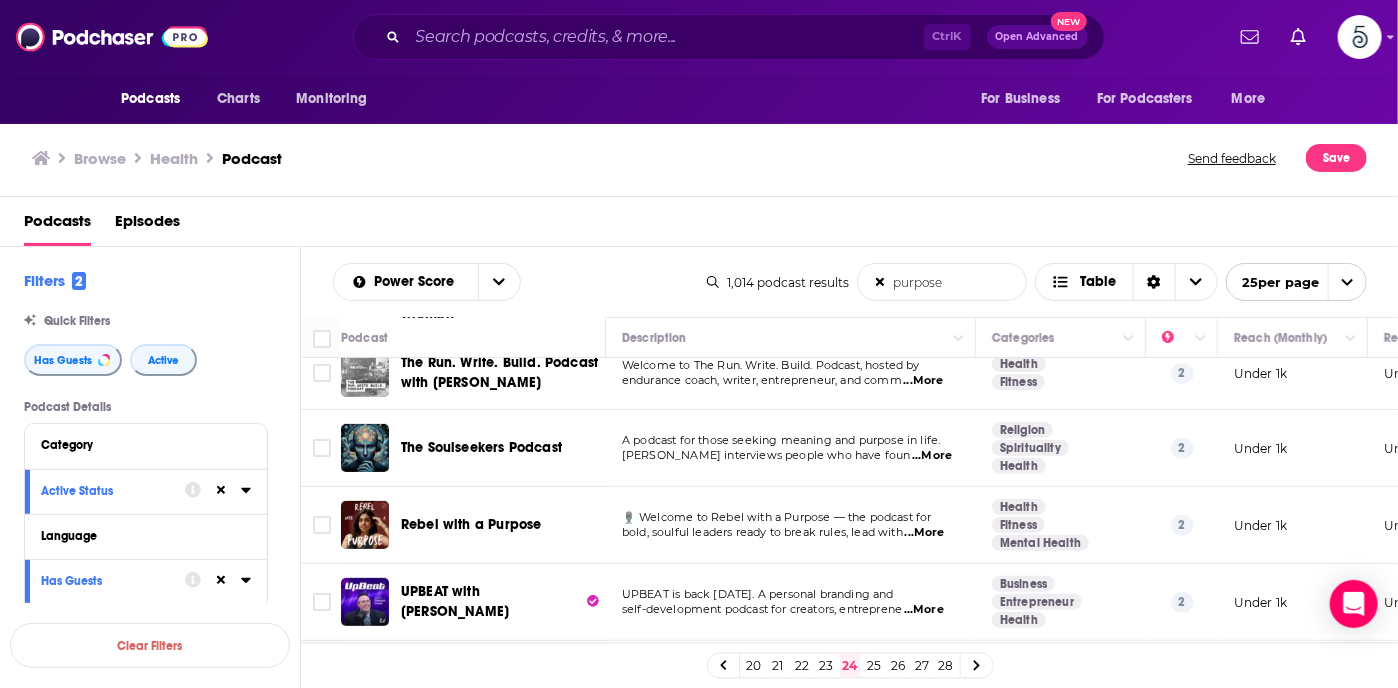 click on "...More" at bounding box center [925, 533] 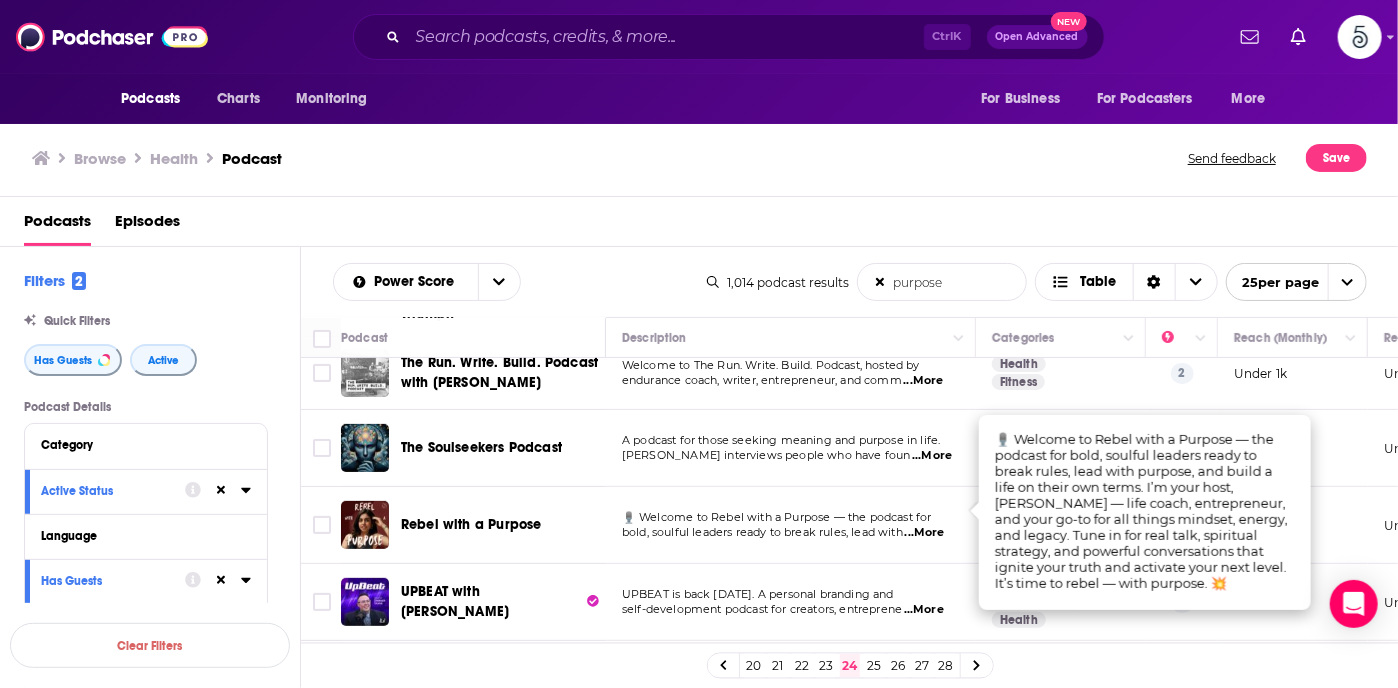 click on "...More" at bounding box center (925, 533) 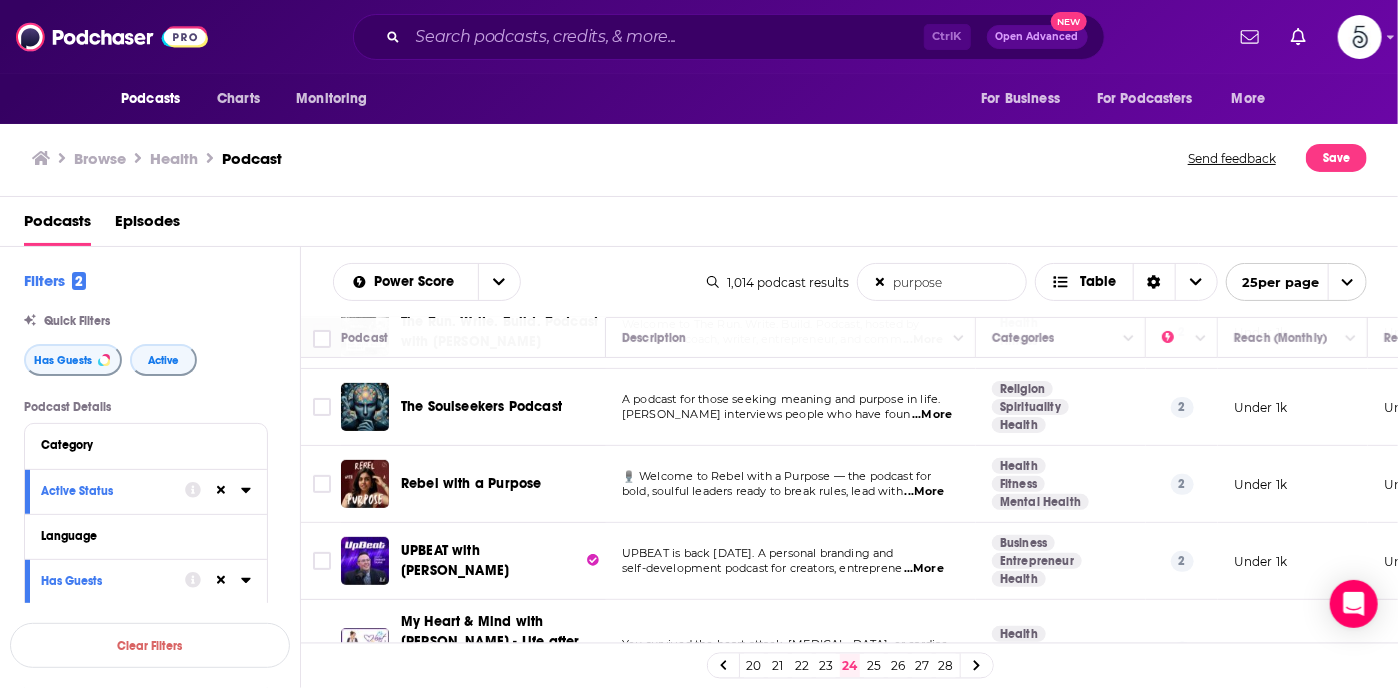 scroll, scrollTop: 344, scrollLeft: 0, axis: vertical 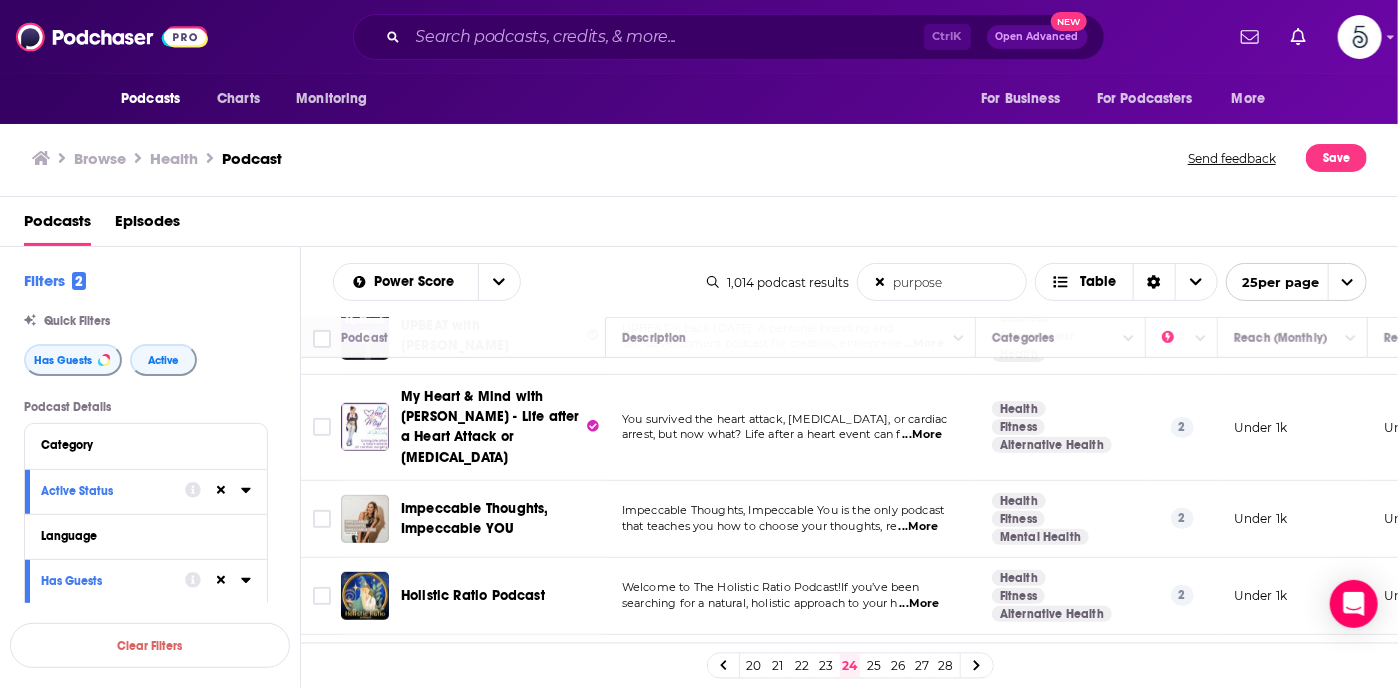 click on "...More" at bounding box center [919, 527] 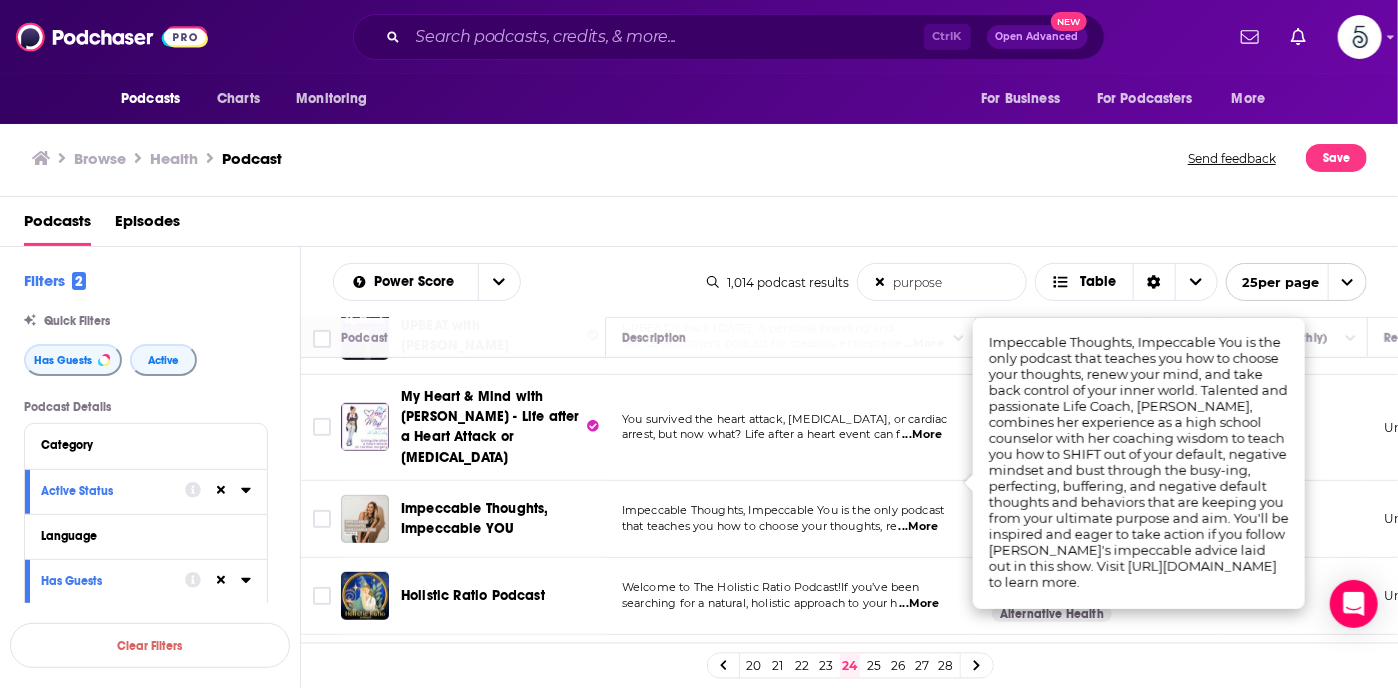 click on "...More" at bounding box center [919, 527] 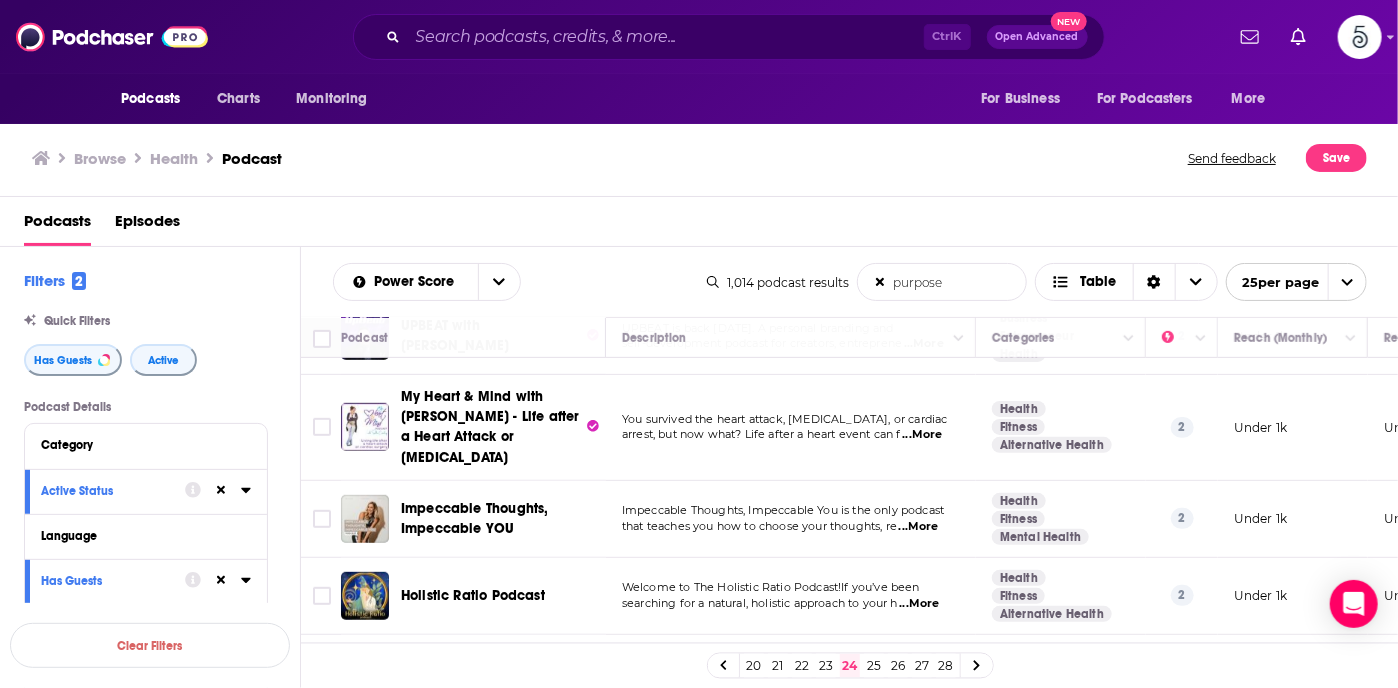 click on "...More" at bounding box center [919, 604] 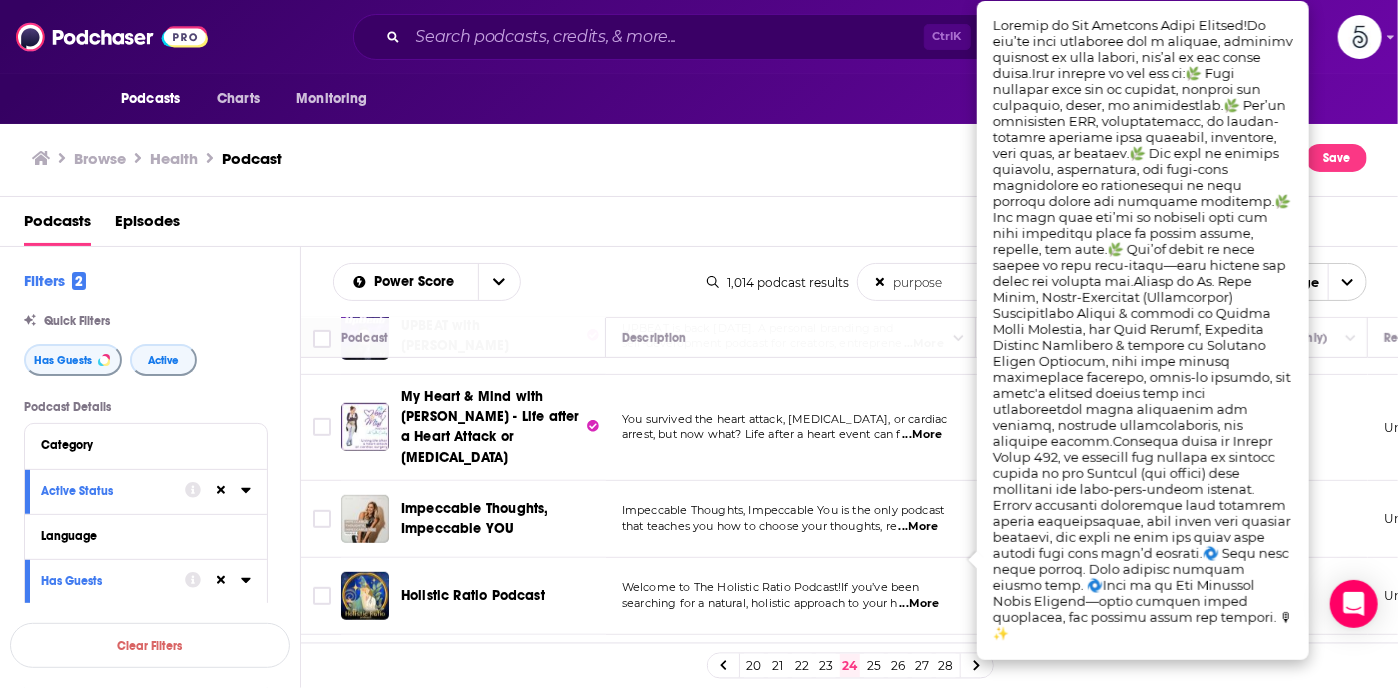 click on "...More" at bounding box center (919, 604) 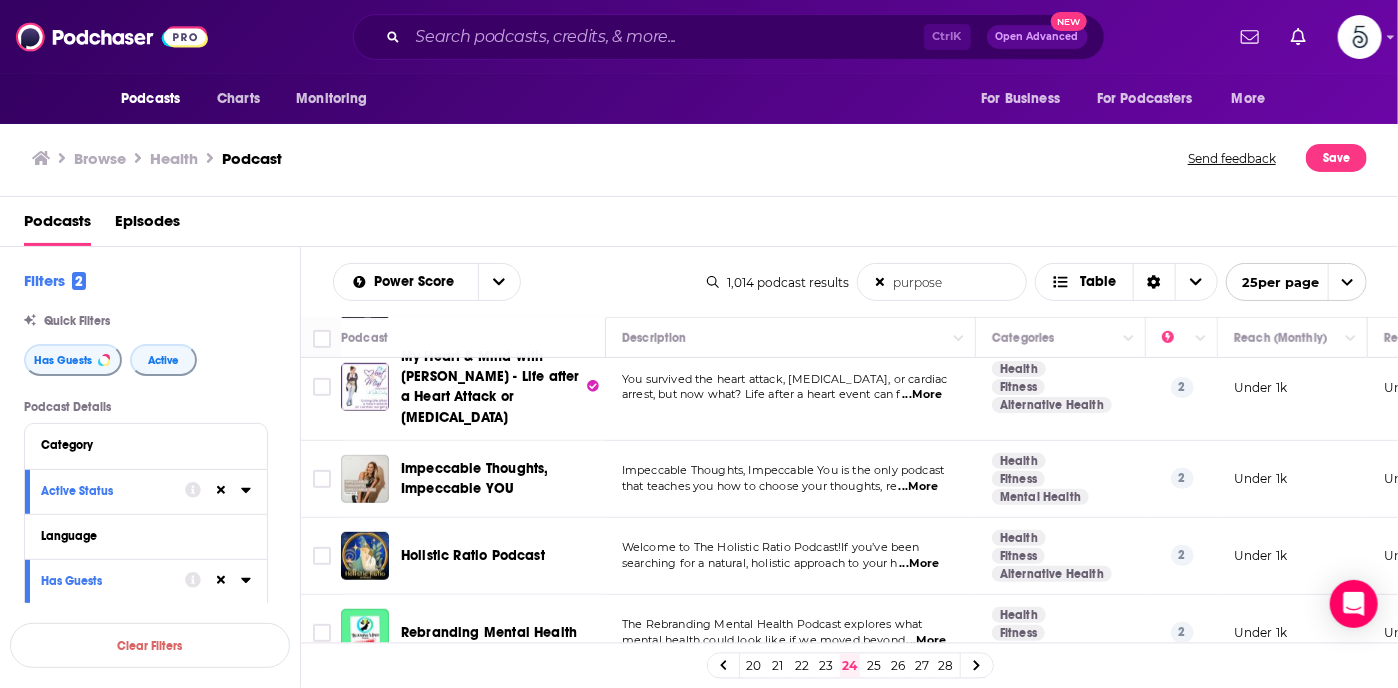 scroll, scrollTop: 626, scrollLeft: 0, axis: vertical 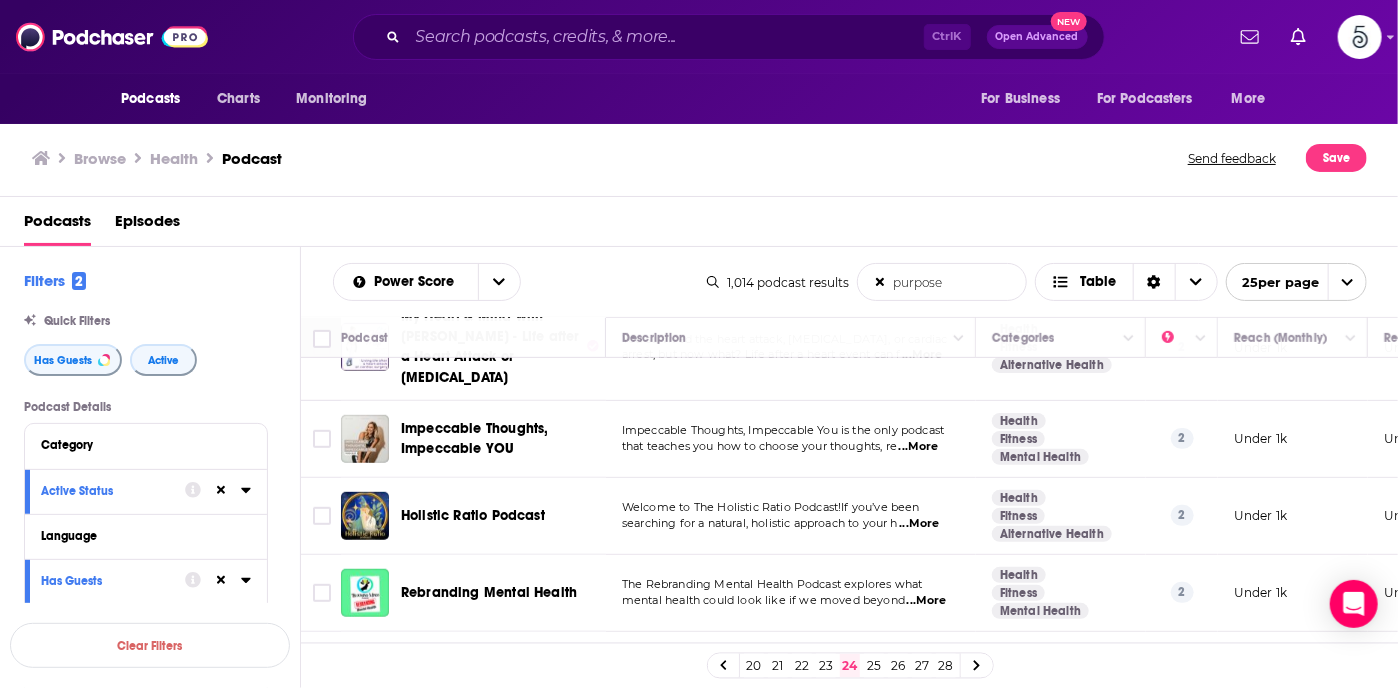 click on "...More" at bounding box center [927, 601] 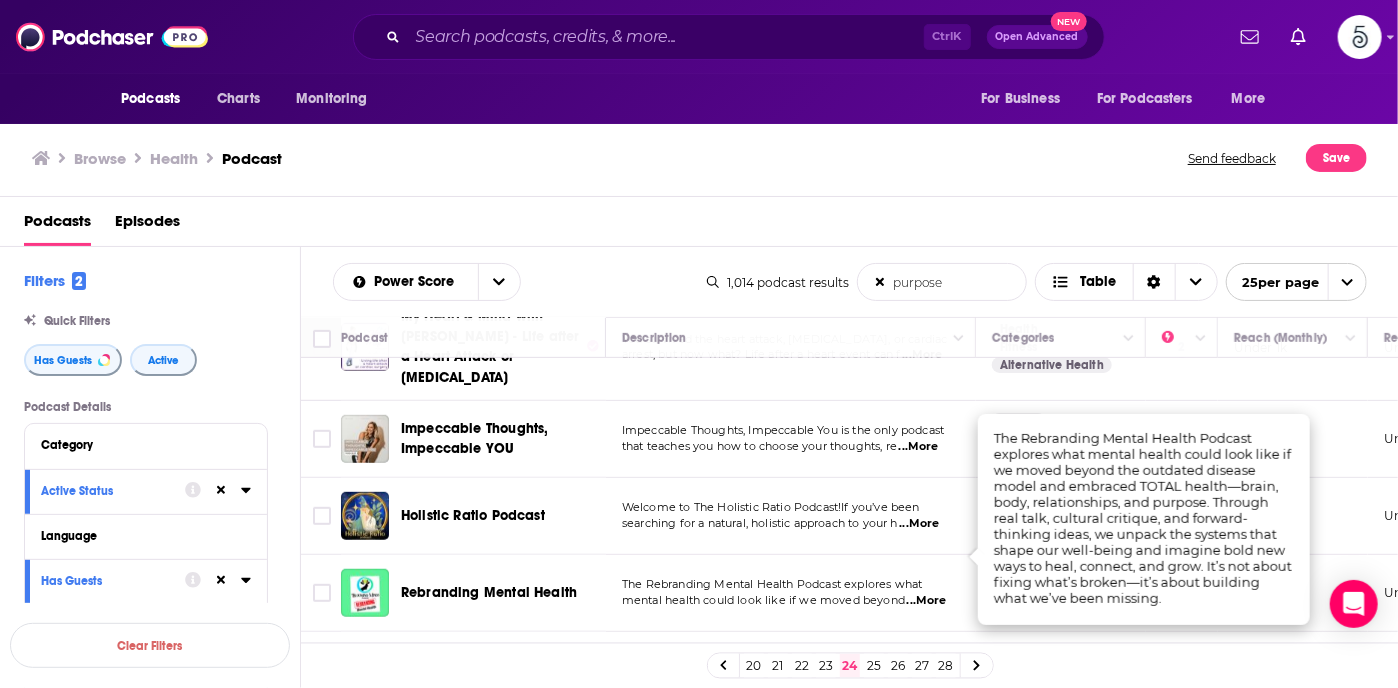 click on "...More" at bounding box center (927, 601) 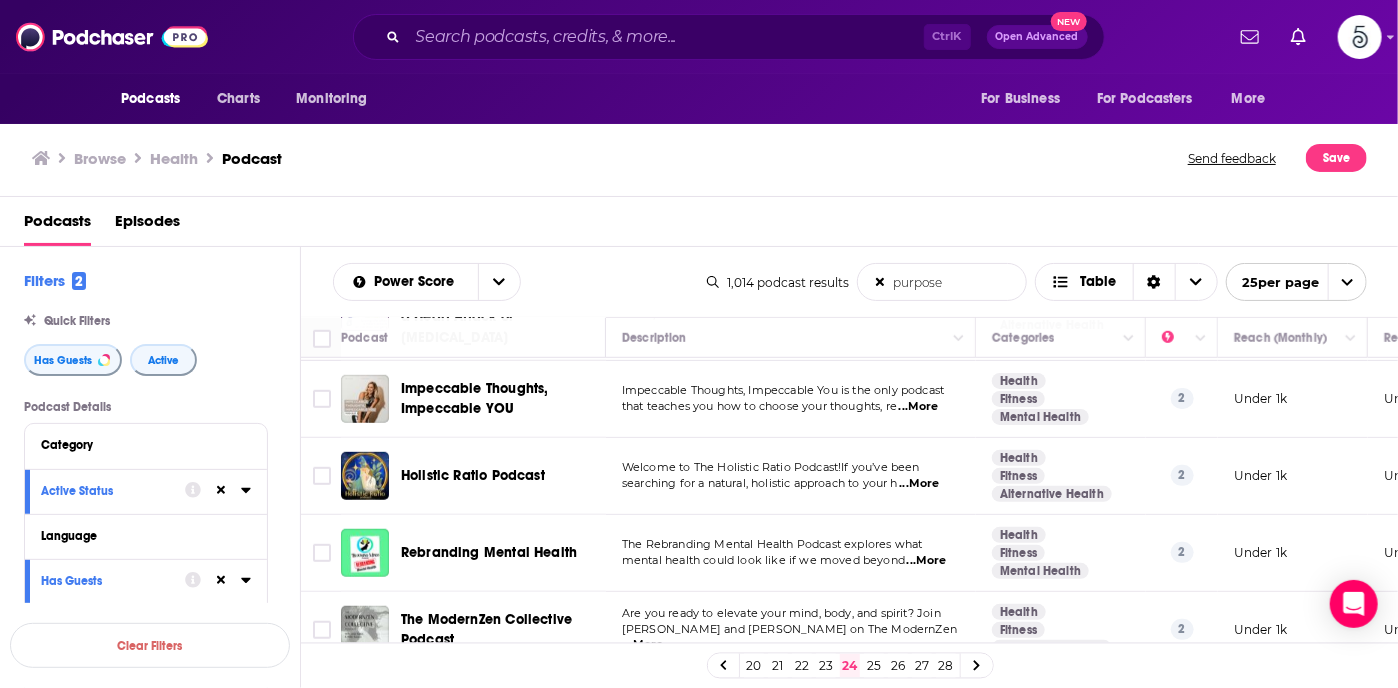 scroll, scrollTop: 706, scrollLeft: 0, axis: vertical 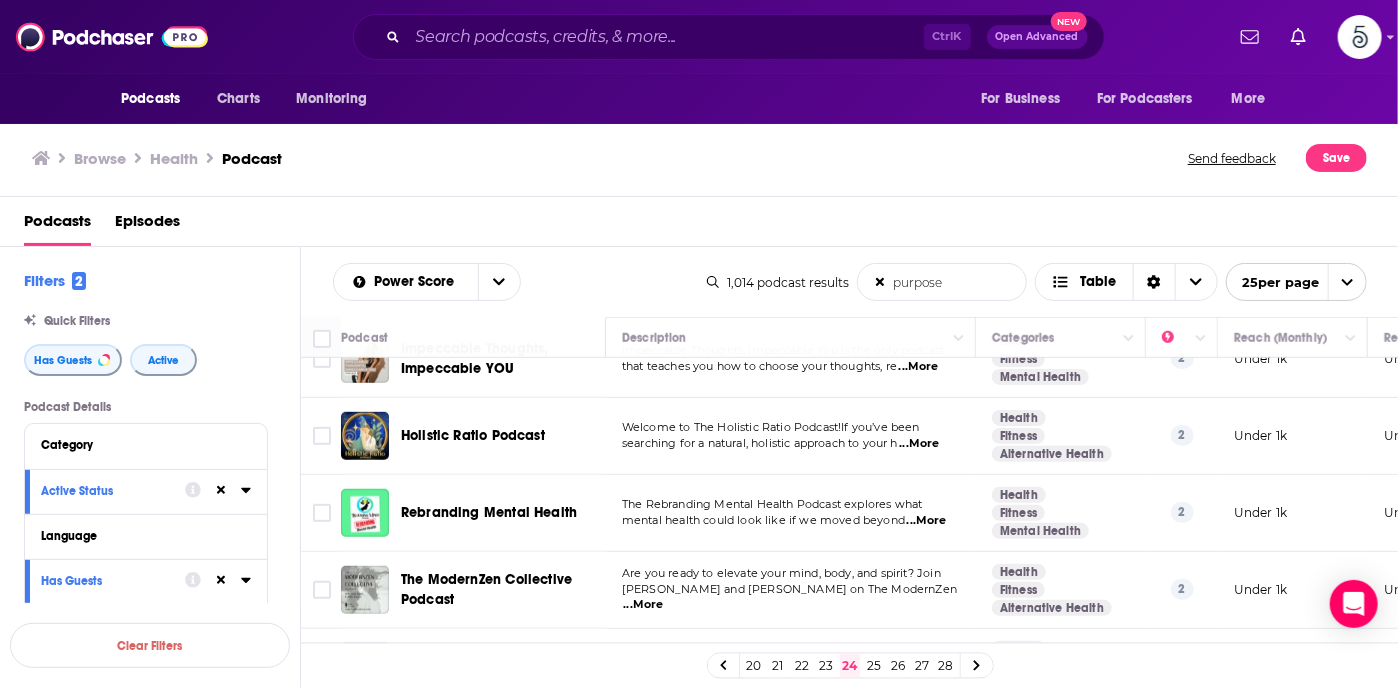 click on "...More" at bounding box center (644, 605) 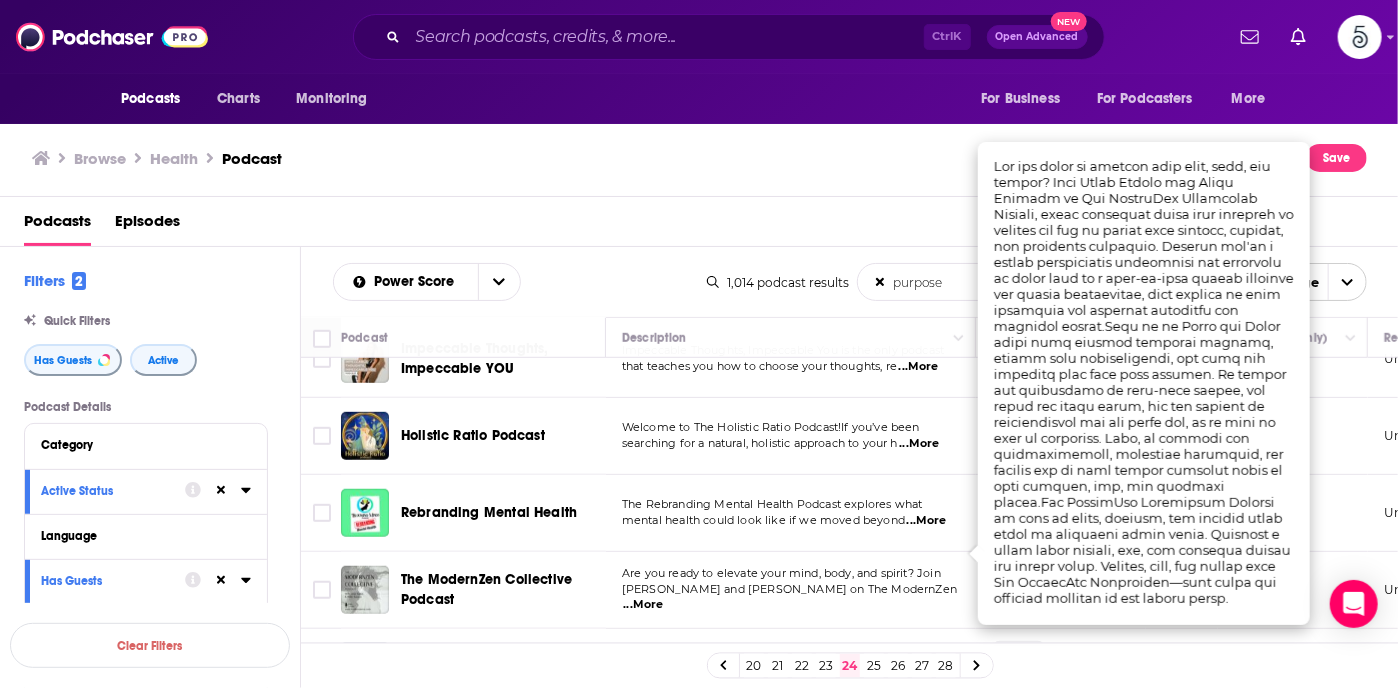 click on "...More" at bounding box center [644, 605] 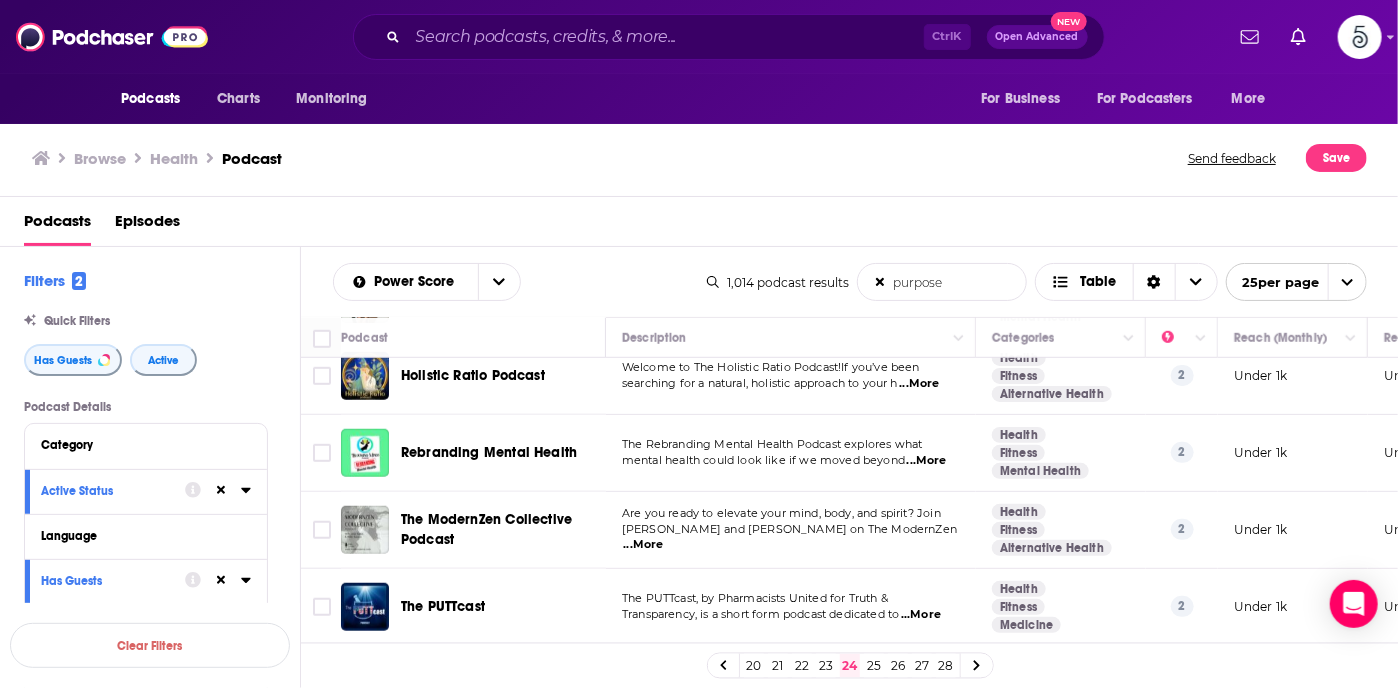 scroll, scrollTop: 786, scrollLeft: 0, axis: vertical 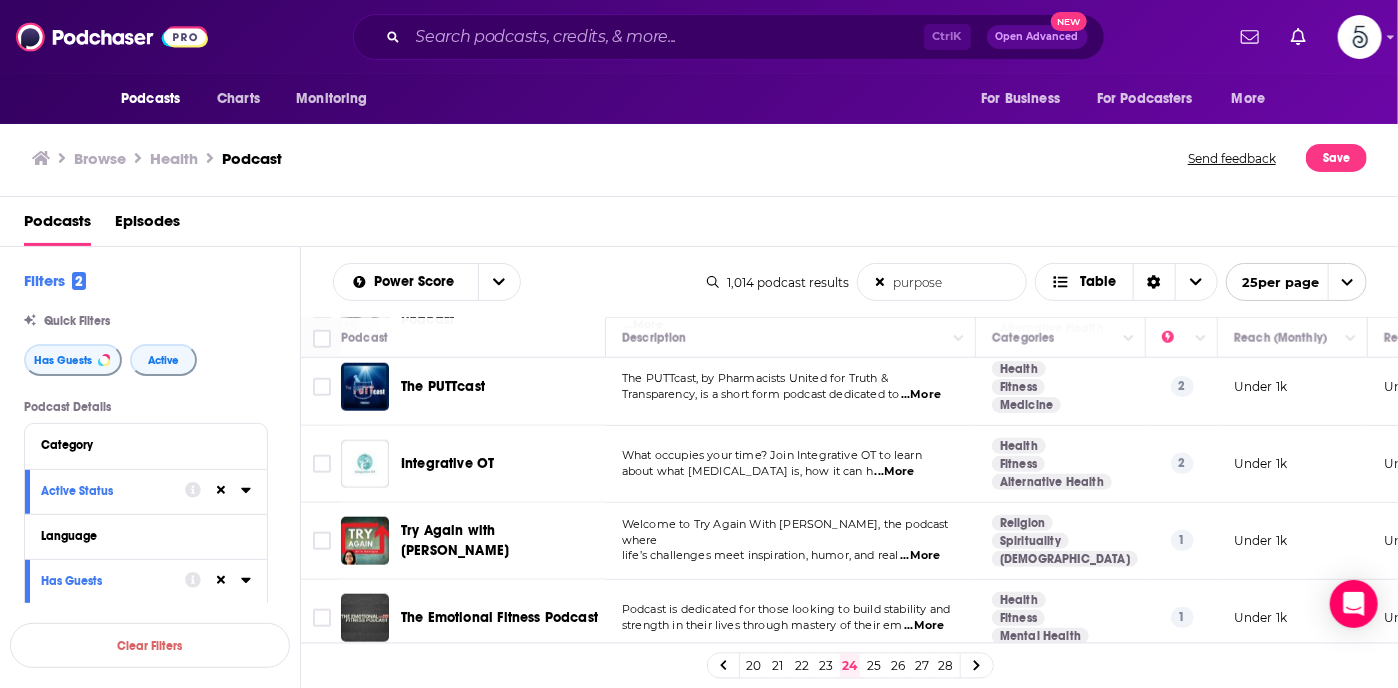 click on "...More" at bounding box center (920, 556) 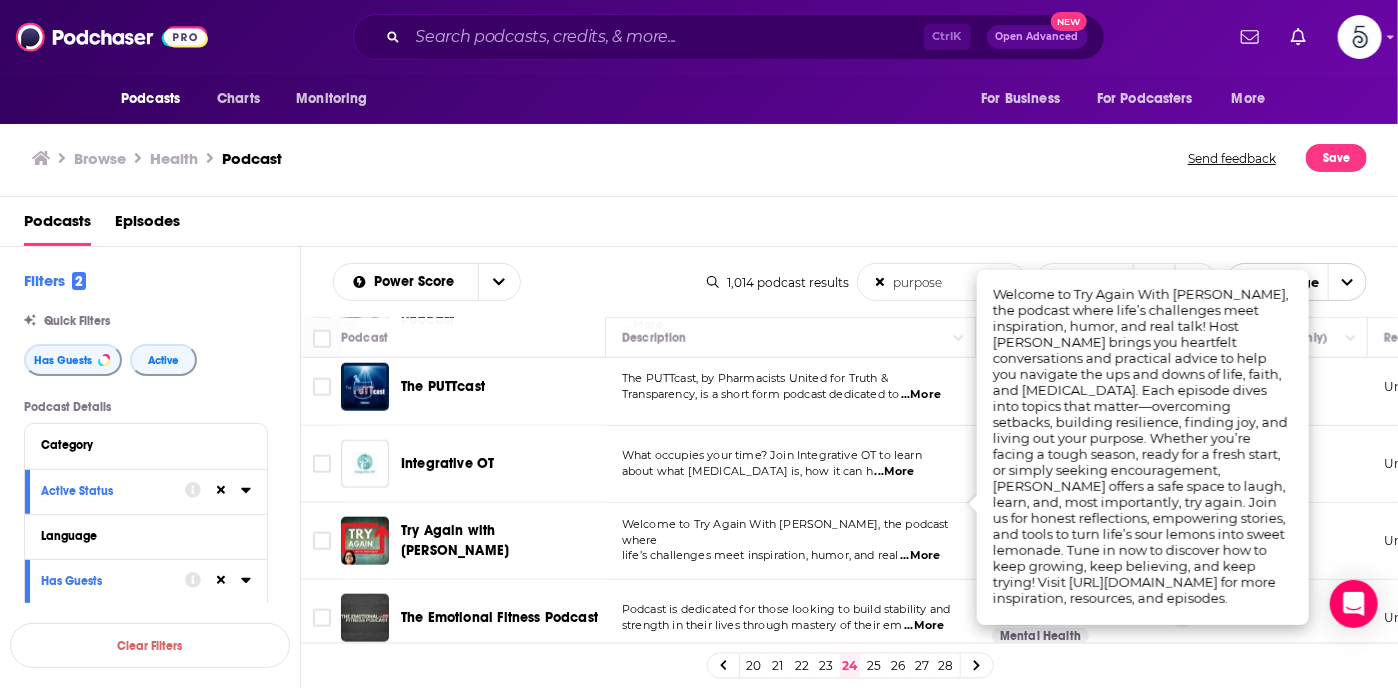 click on "...More" at bounding box center [920, 556] 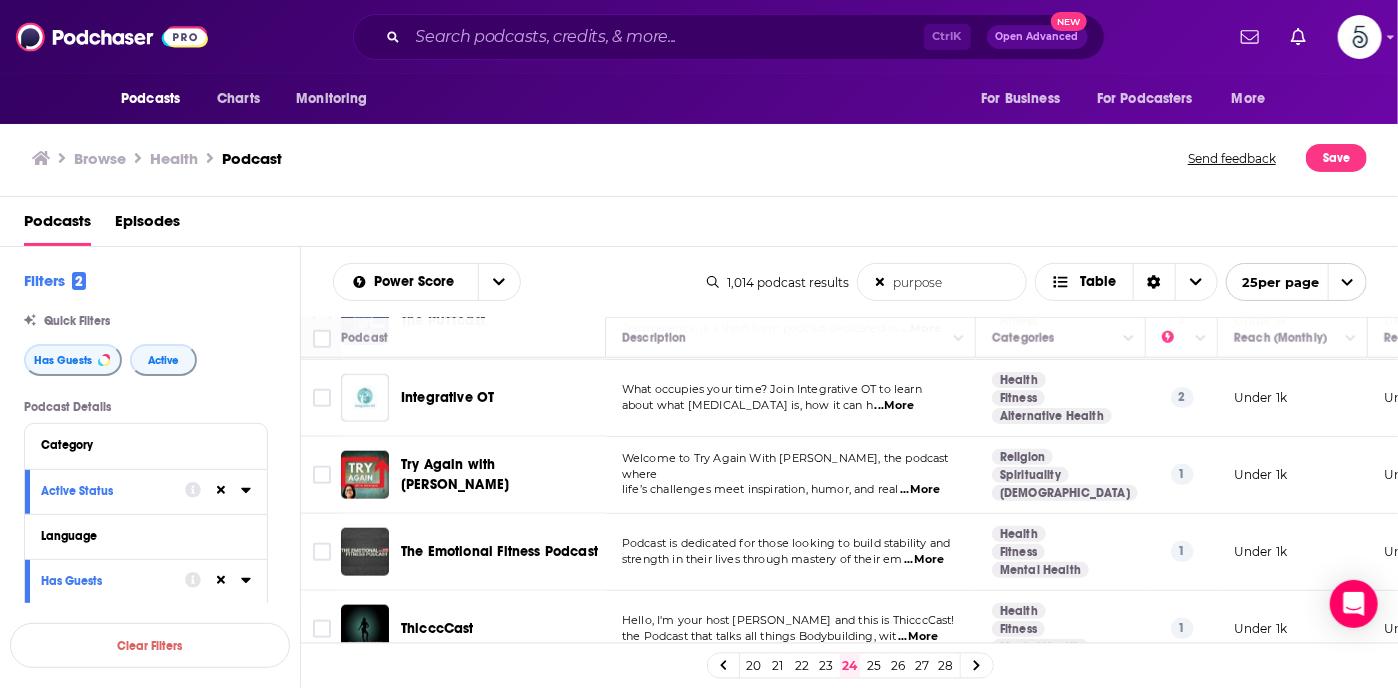 scroll, scrollTop: 1066, scrollLeft: 0, axis: vertical 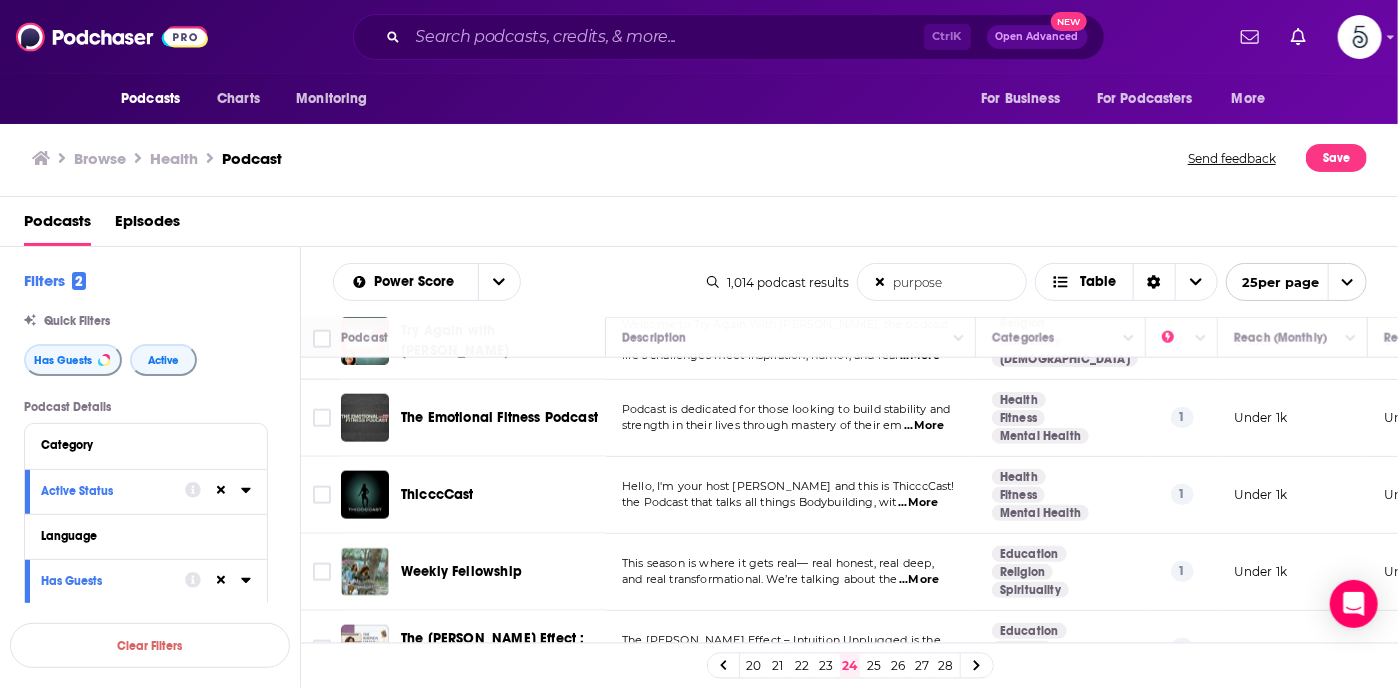 click on "...More" at bounding box center (919, 580) 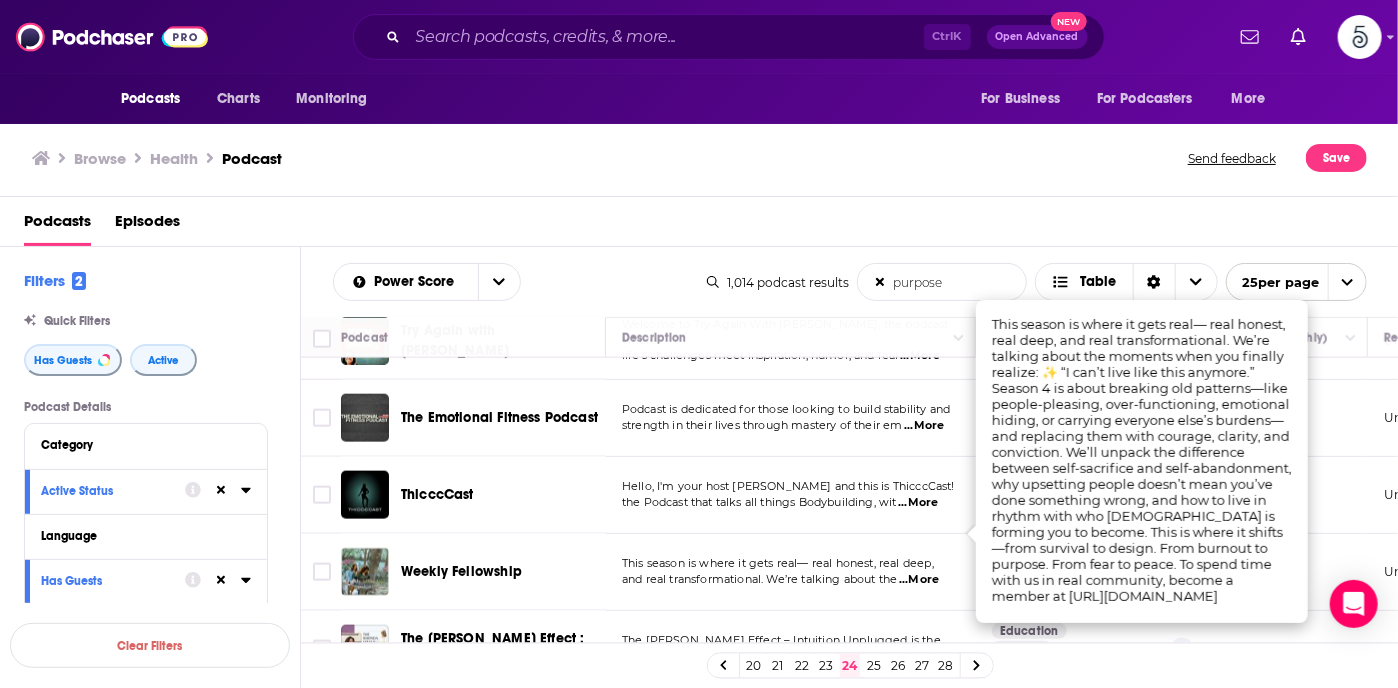 click on "...More" at bounding box center [919, 580] 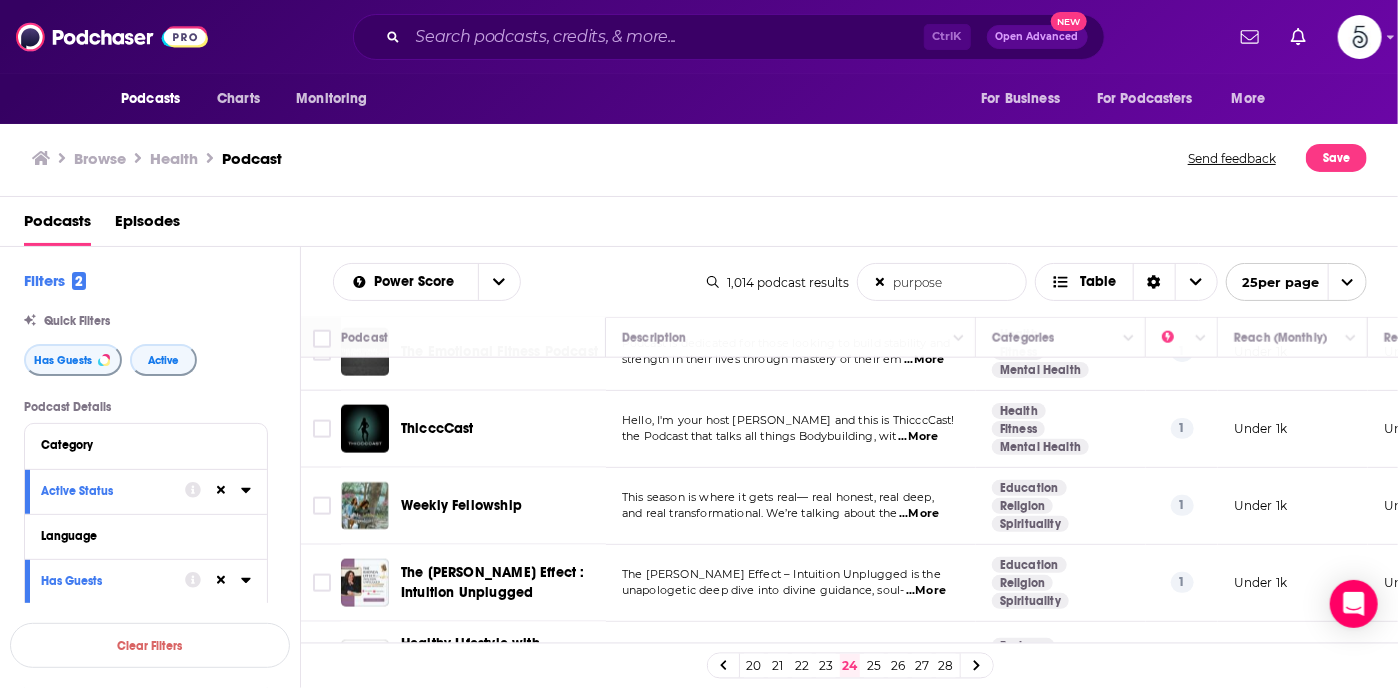 scroll, scrollTop: 1266, scrollLeft: 0, axis: vertical 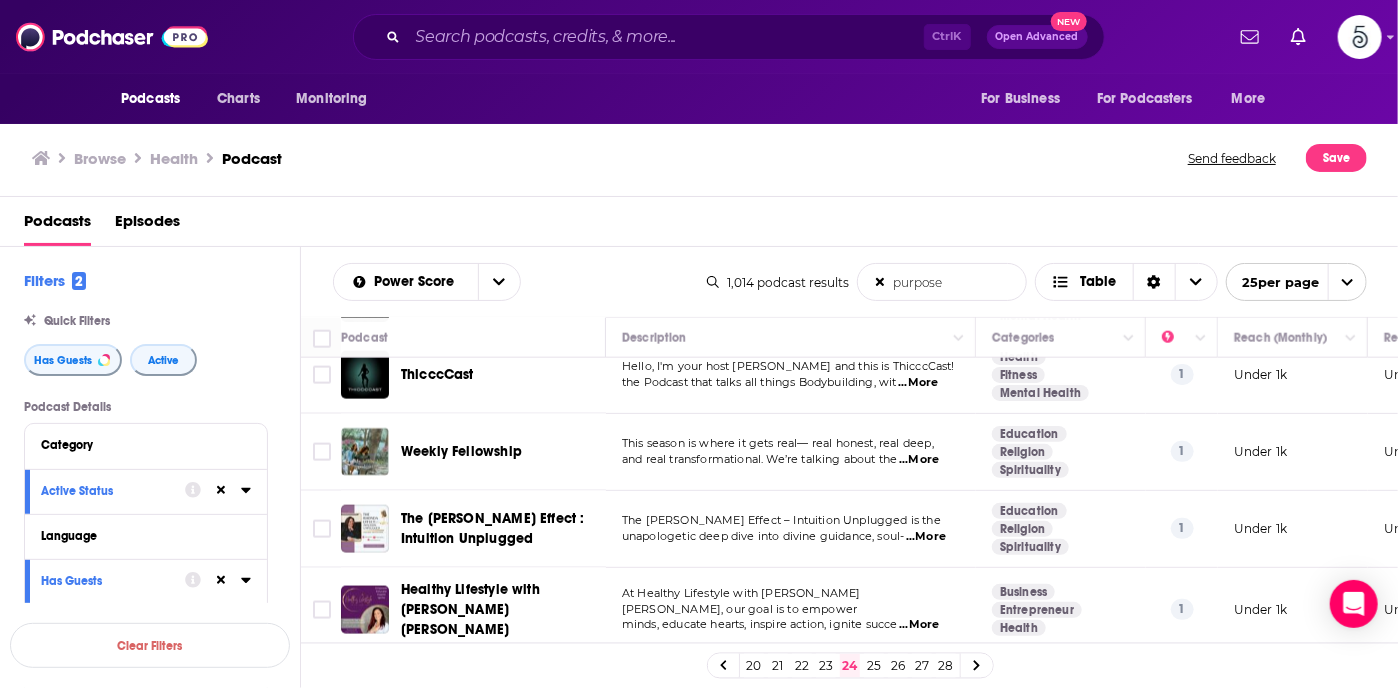 click on "...More" at bounding box center (926, 537) 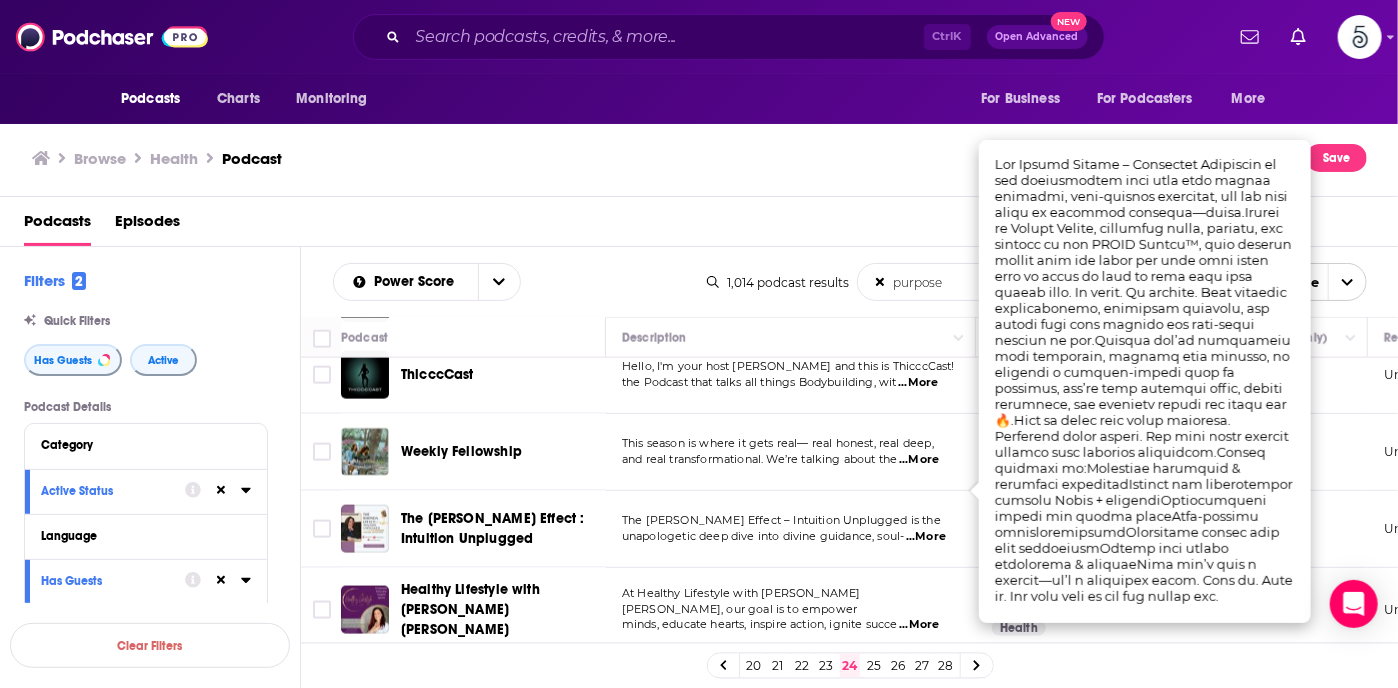 click on "...More" at bounding box center [926, 537] 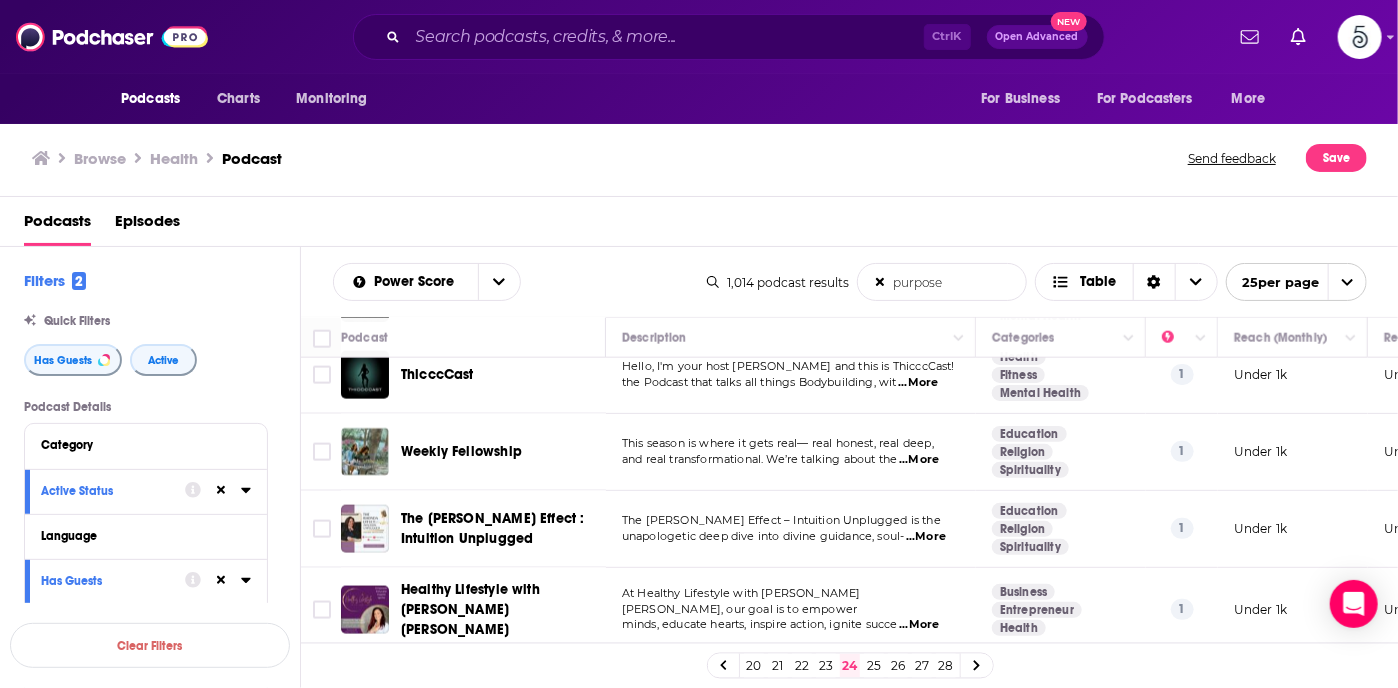 click on "...More" at bounding box center (919, 625) 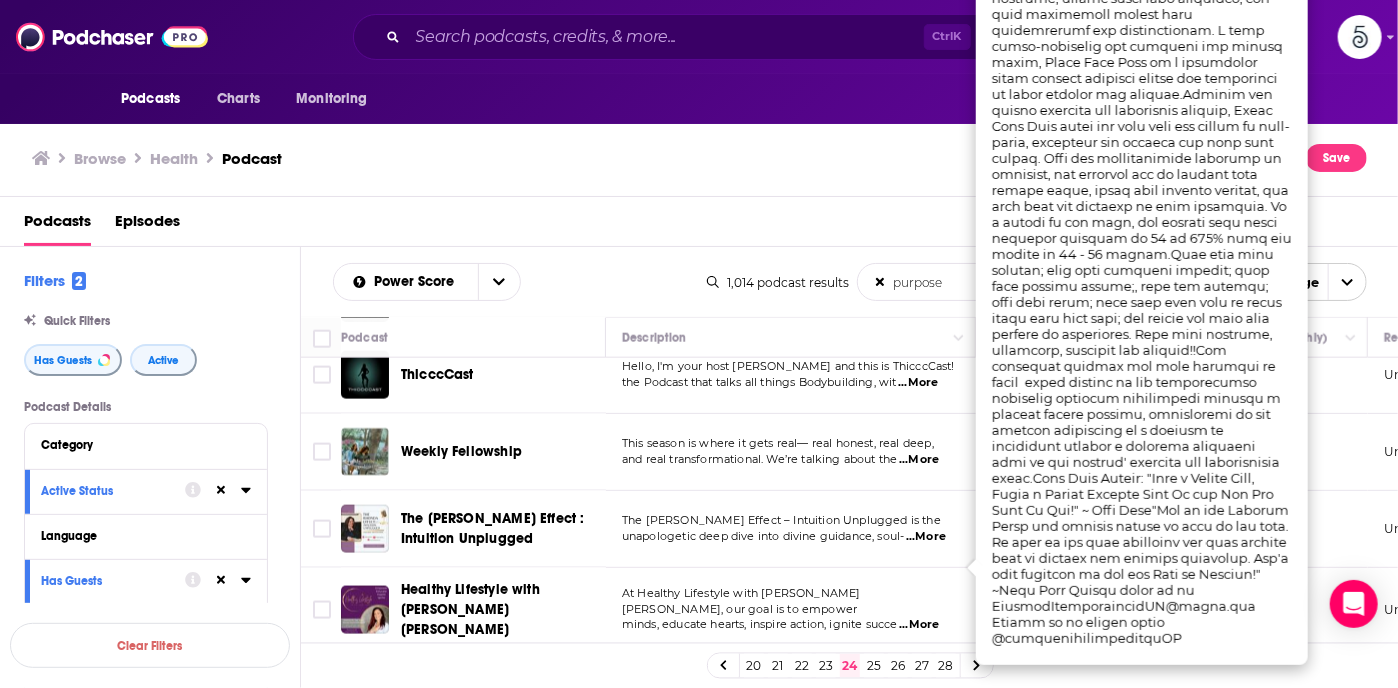 click on "...More" at bounding box center [919, 625] 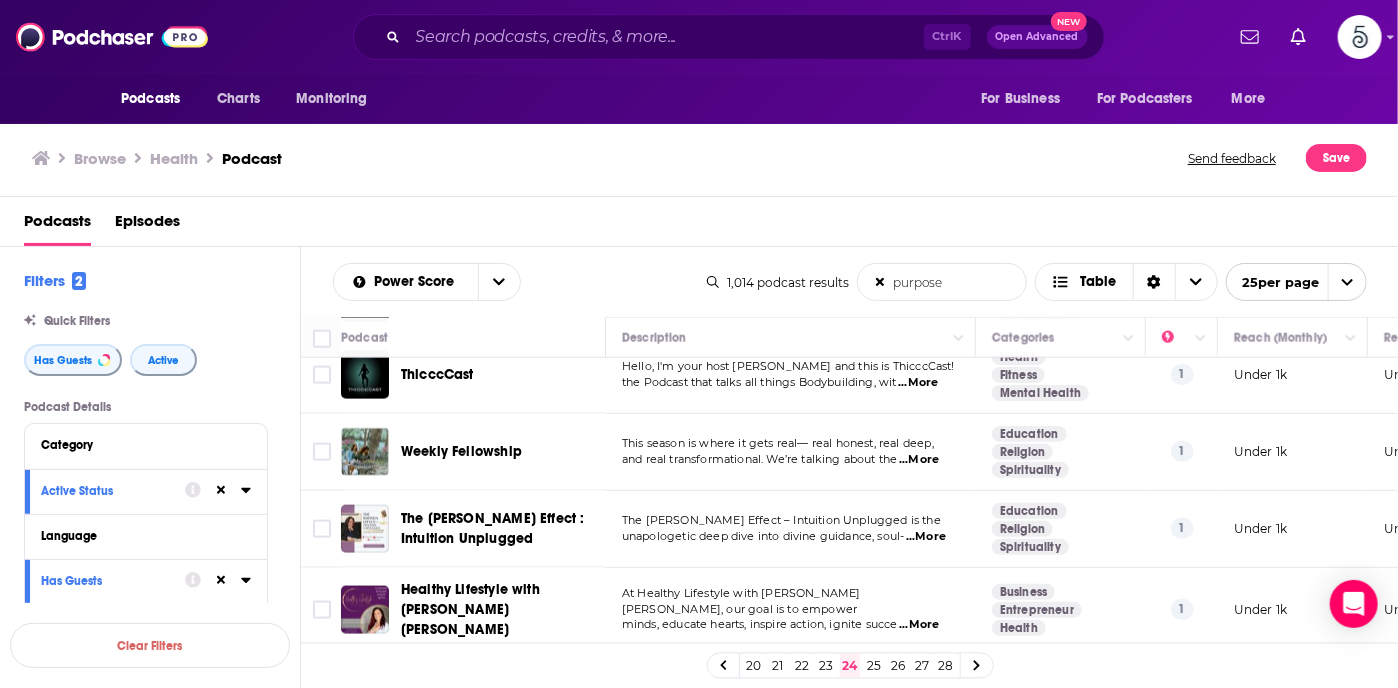 click on "...More" at bounding box center [919, 625] 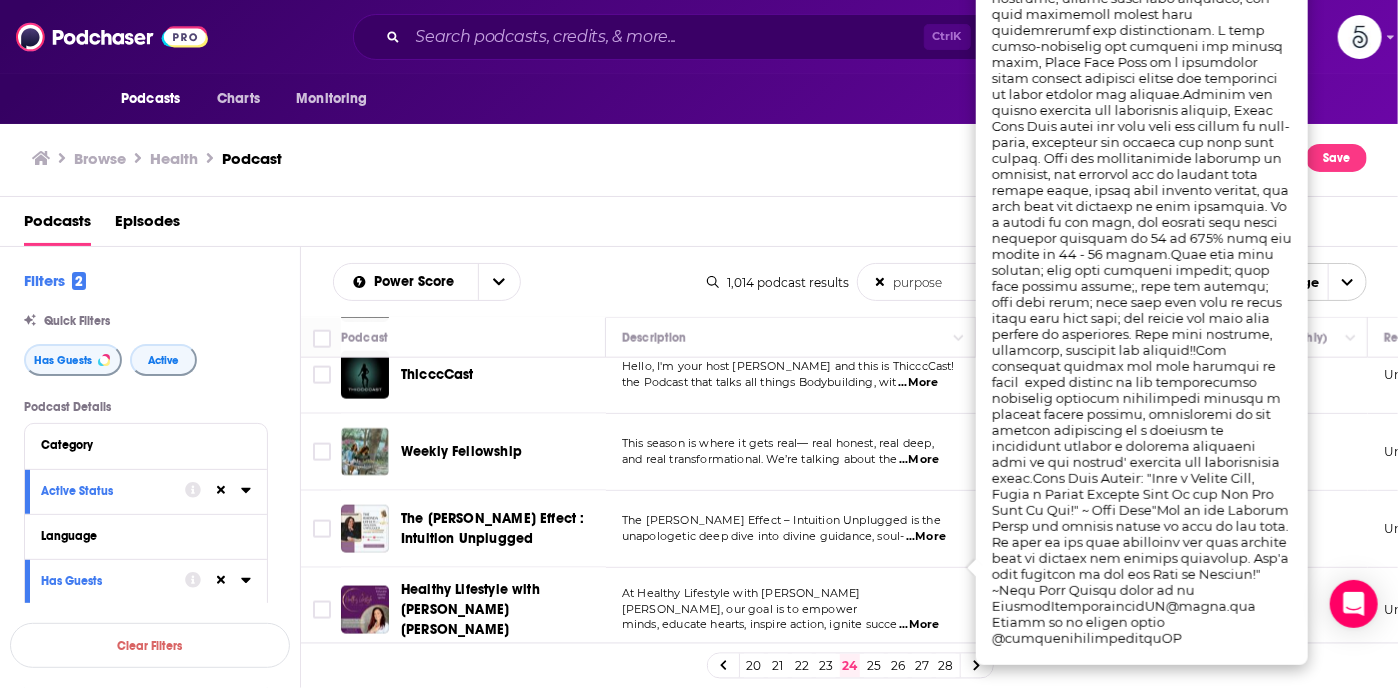 click on "...More" at bounding box center (919, 625) 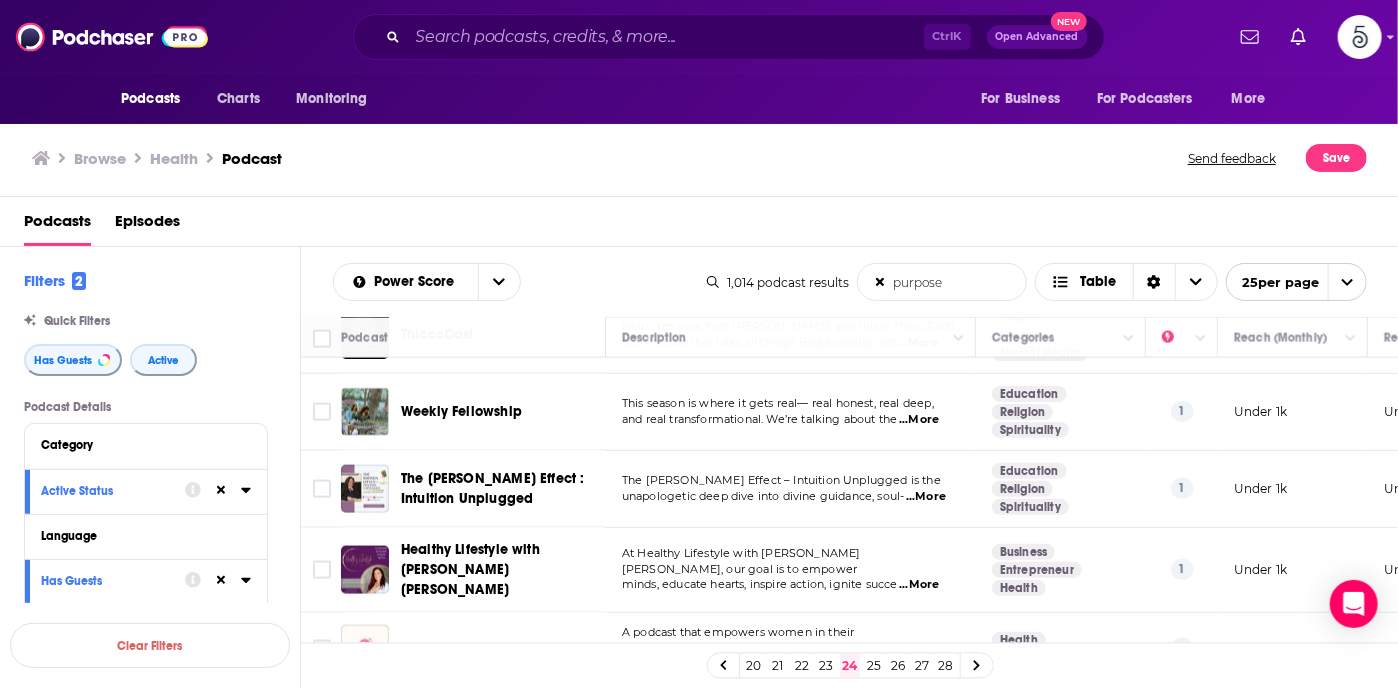 scroll, scrollTop: 1386, scrollLeft: 0, axis: vertical 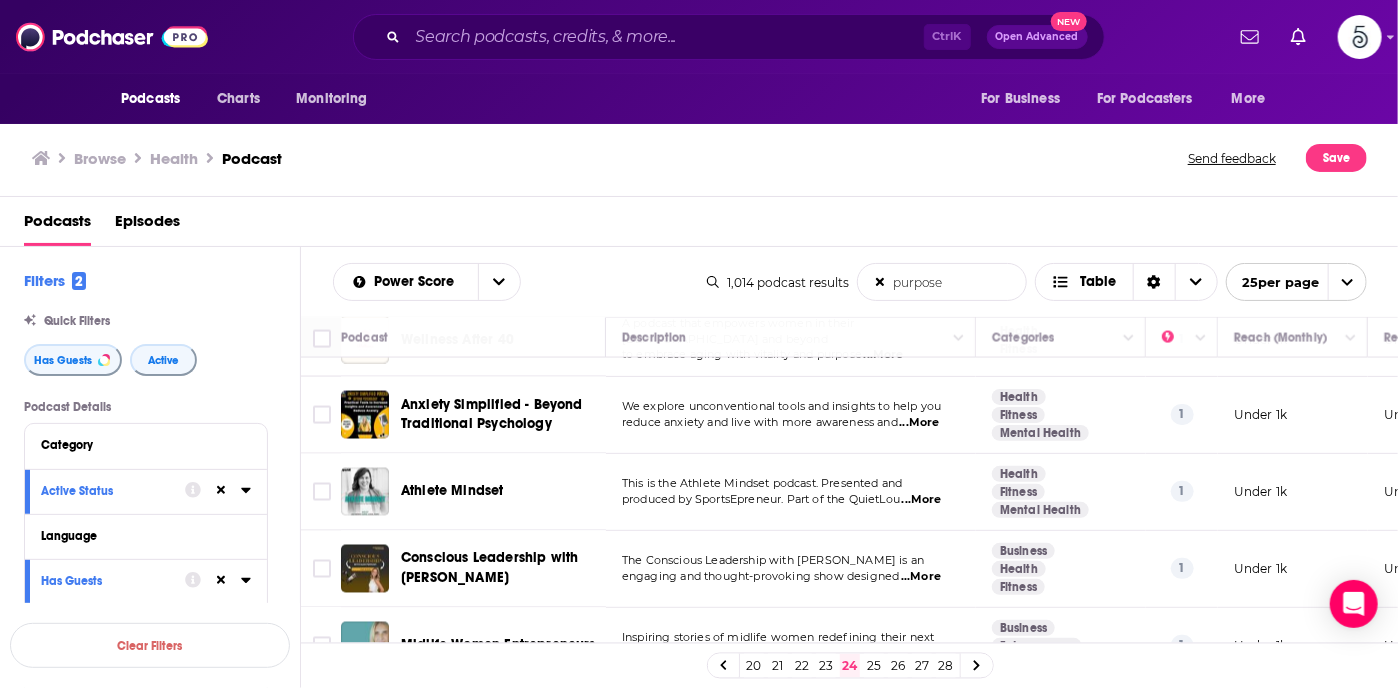 click on "...More" at bounding box center [921, 577] 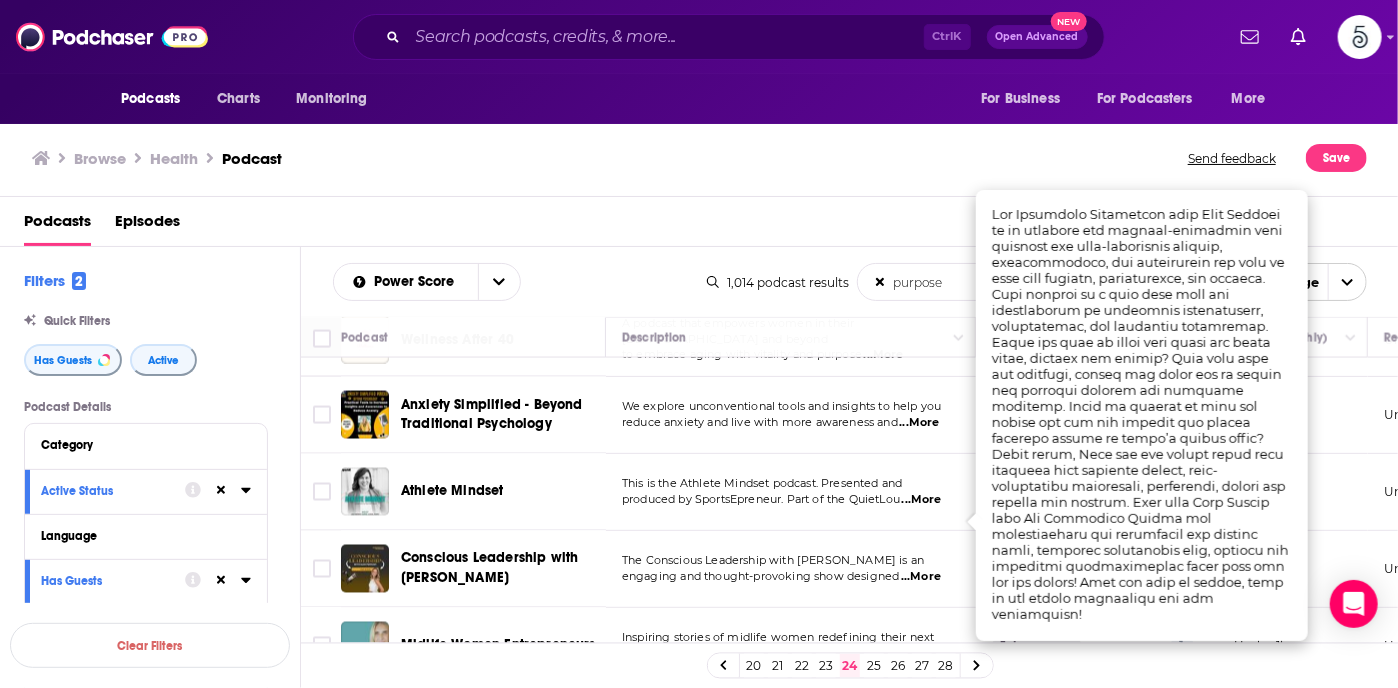 click on "...More" at bounding box center (921, 577) 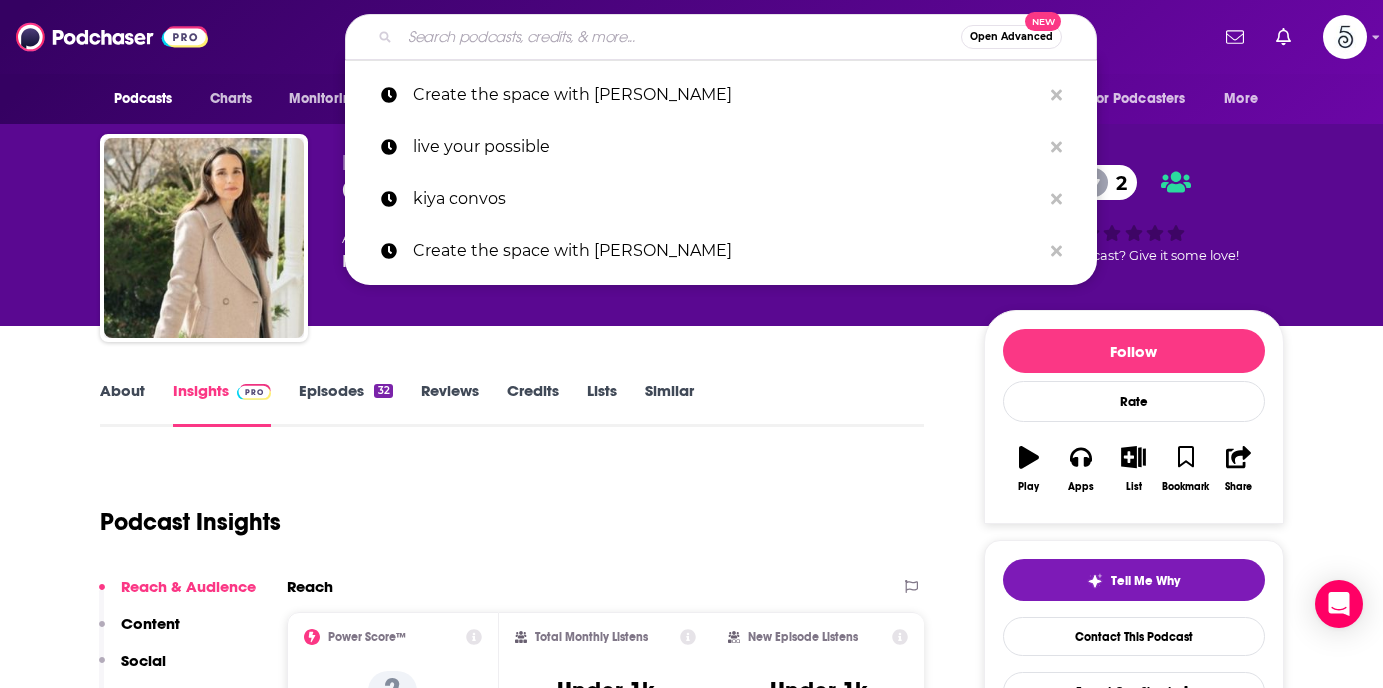 scroll, scrollTop: 0, scrollLeft: 0, axis: both 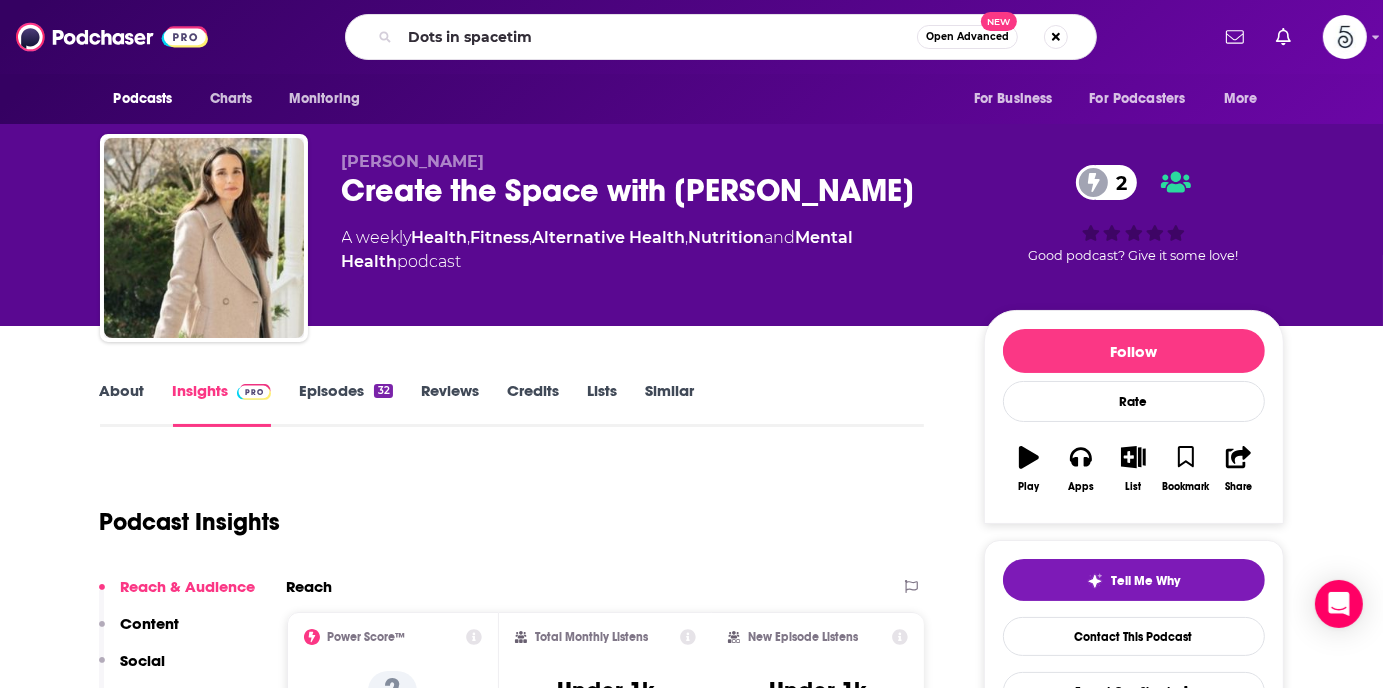 type on "Dots in spacetime" 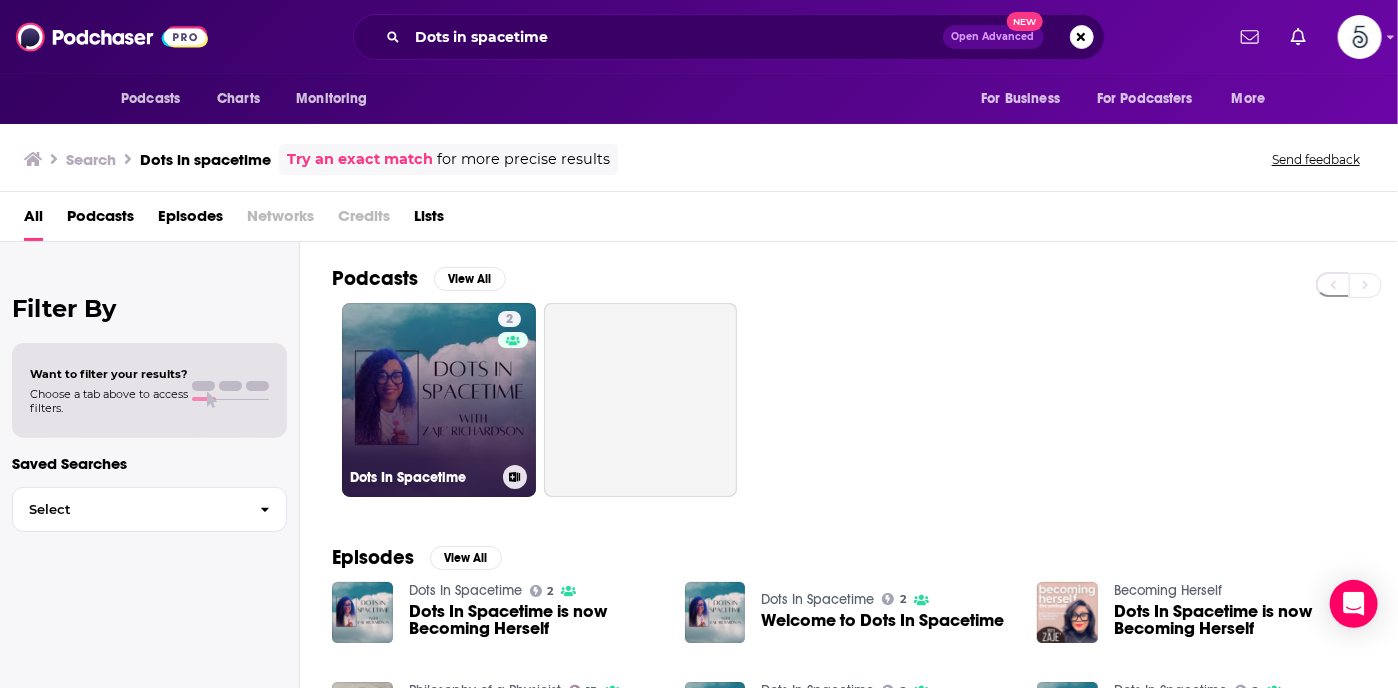 click on "2 Dots In Spacetime" at bounding box center [439, 400] 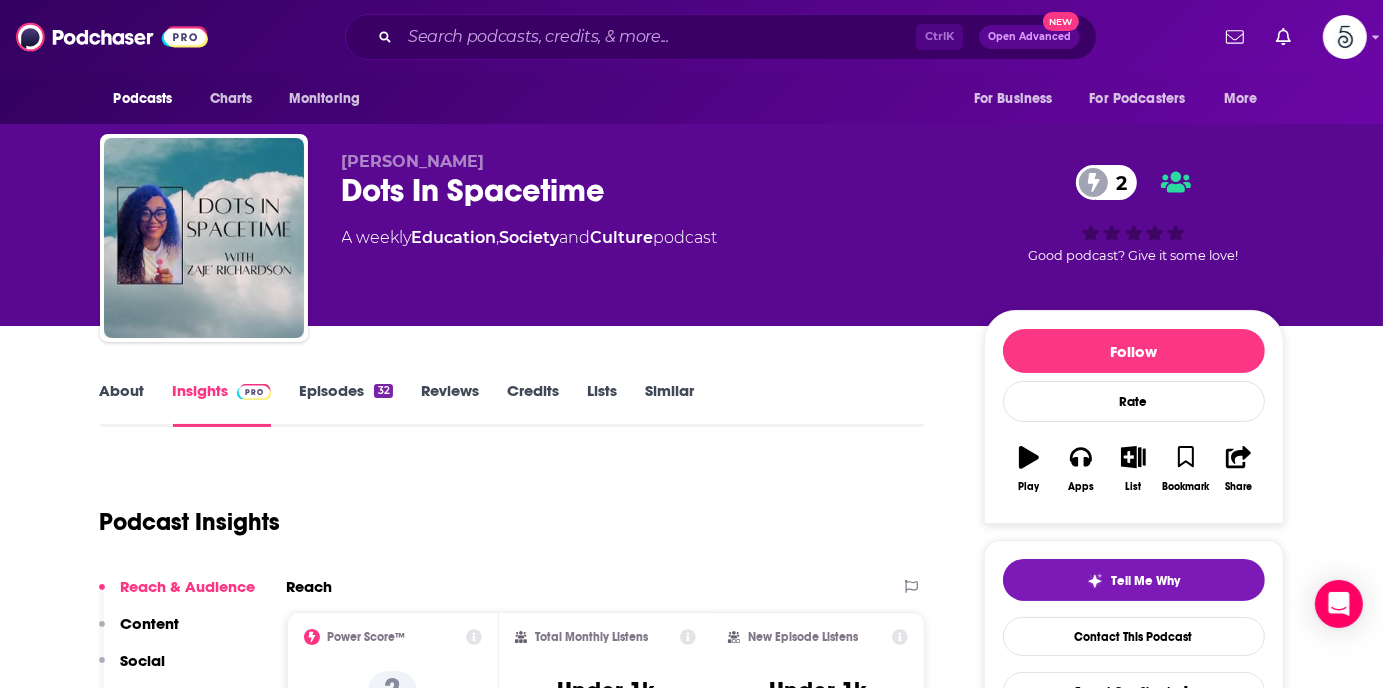 click on "Episodes 32" at bounding box center (345, 404) 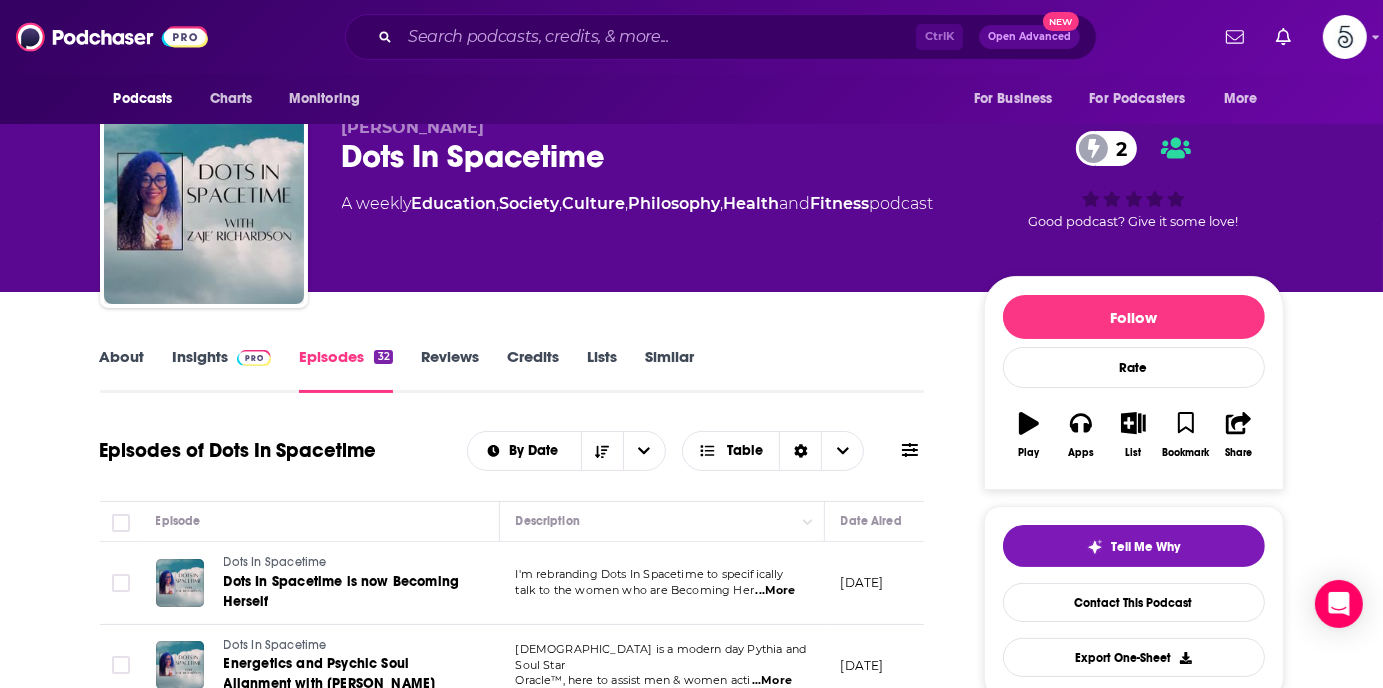 scroll, scrollTop: 0, scrollLeft: 0, axis: both 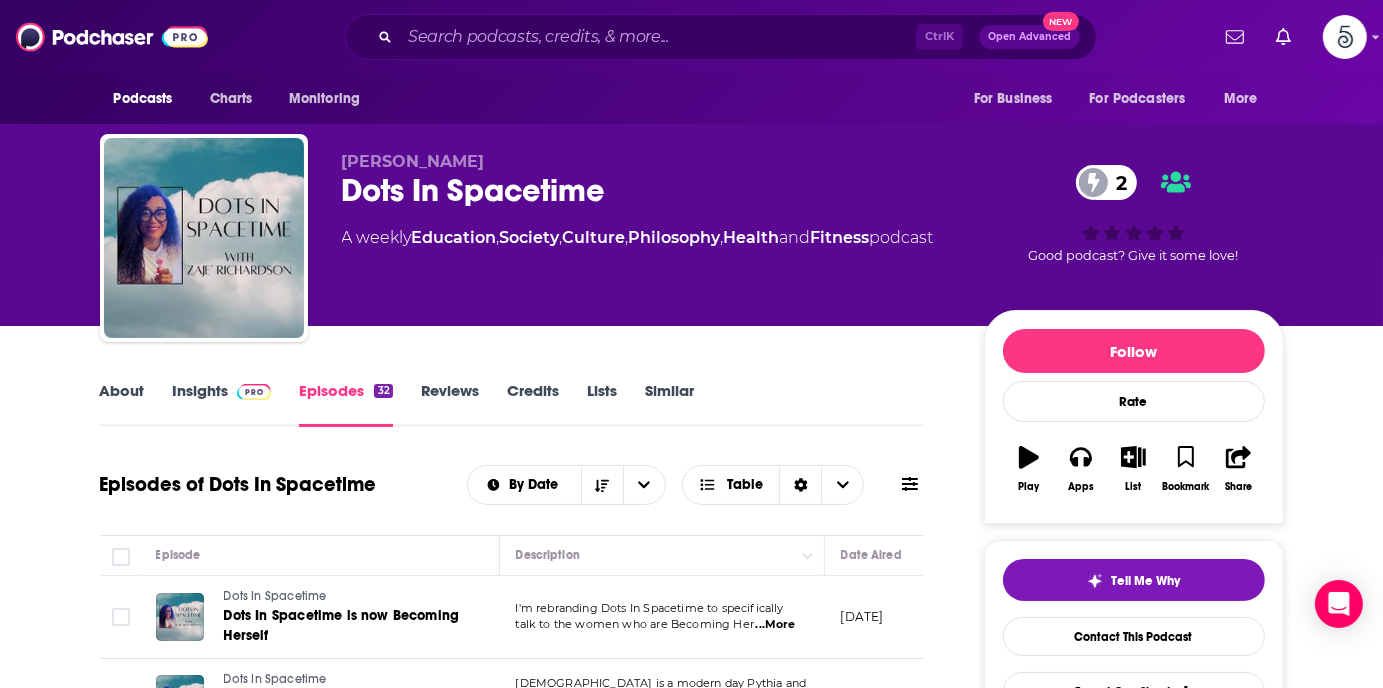click on "Insights" at bounding box center [222, 404] 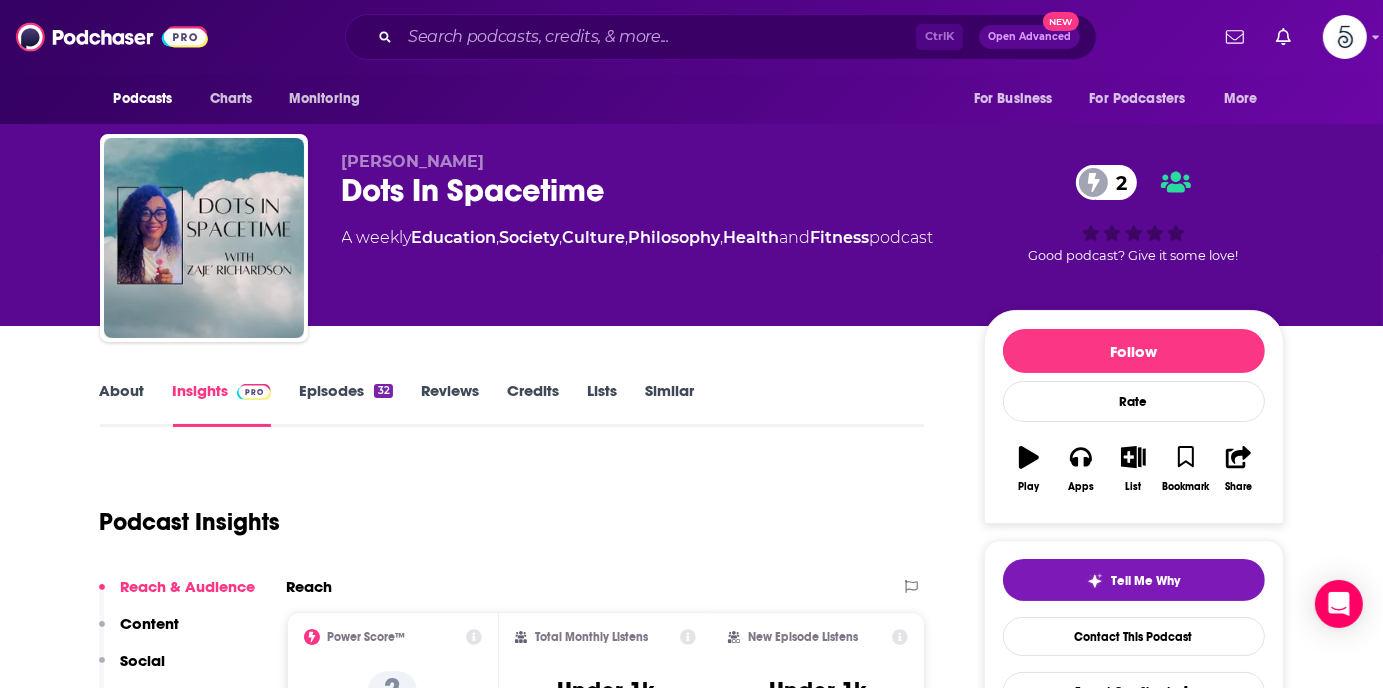 scroll, scrollTop: 243, scrollLeft: 0, axis: vertical 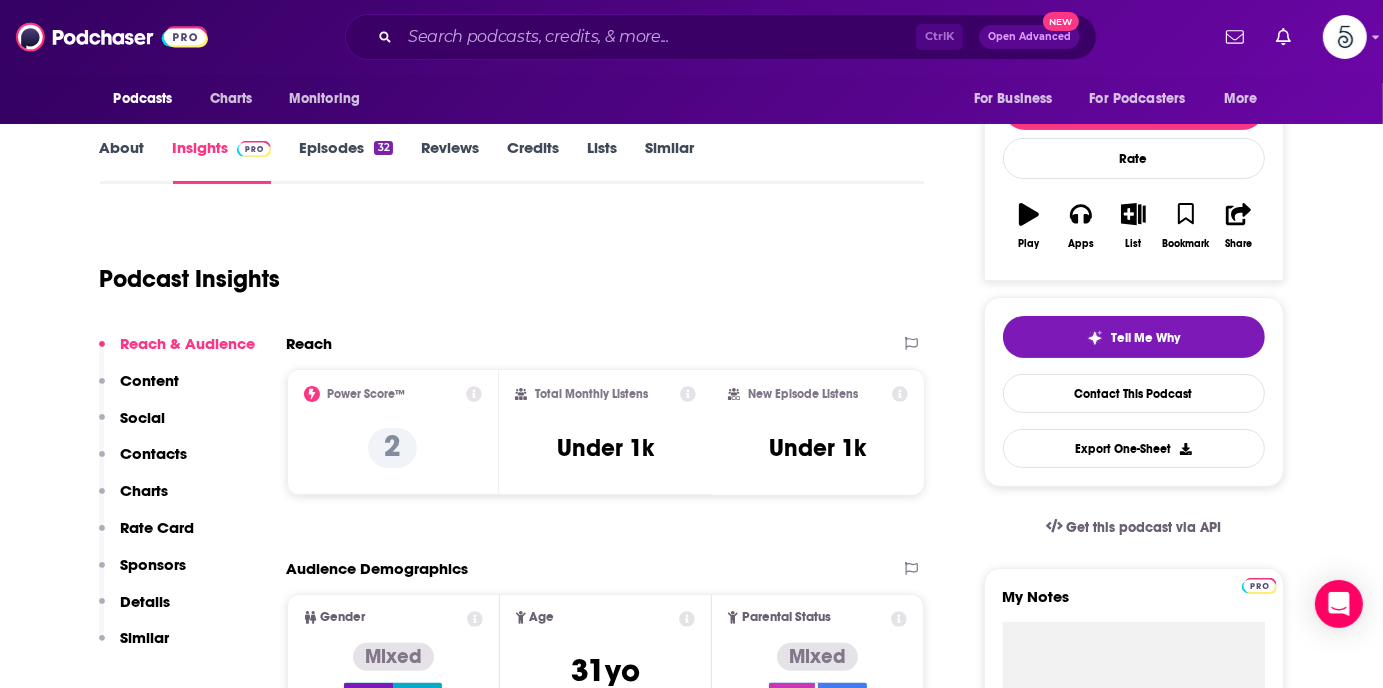 click on "Contacts" at bounding box center (154, 453) 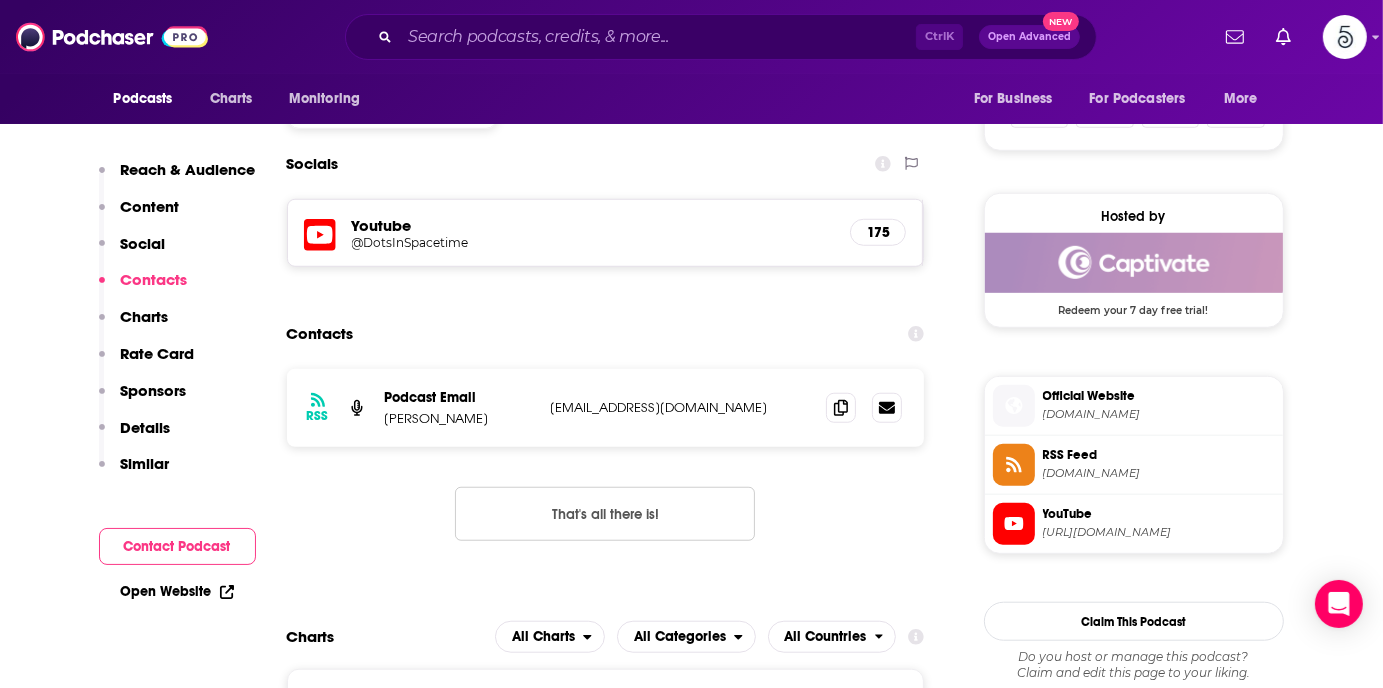 scroll, scrollTop: 1380, scrollLeft: 0, axis: vertical 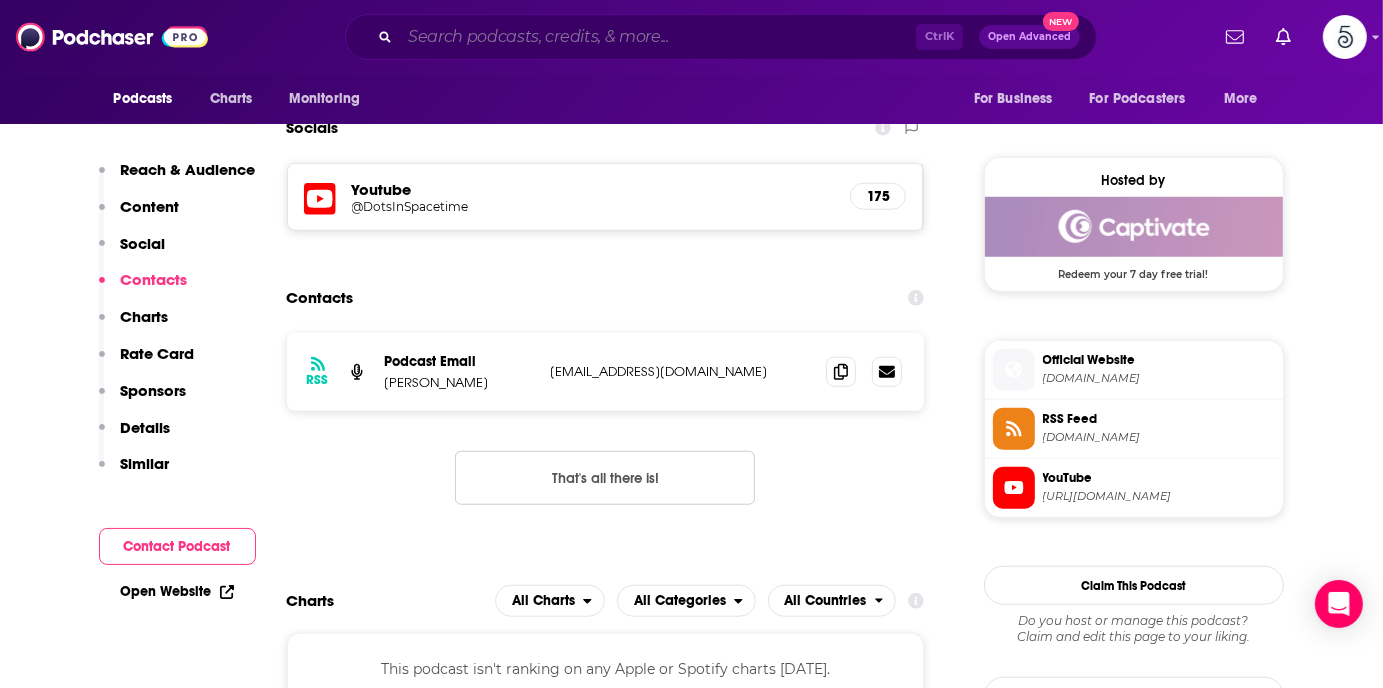 click at bounding box center [658, 37] 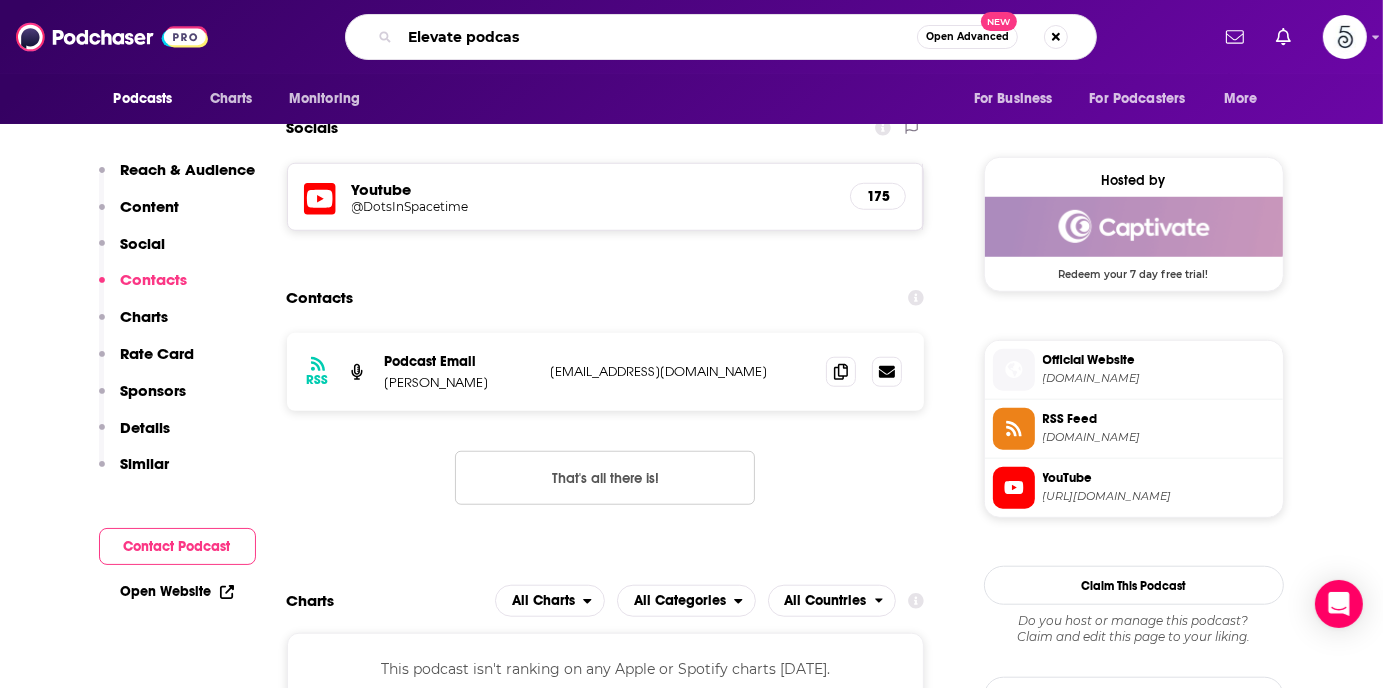 type on "Elevate podcast" 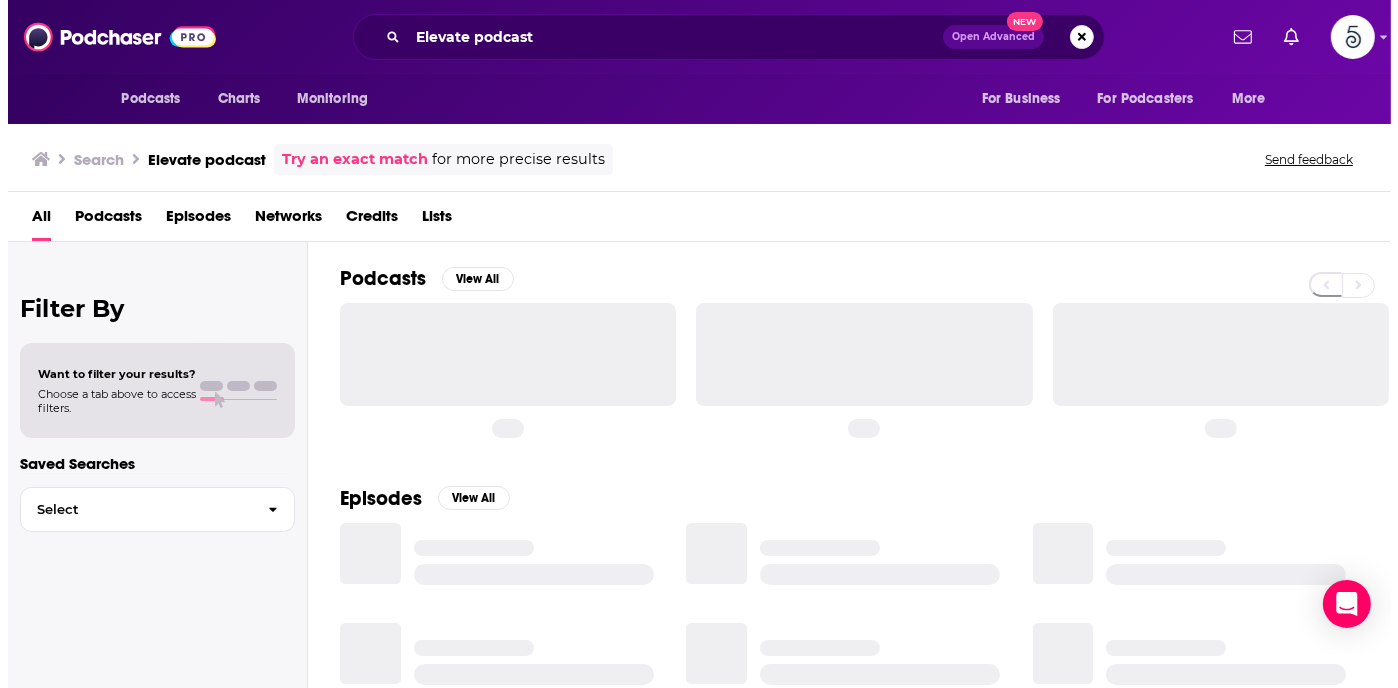 scroll, scrollTop: 0, scrollLeft: 0, axis: both 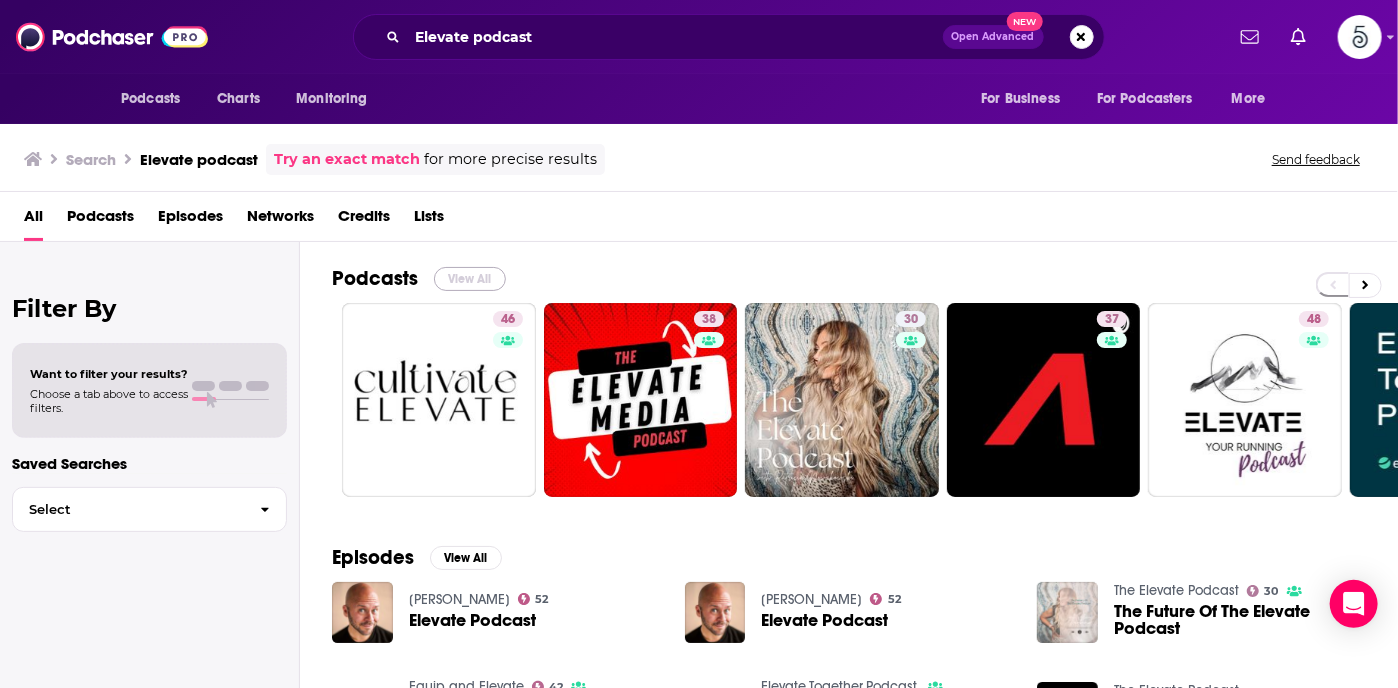 click on "View All" at bounding box center (470, 279) 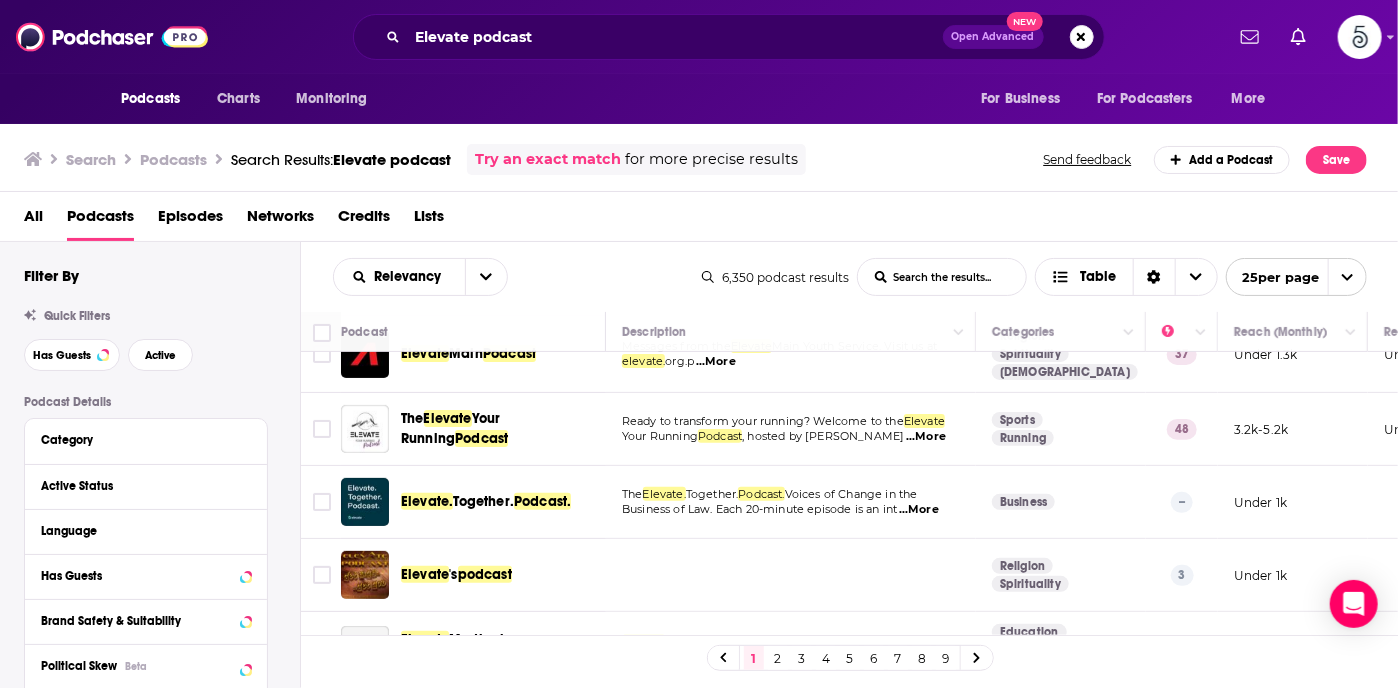 scroll, scrollTop: 328, scrollLeft: 0, axis: vertical 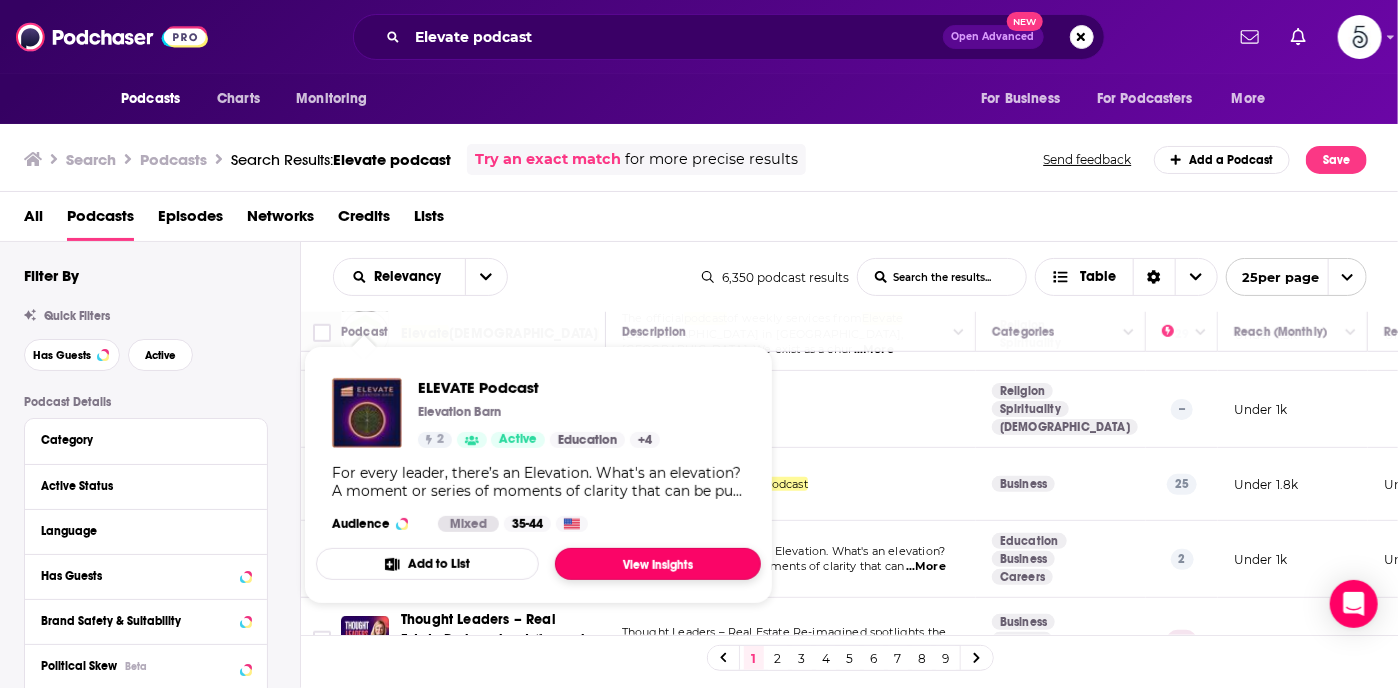 click on "View Insights" at bounding box center [658, 564] 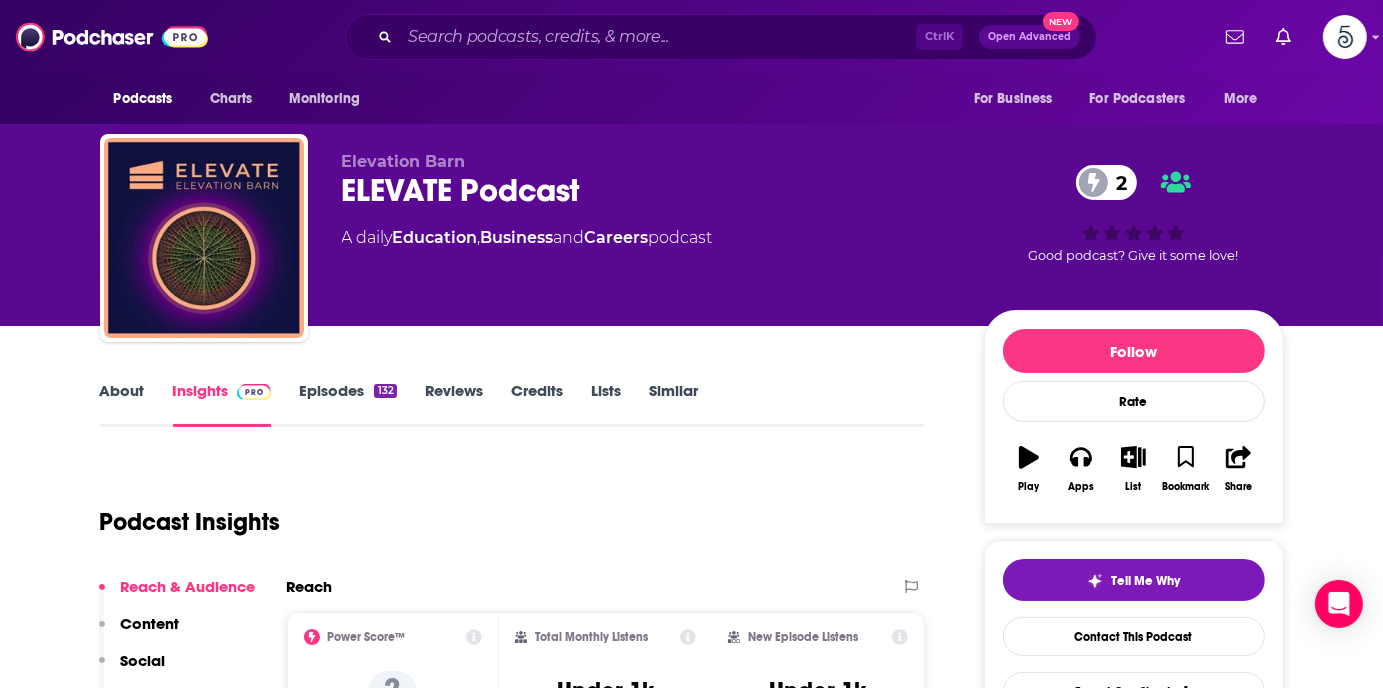 click on "About" at bounding box center (122, 404) 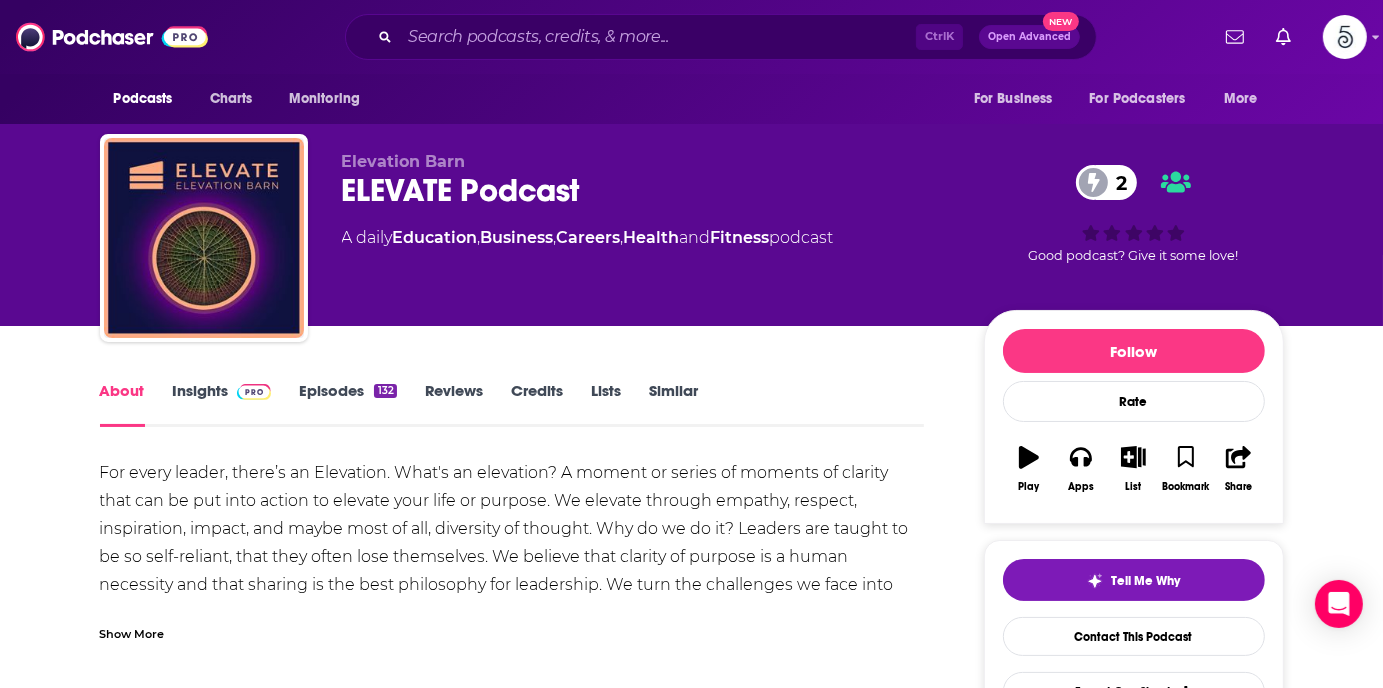 click on "Show More" at bounding box center [132, 632] 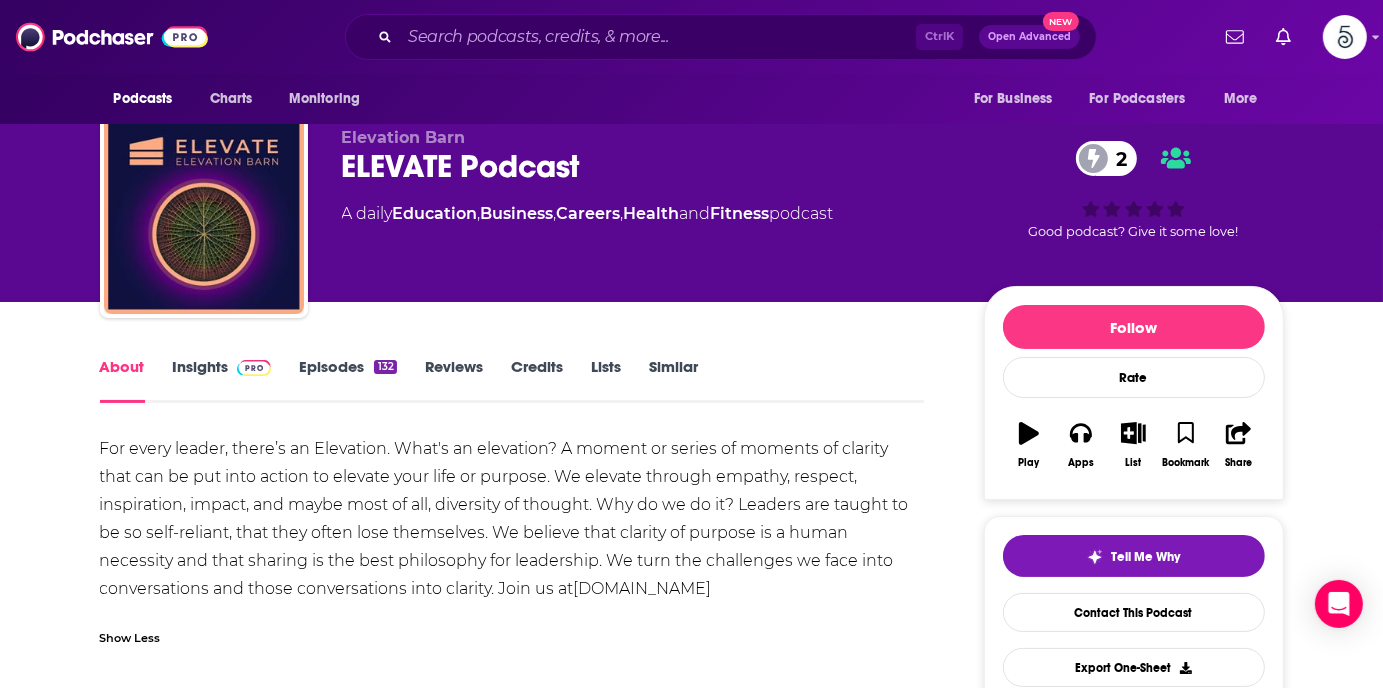 scroll, scrollTop: 0, scrollLeft: 0, axis: both 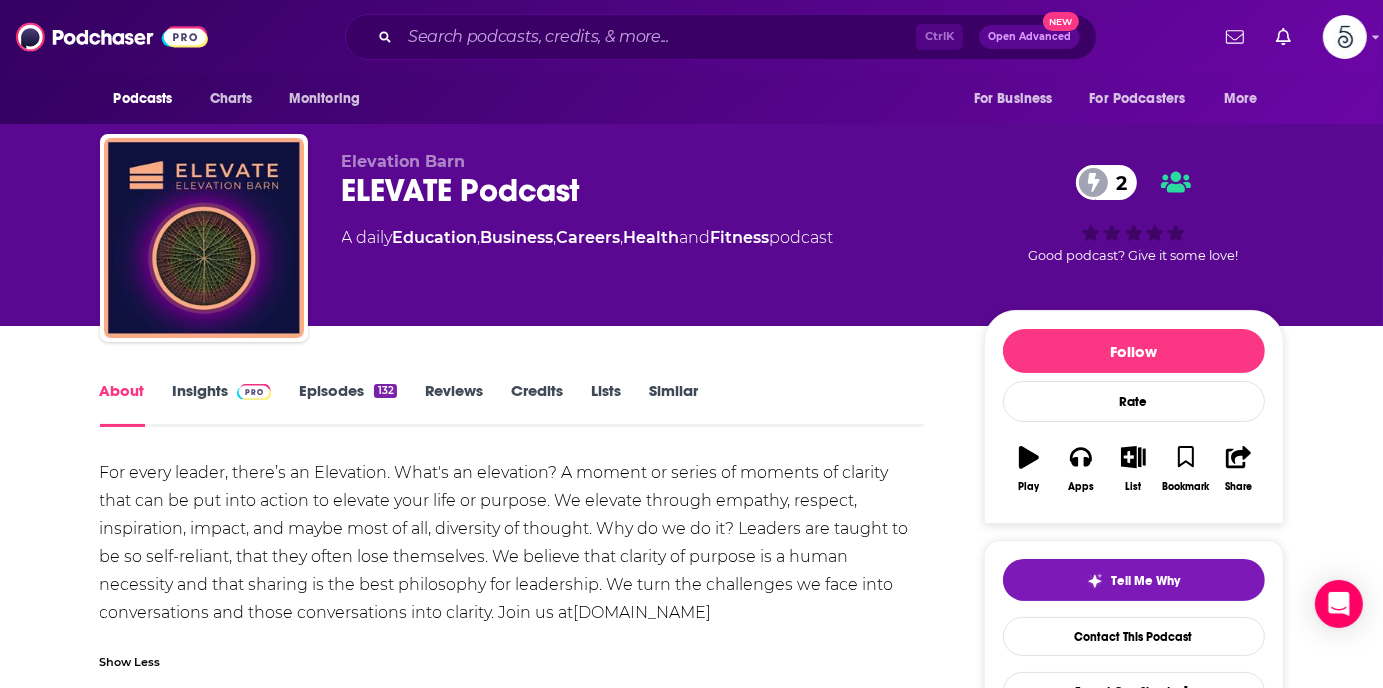 click on "Episodes 132" at bounding box center (347, 404) 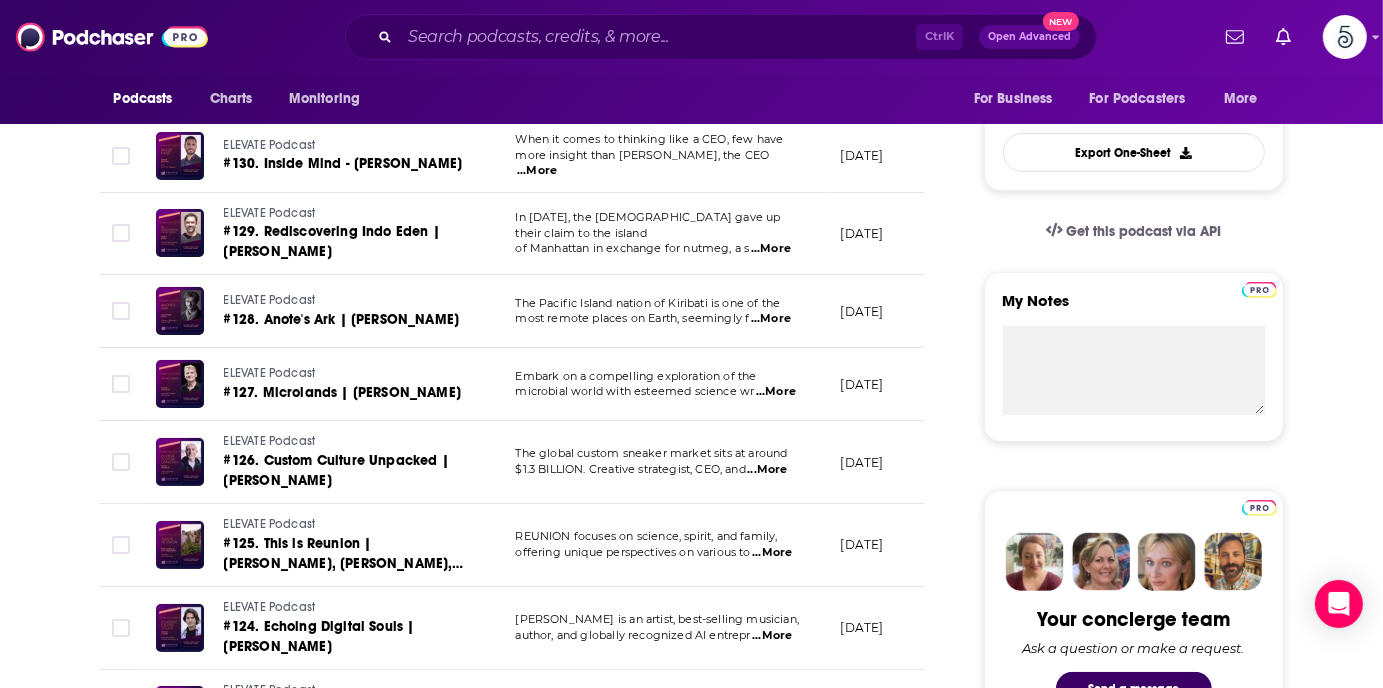 scroll, scrollTop: 0, scrollLeft: 0, axis: both 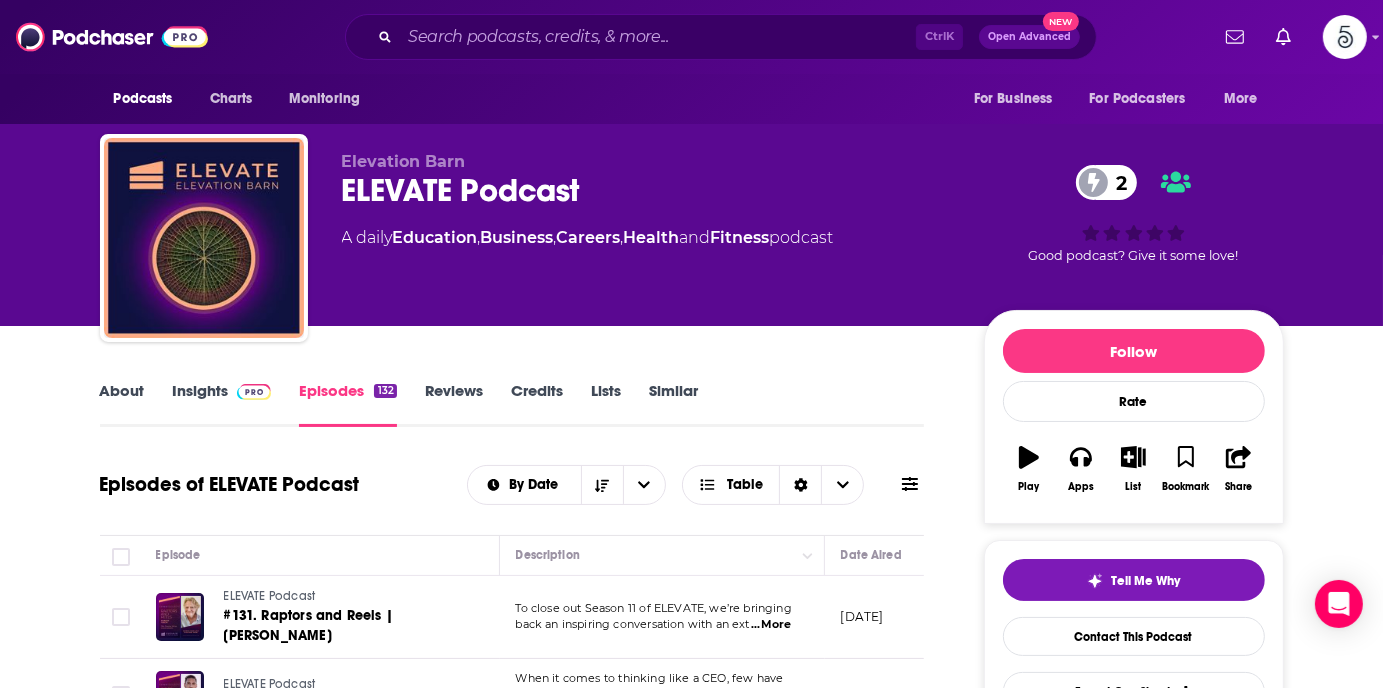 click on "Insights" at bounding box center [222, 404] 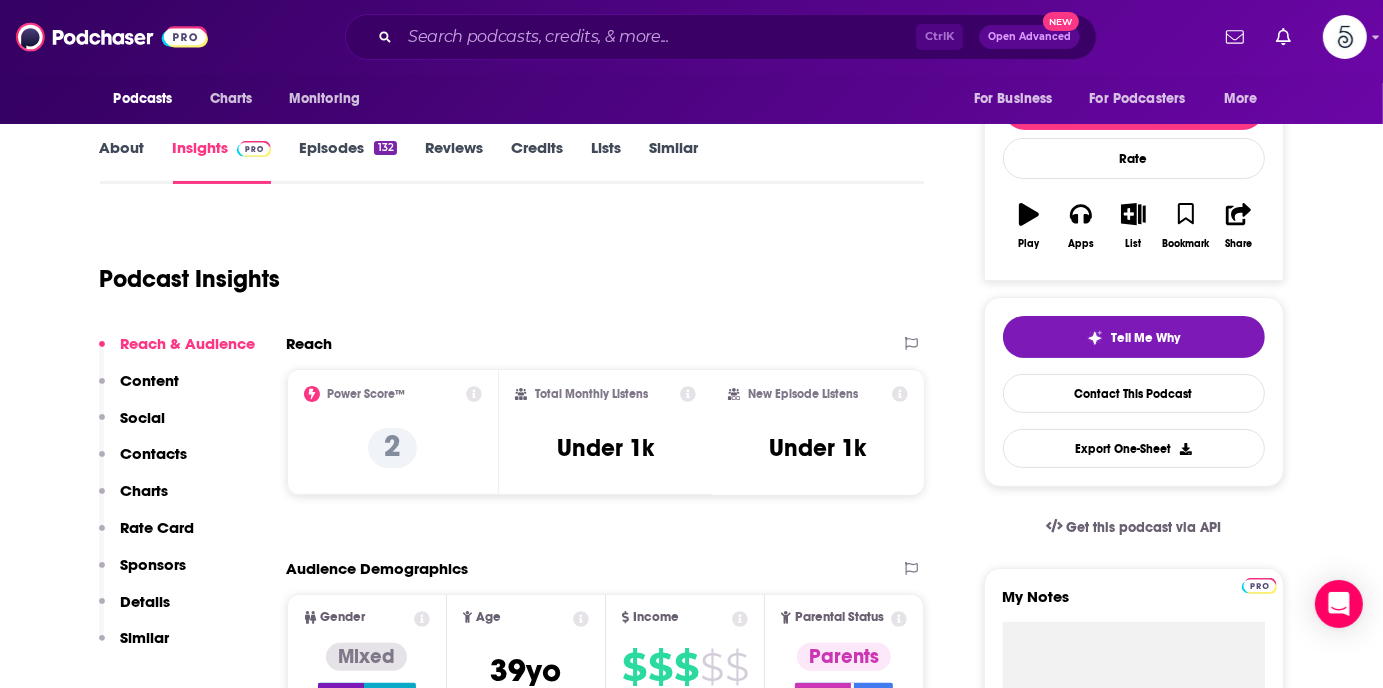 scroll, scrollTop: 428, scrollLeft: 0, axis: vertical 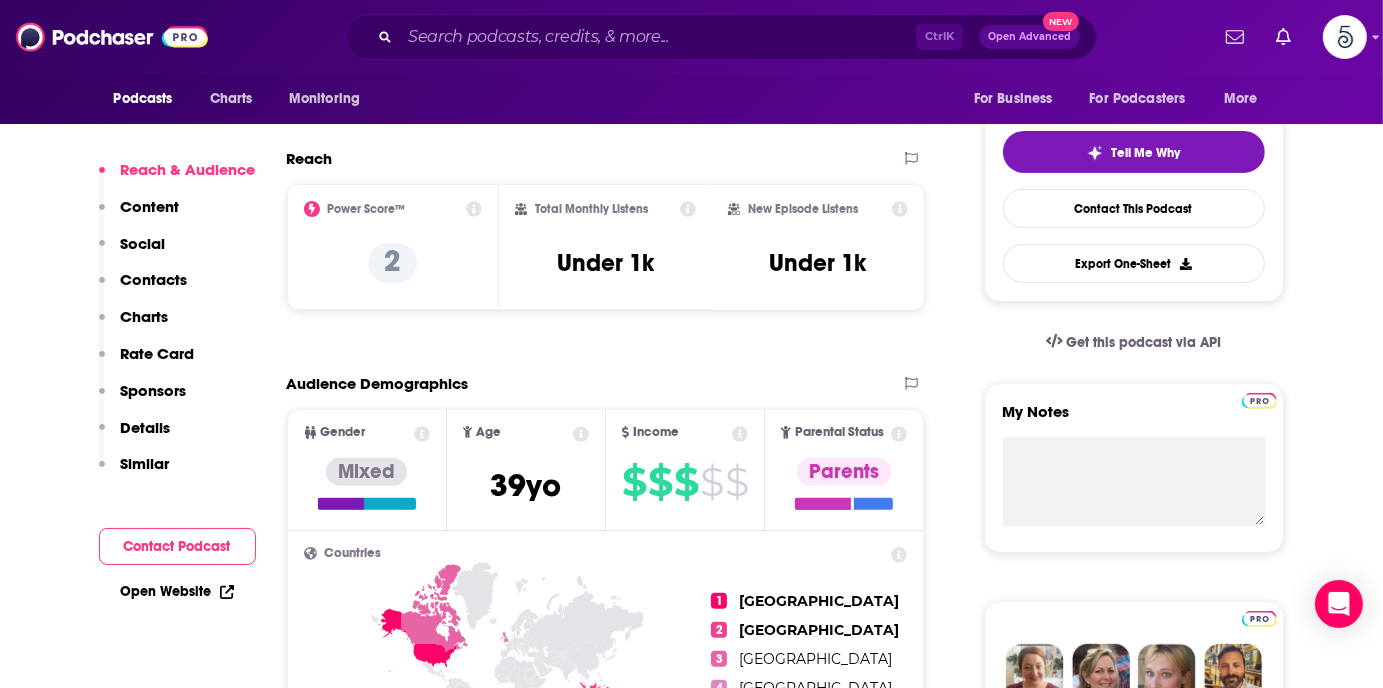 click on "Contacts" at bounding box center (154, 279) 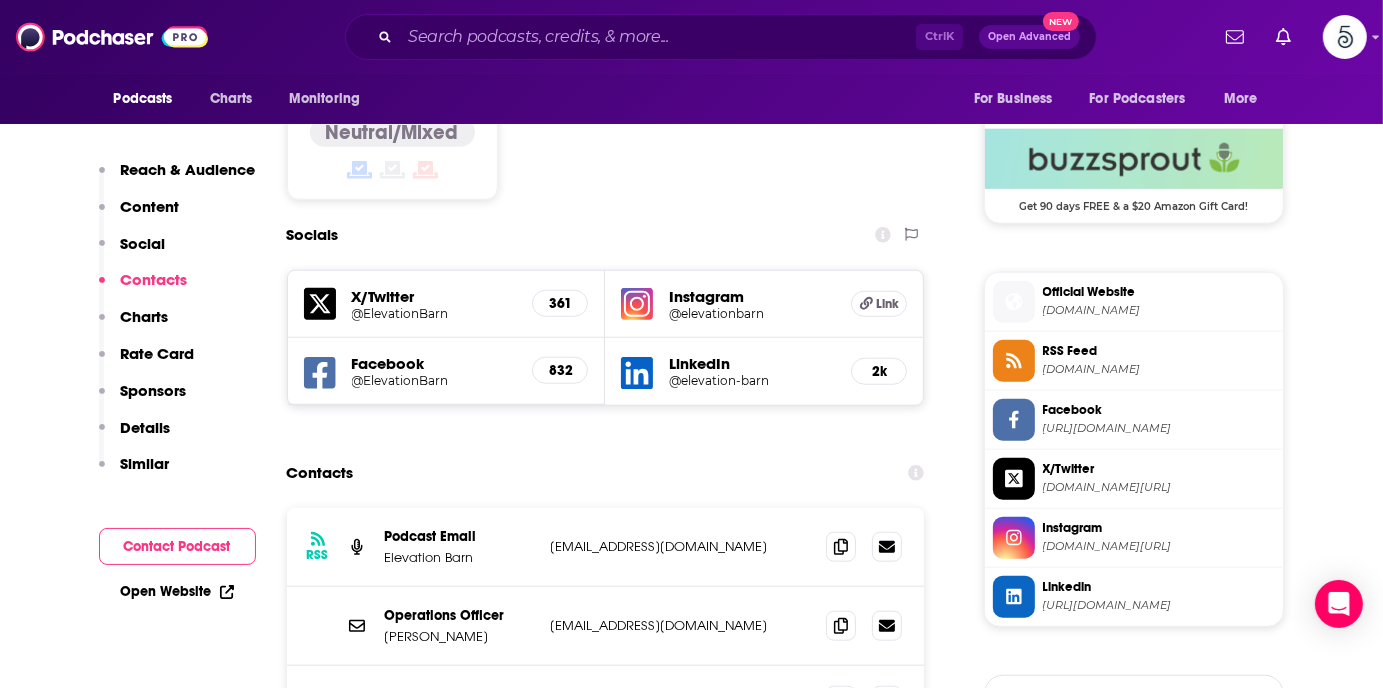 scroll, scrollTop: 1716, scrollLeft: 0, axis: vertical 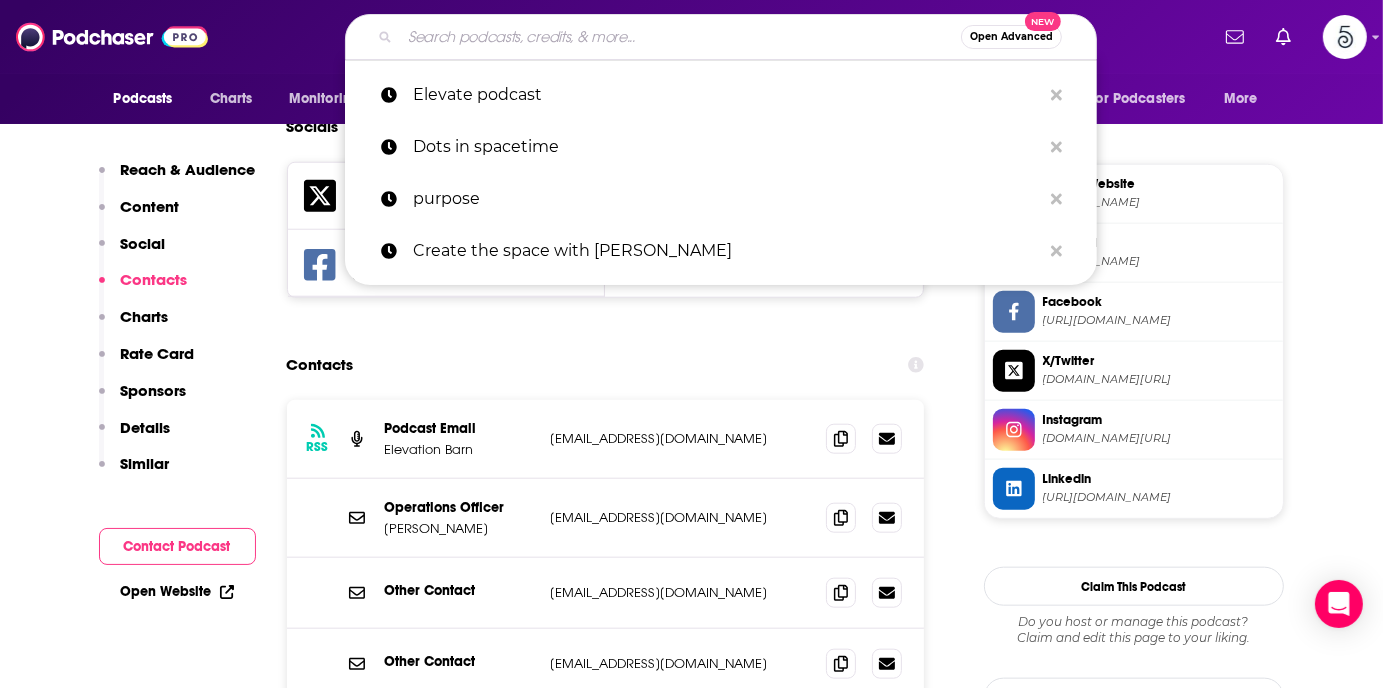 click at bounding box center [680, 37] 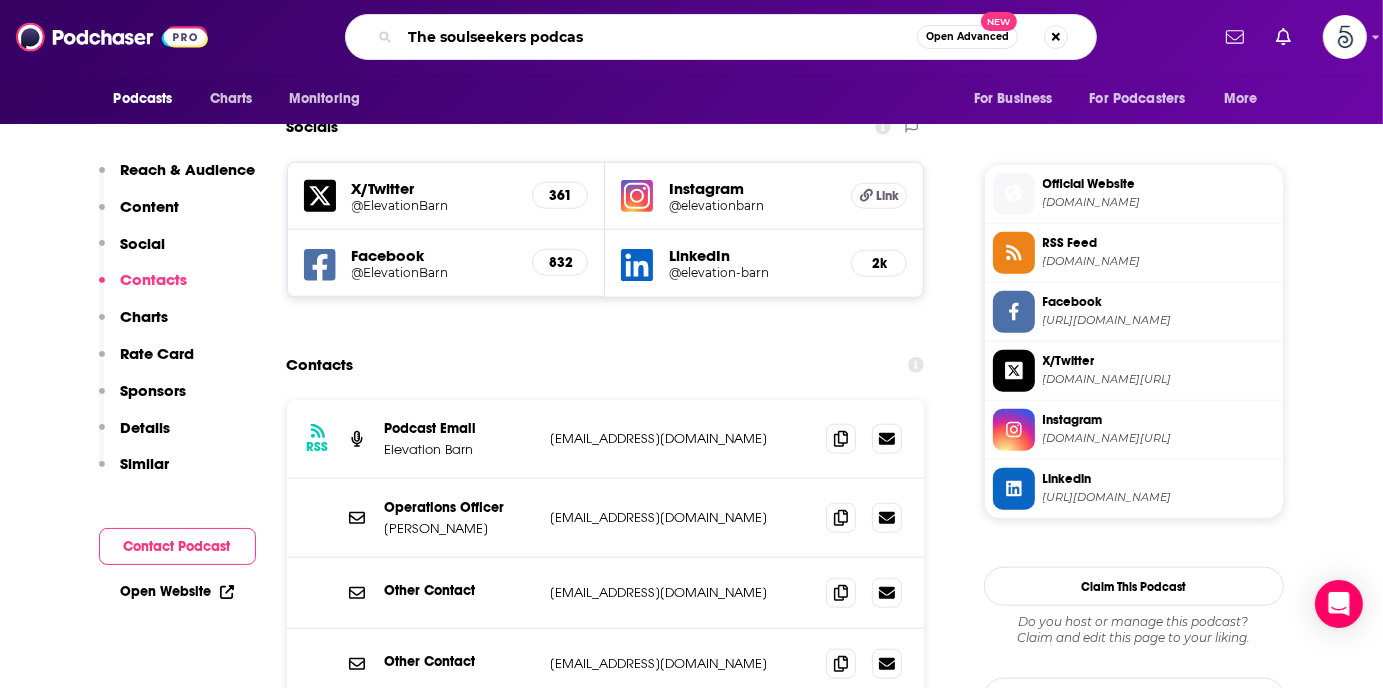 type on "The soulseekers podcast" 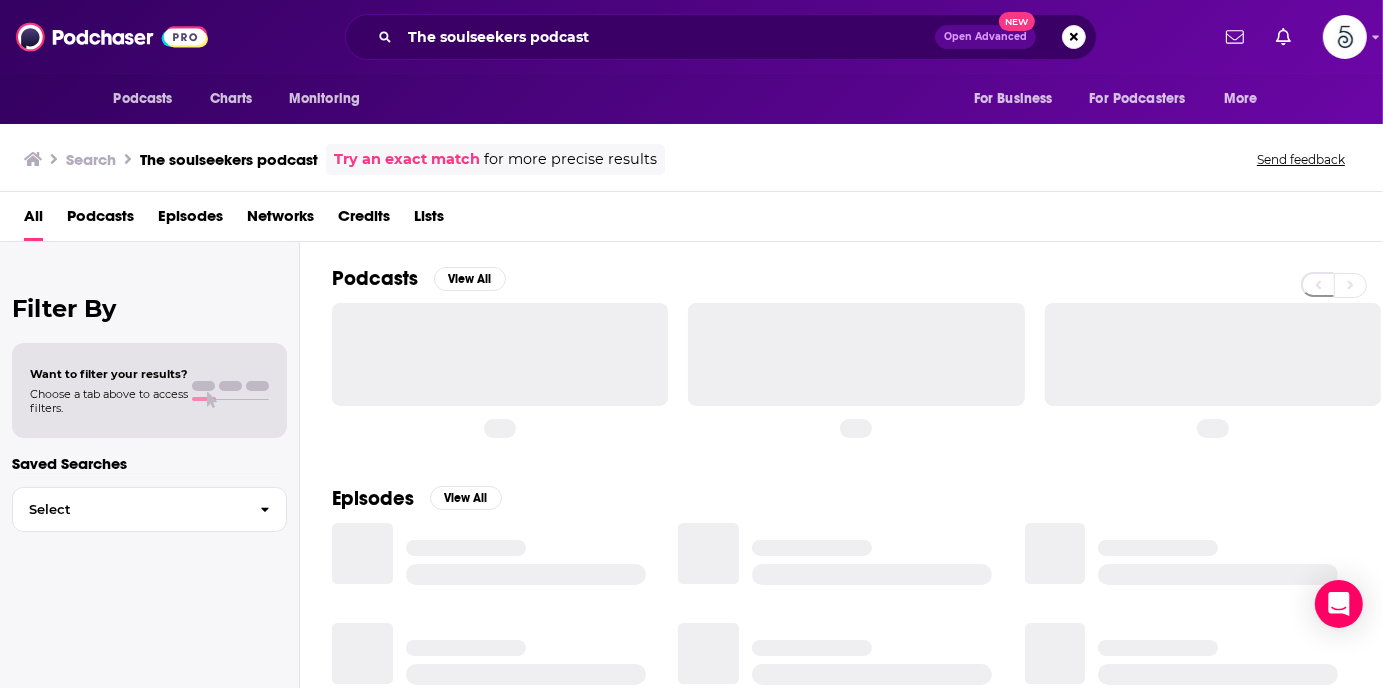 scroll, scrollTop: 0, scrollLeft: 0, axis: both 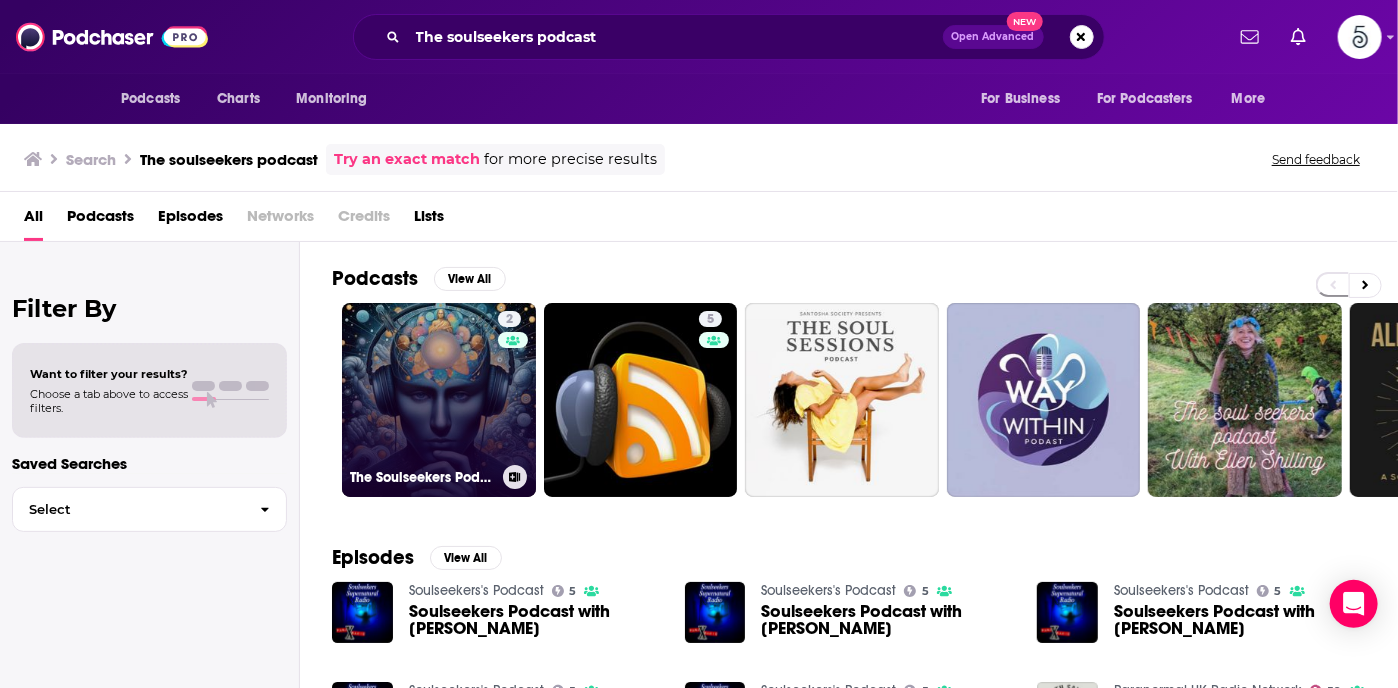 click on "2 The  Soulseekers Podcast" at bounding box center (439, 400) 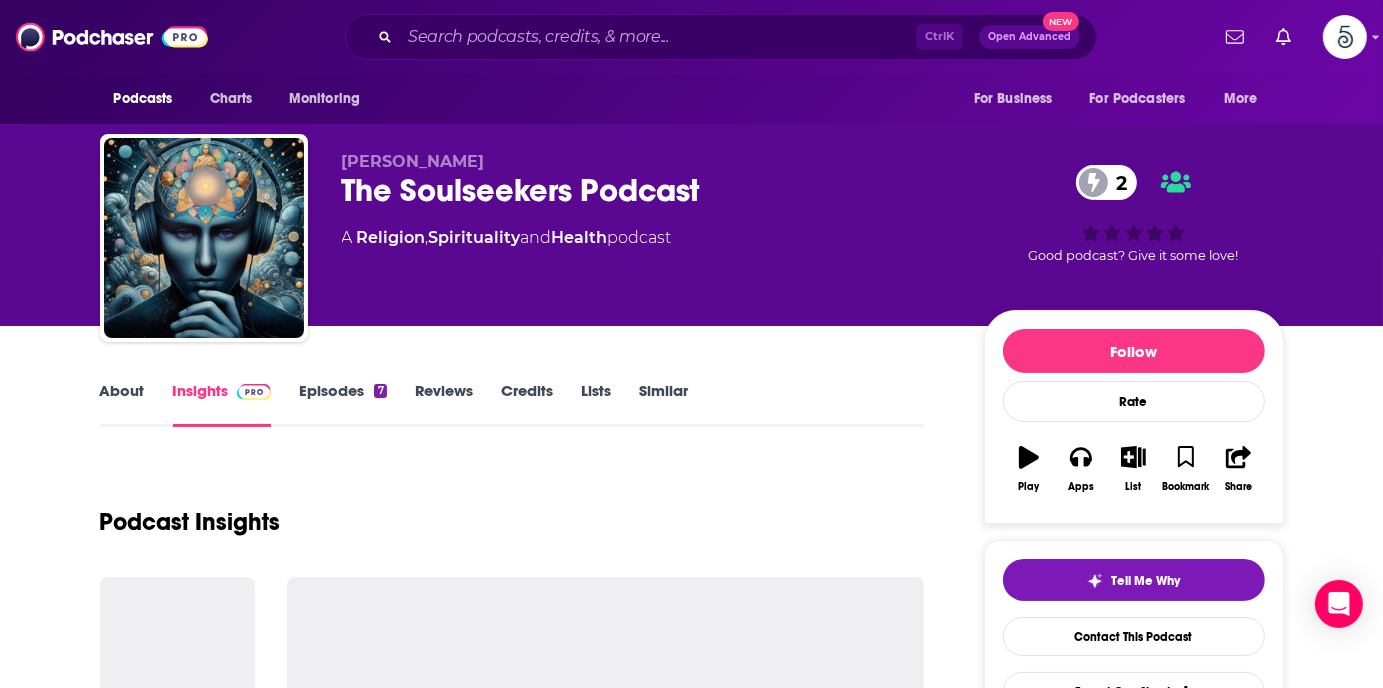 click on "Episodes 7" at bounding box center [342, 404] 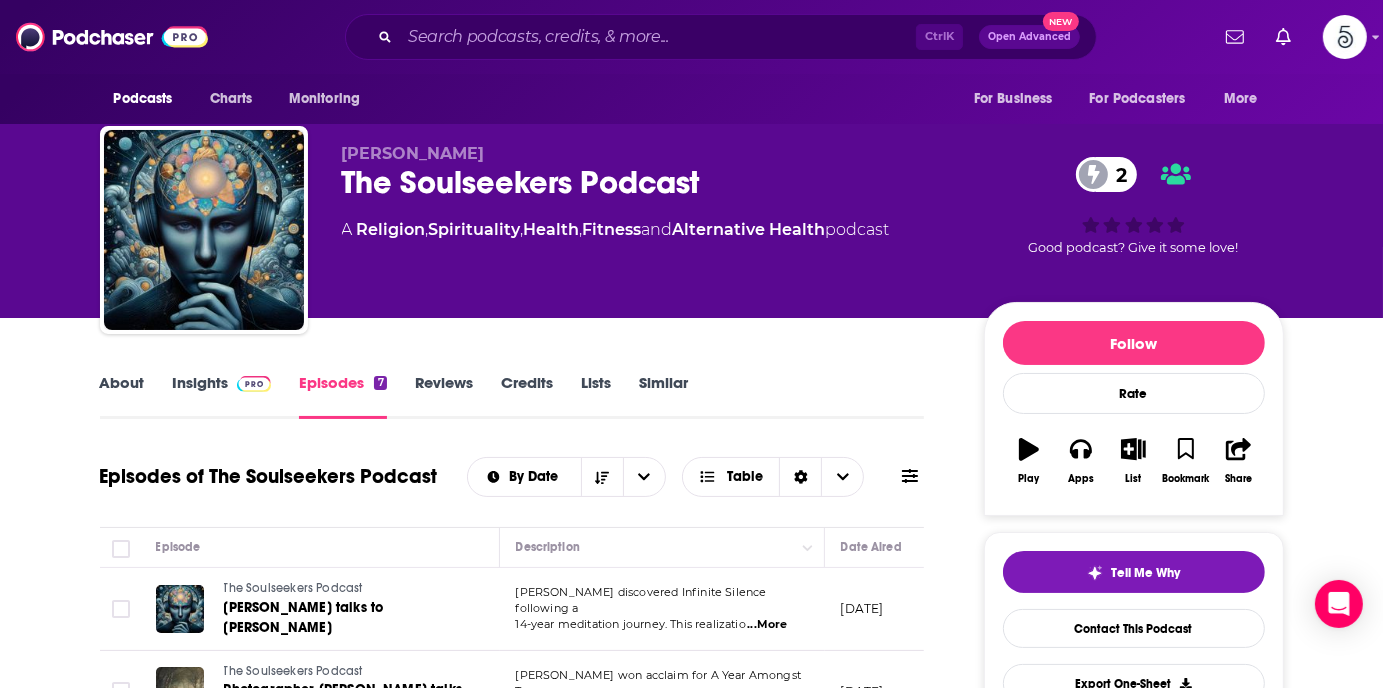 scroll, scrollTop: 0, scrollLeft: 0, axis: both 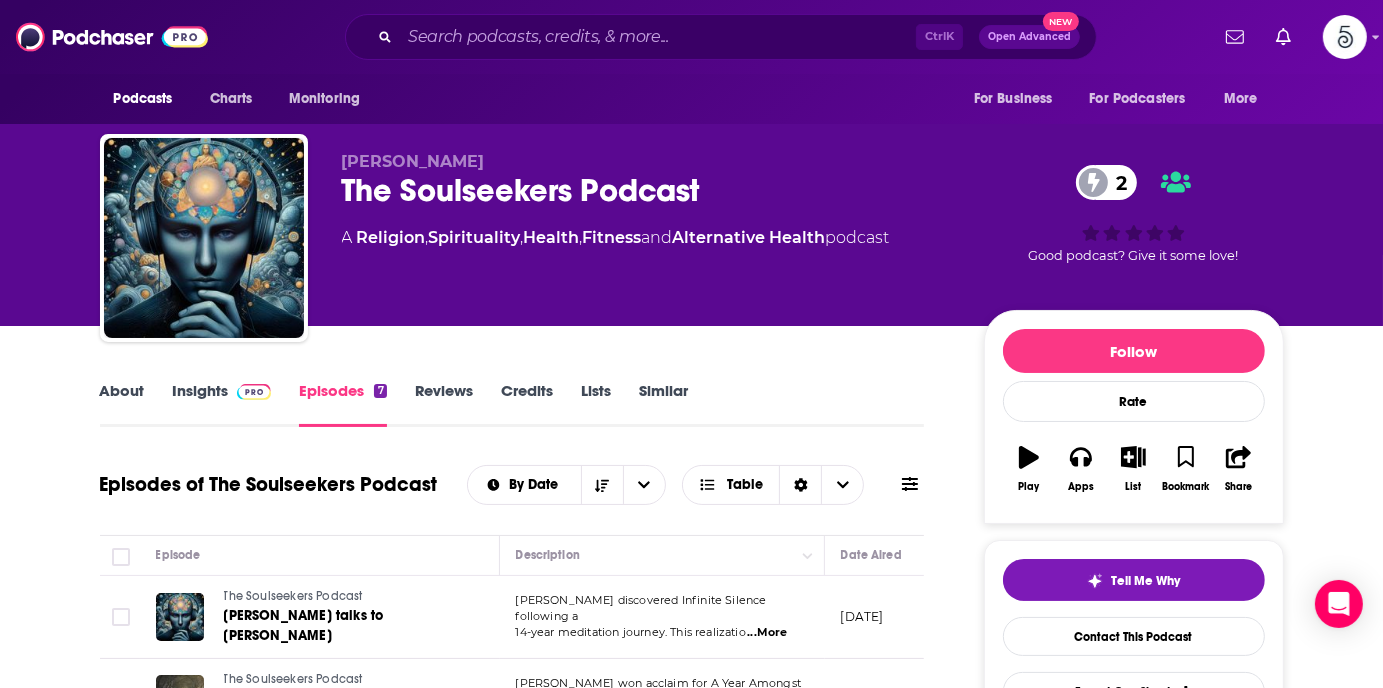 click on "Insights" at bounding box center (222, 404) 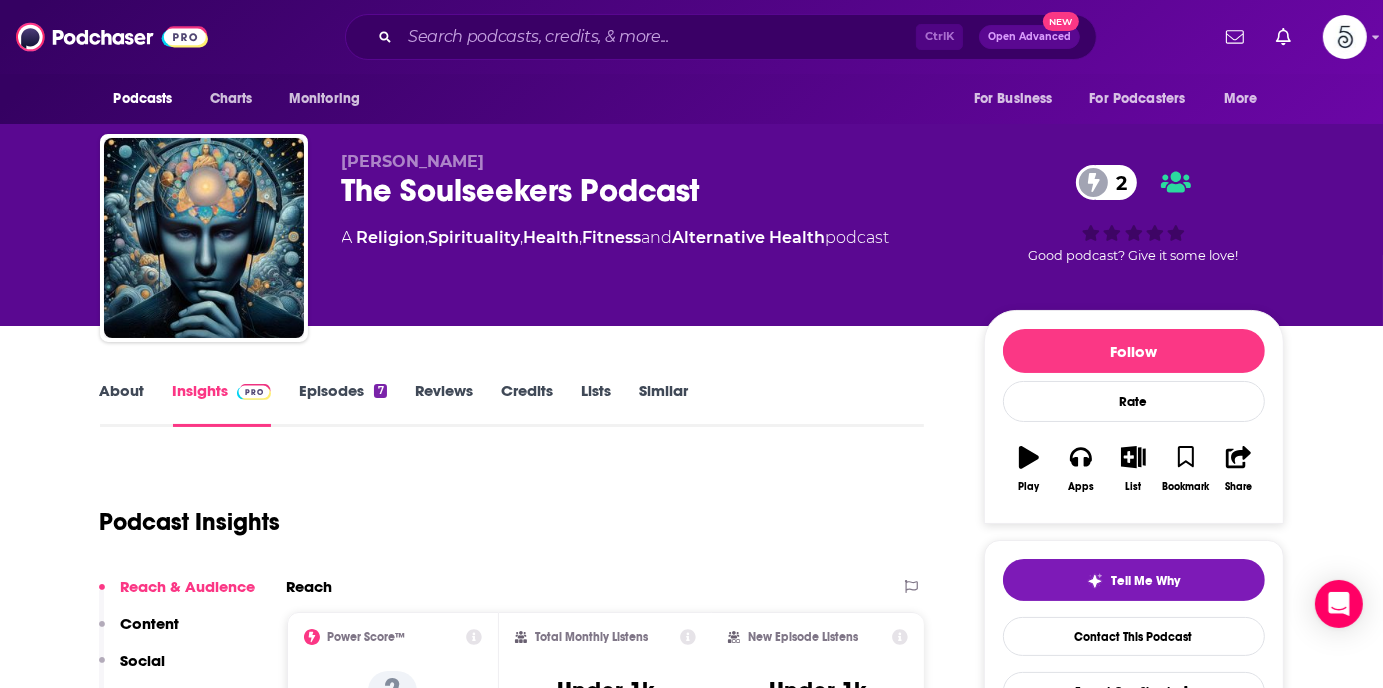 scroll, scrollTop: 231, scrollLeft: 0, axis: vertical 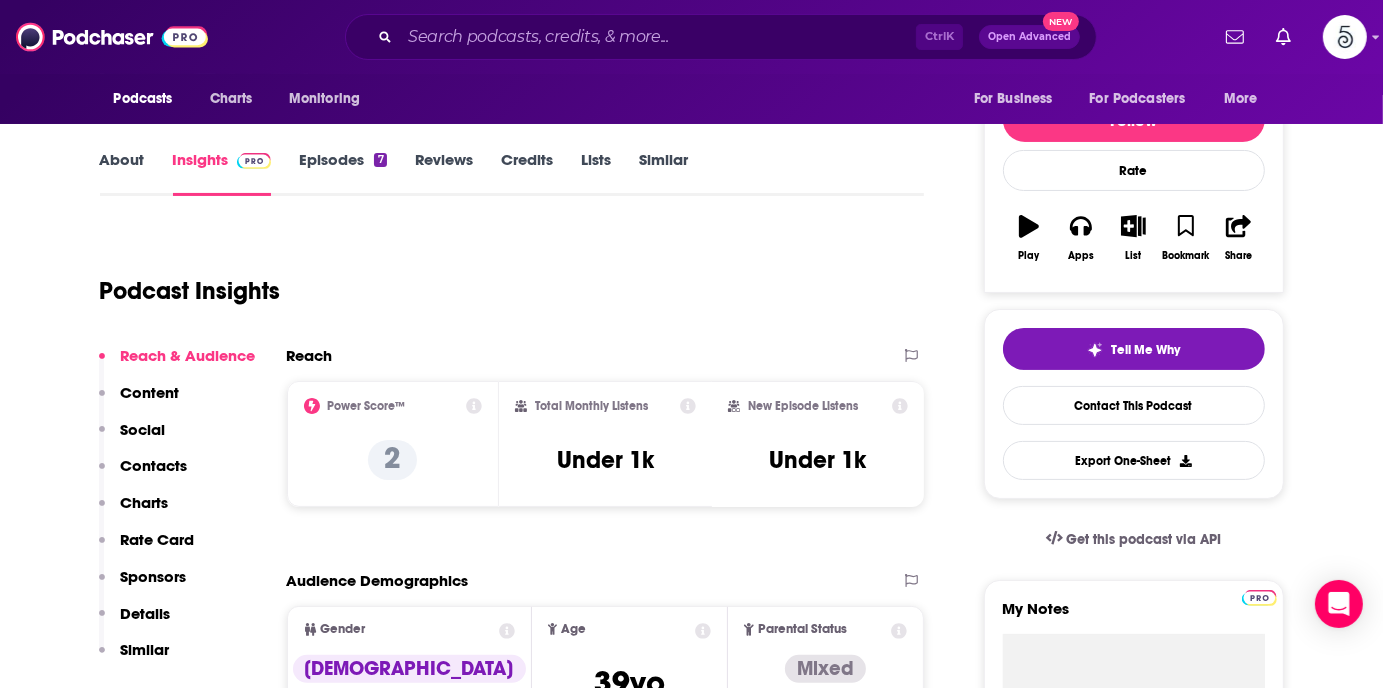 click on "Contacts" at bounding box center [154, 465] 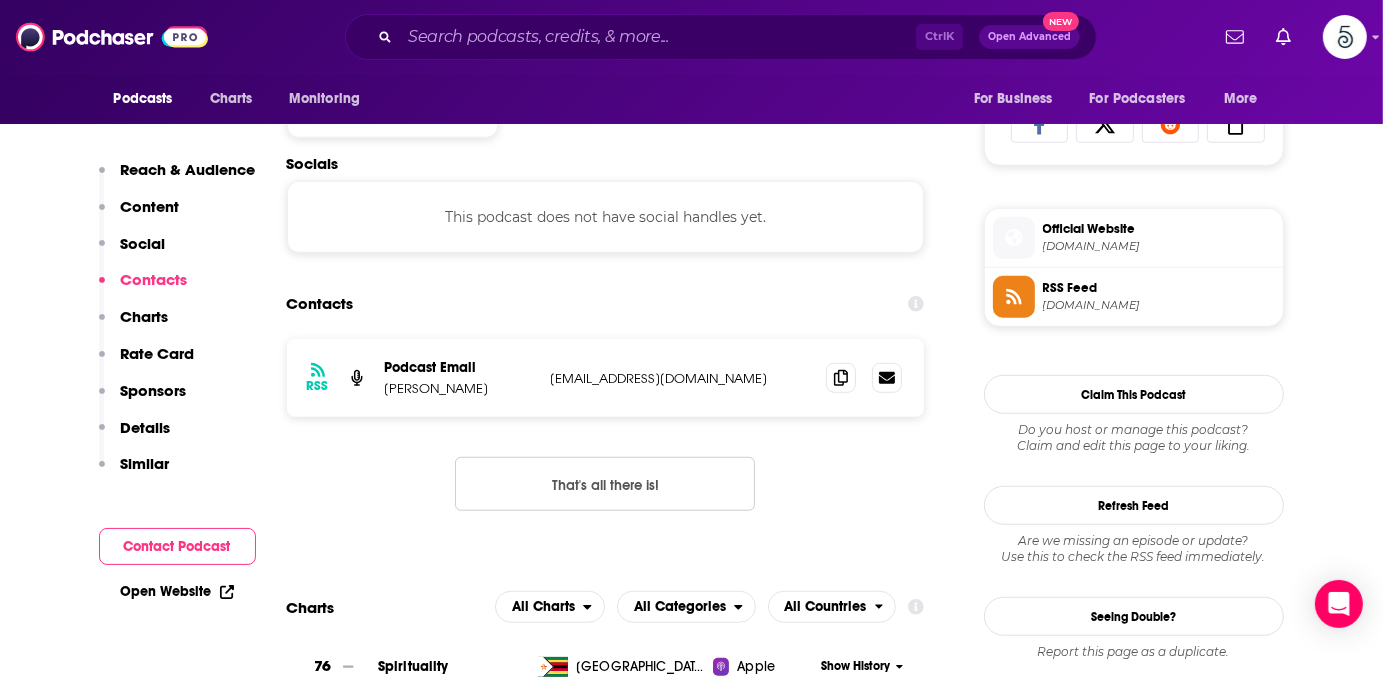 scroll, scrollTop: 1336, scrollLeft: 0, axis: vertical 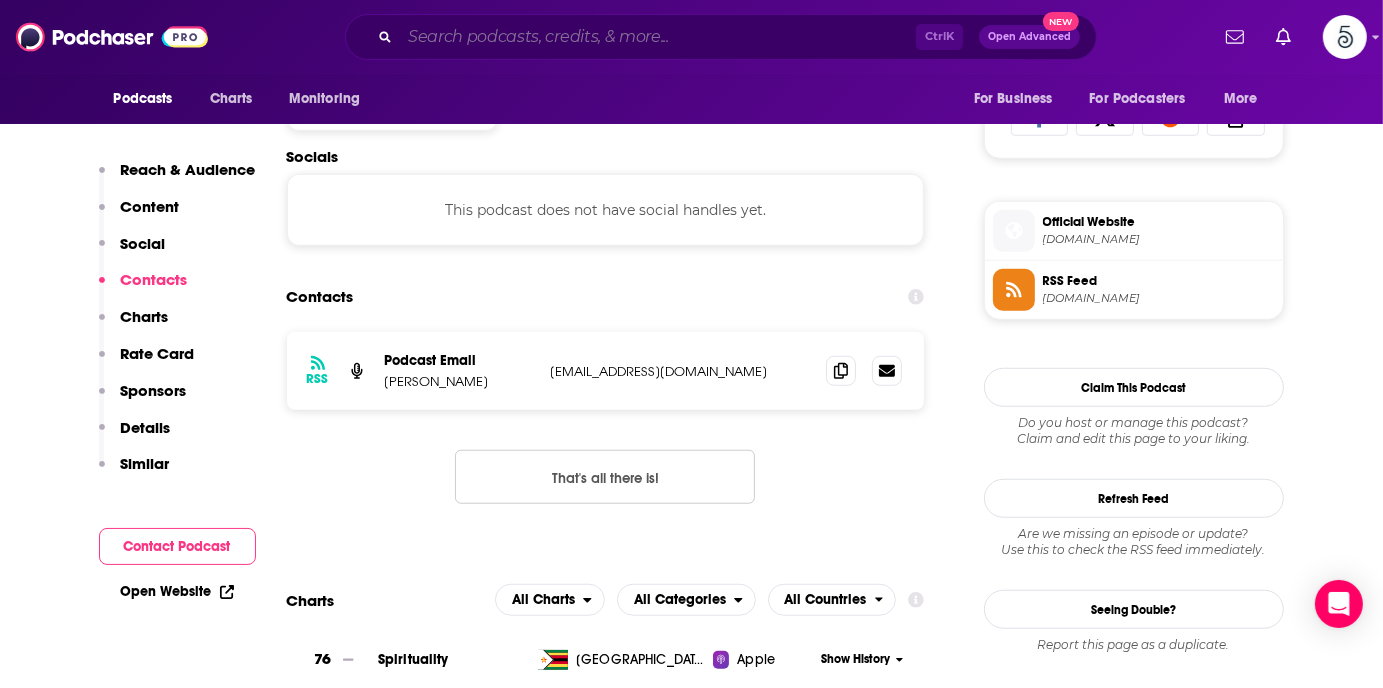 click at bounding box center [658, 37] 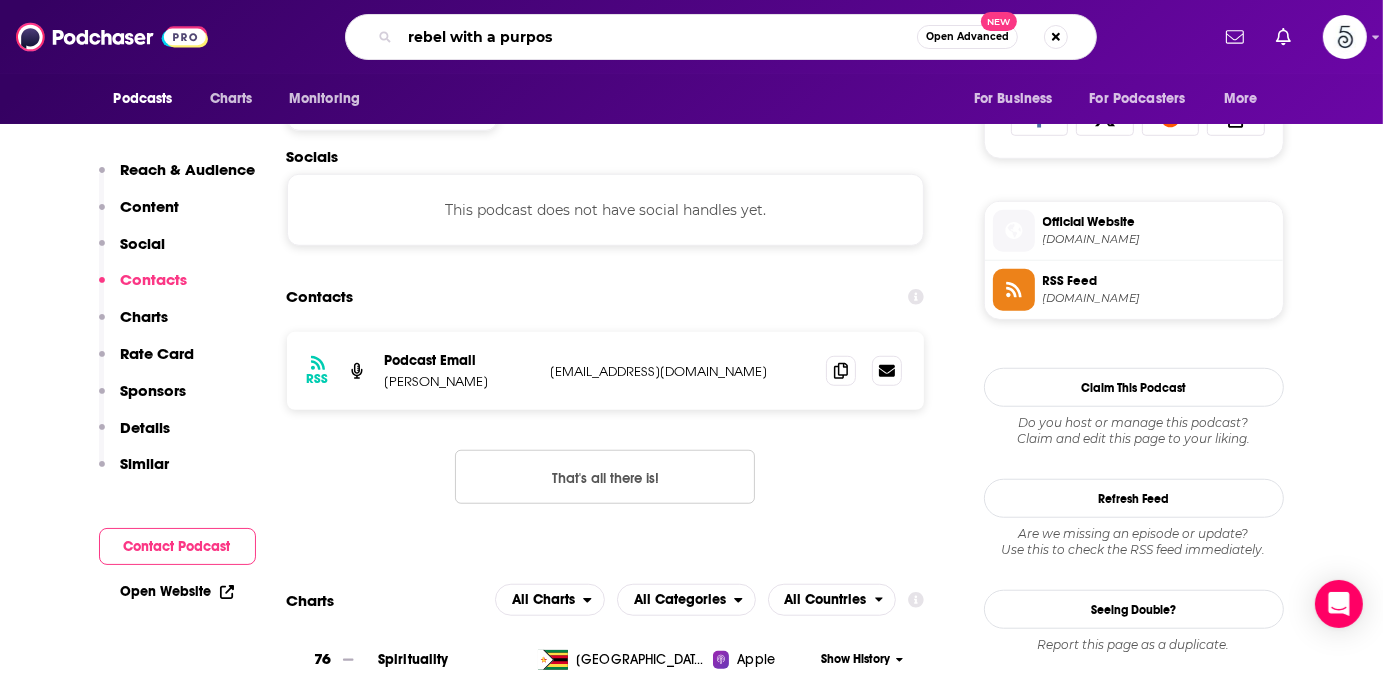 type on "rebel with a purpose" 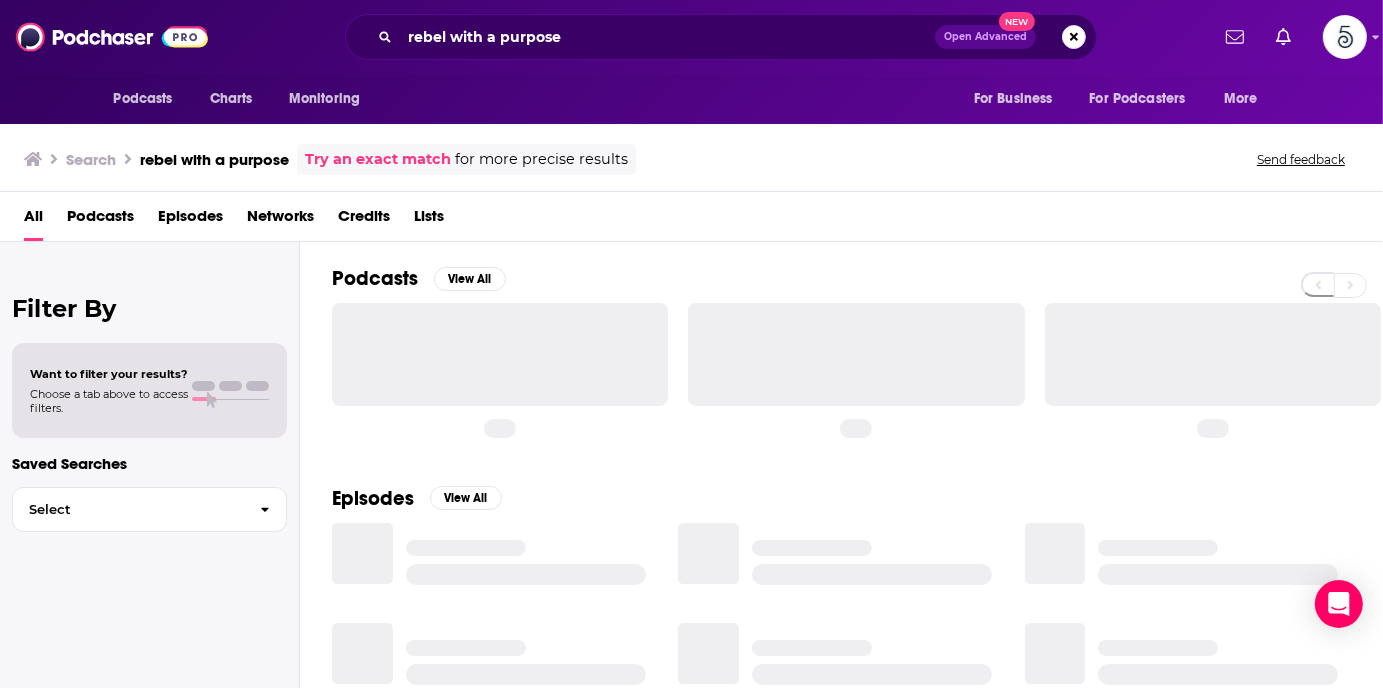 scroll, scrollTop: 0, scrollLeft: 0, axis: both 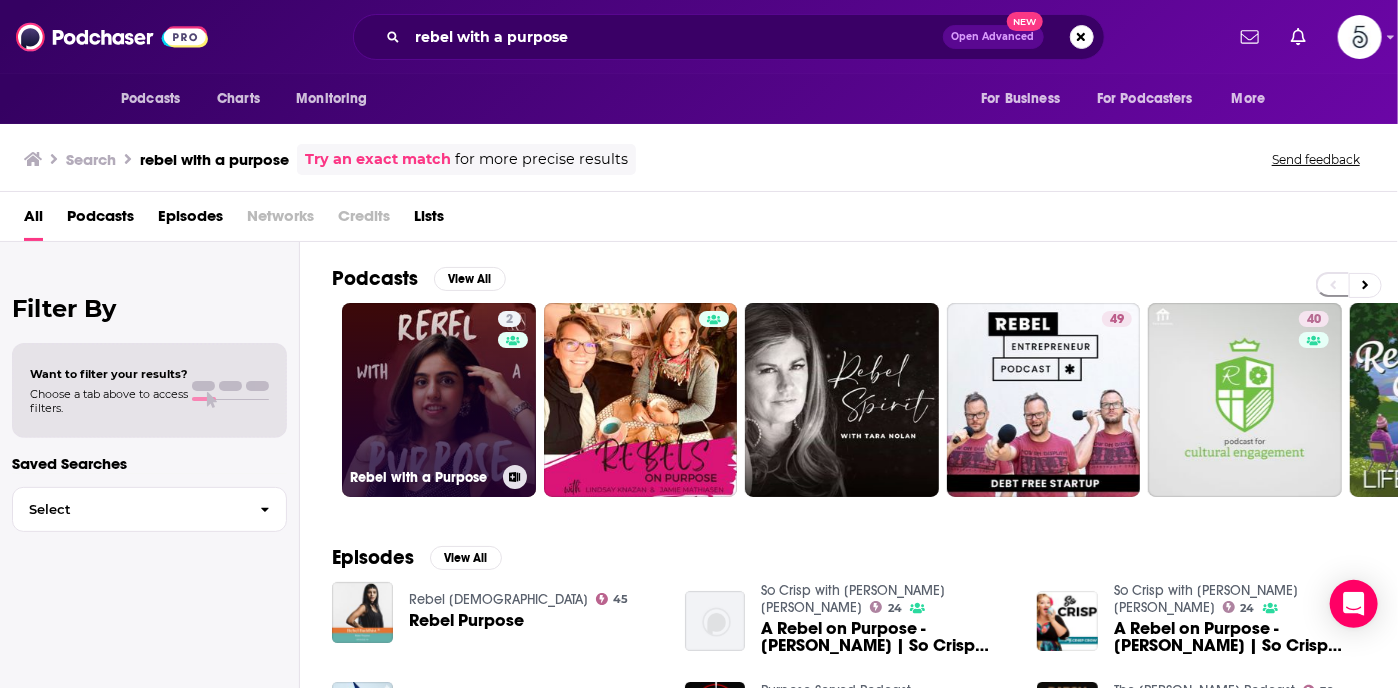 click on "2 Rebel with a Purpose" at bounding box center (439, 400) 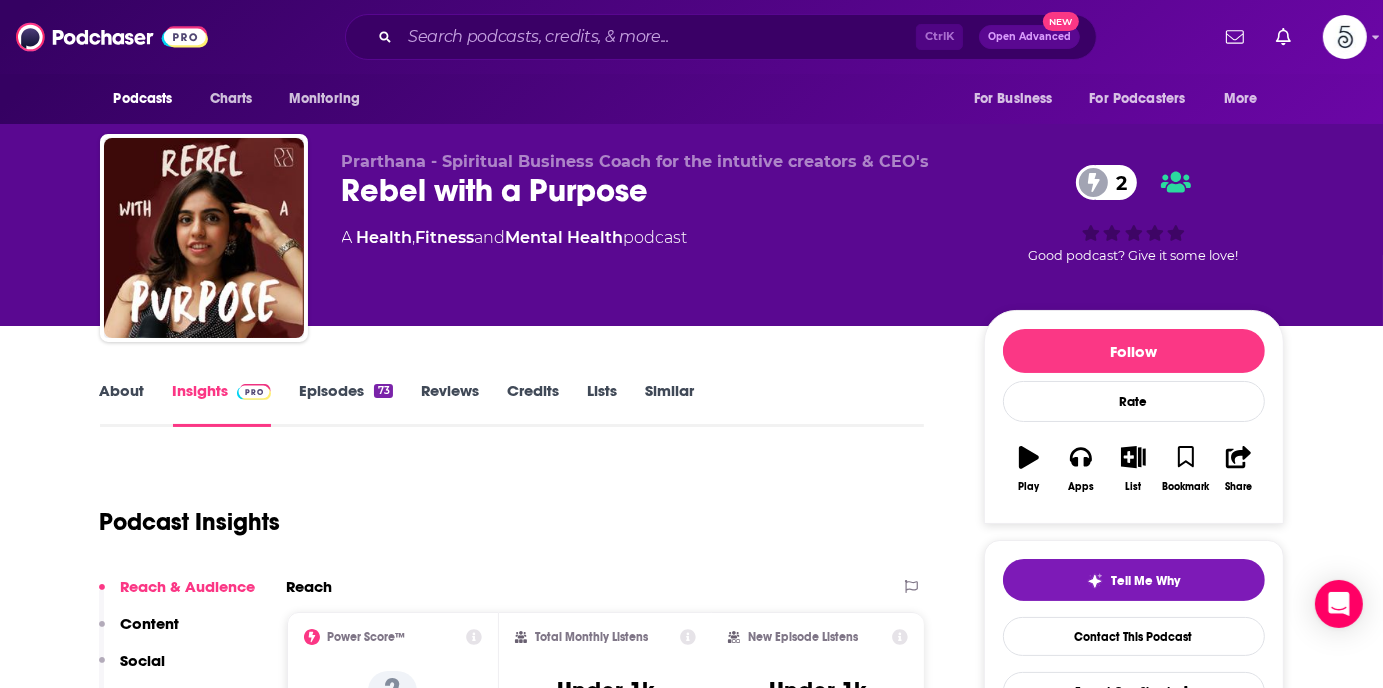 click on "Episodes 73" at bounding box center [345, 404] 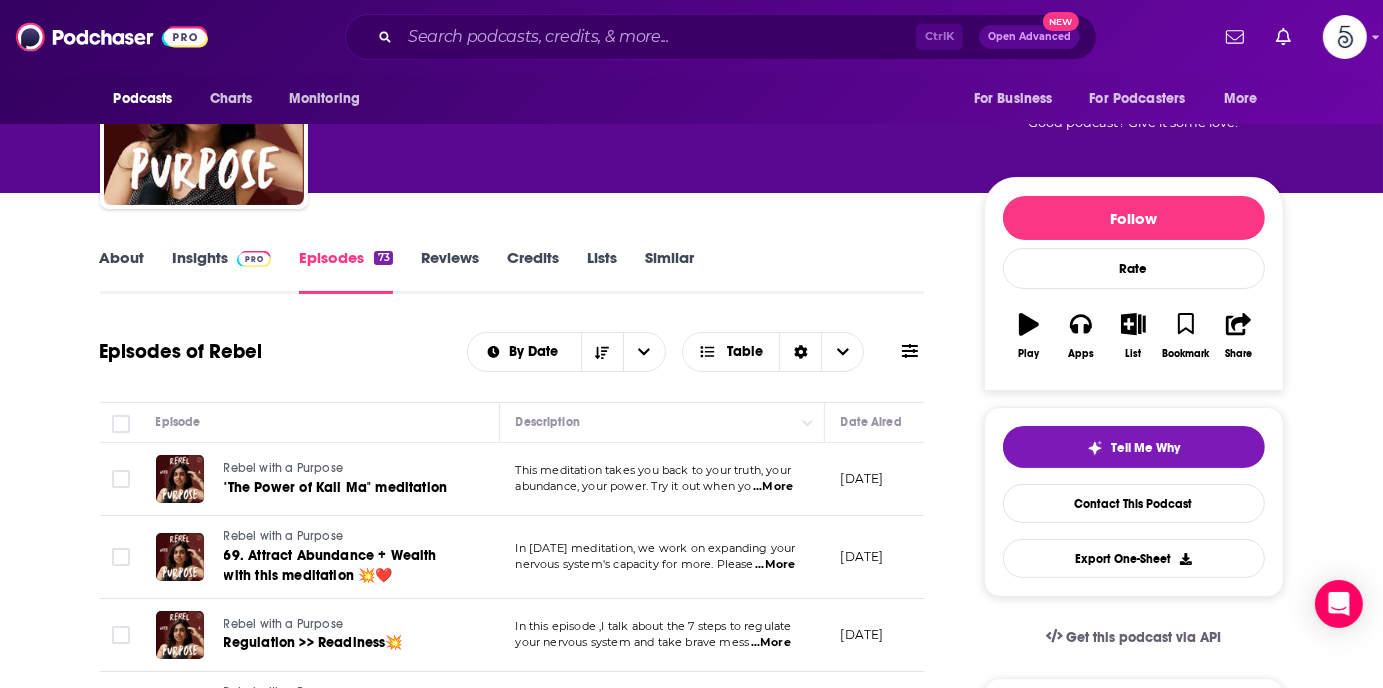 scroll, scrollTop: 0, scrollLeft: 0, axis: both 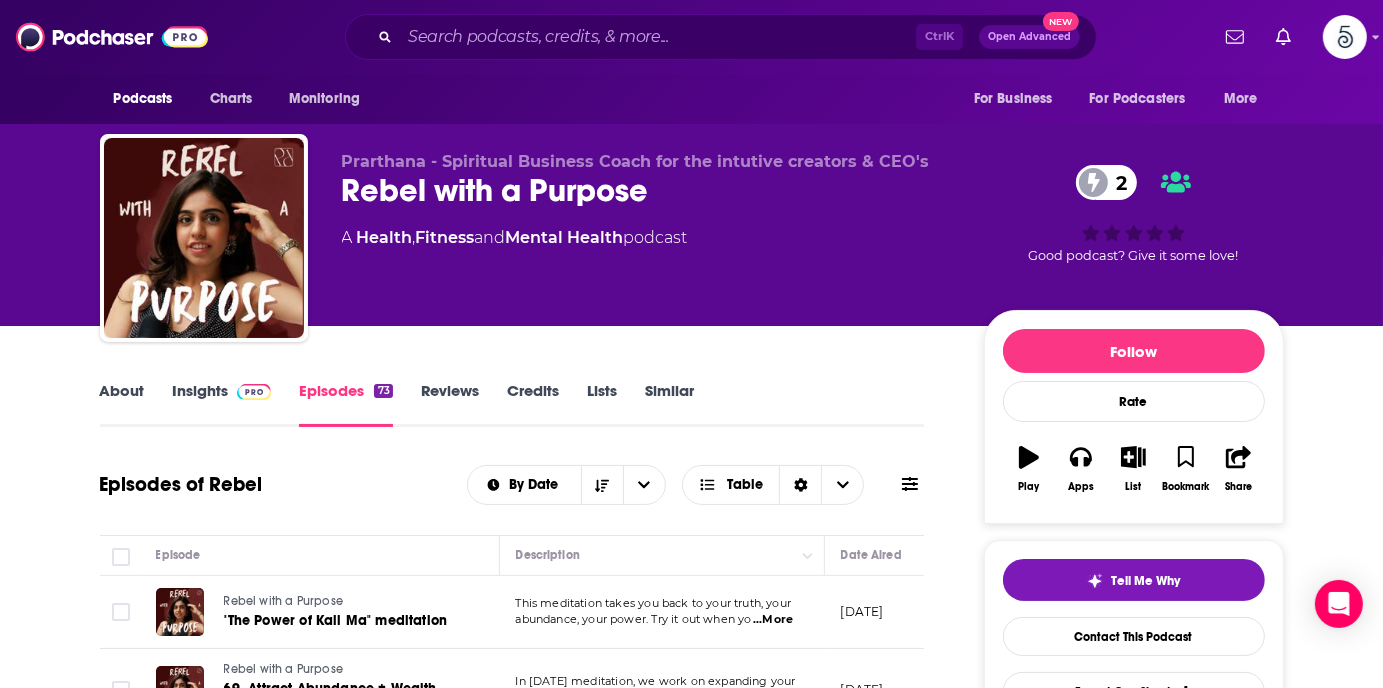 click on "About" at bounding box center [122, 404] 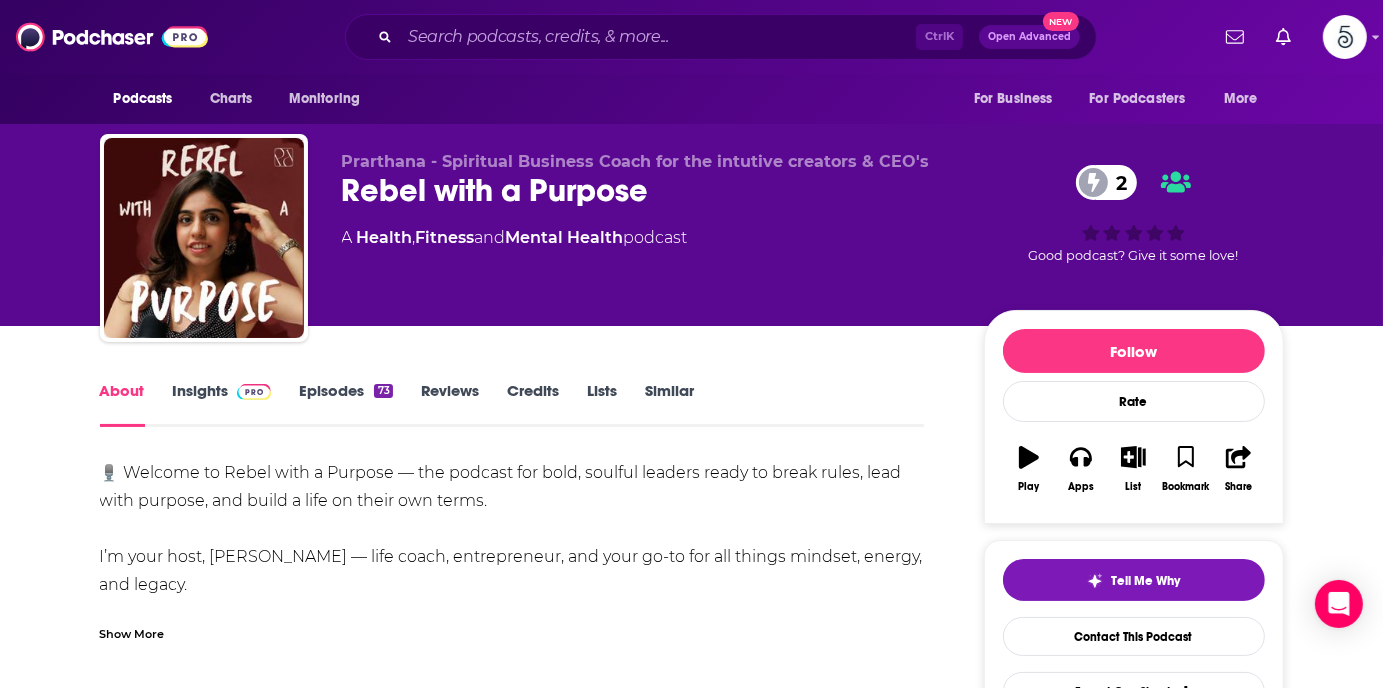 click on "Insights" at bounding box center [222, 404] 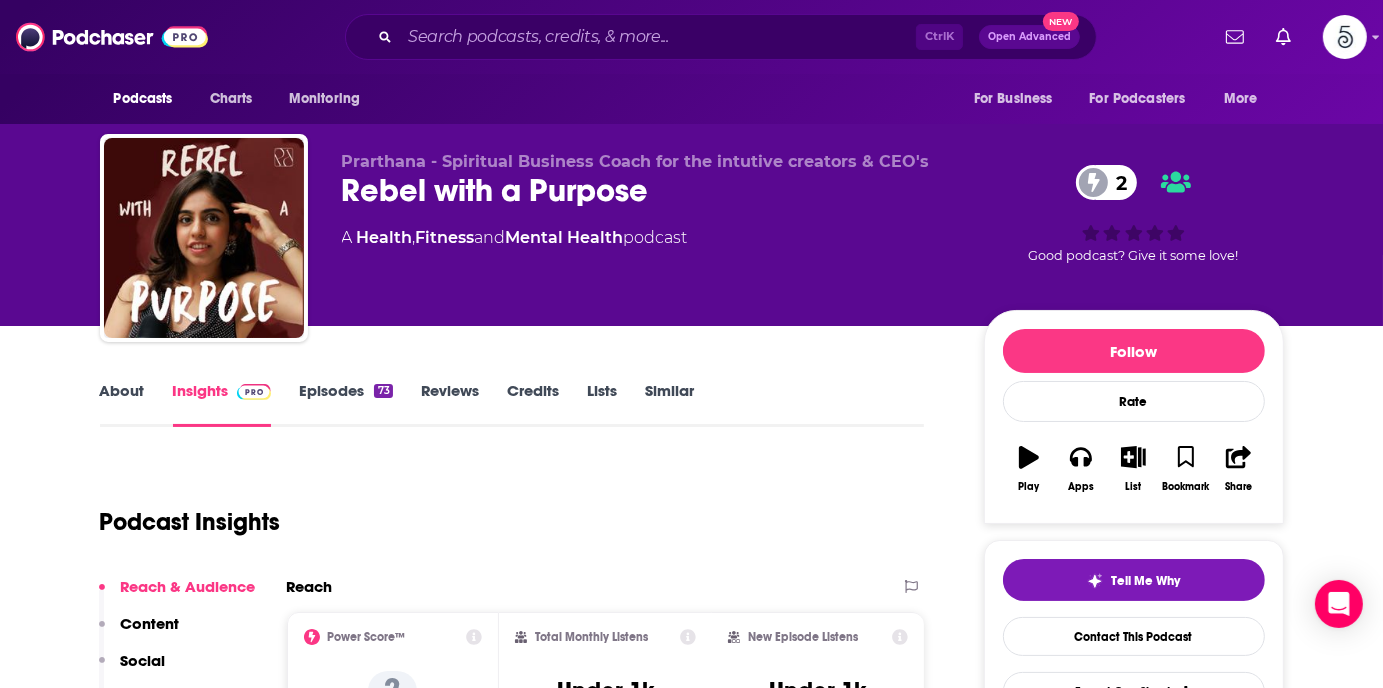 scroll, scrollTop: 264, scrollLeft: 0, axis: vertical 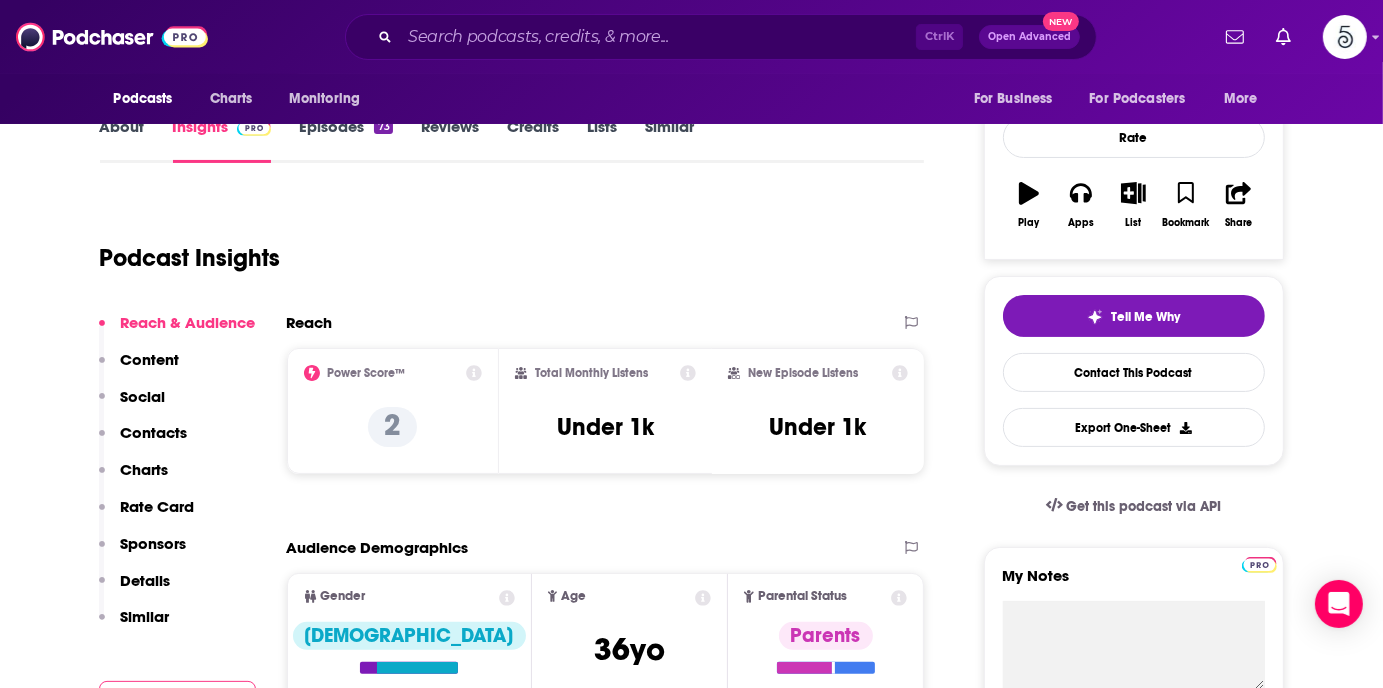 click on "Contacts" at bounding box center [154, 432] 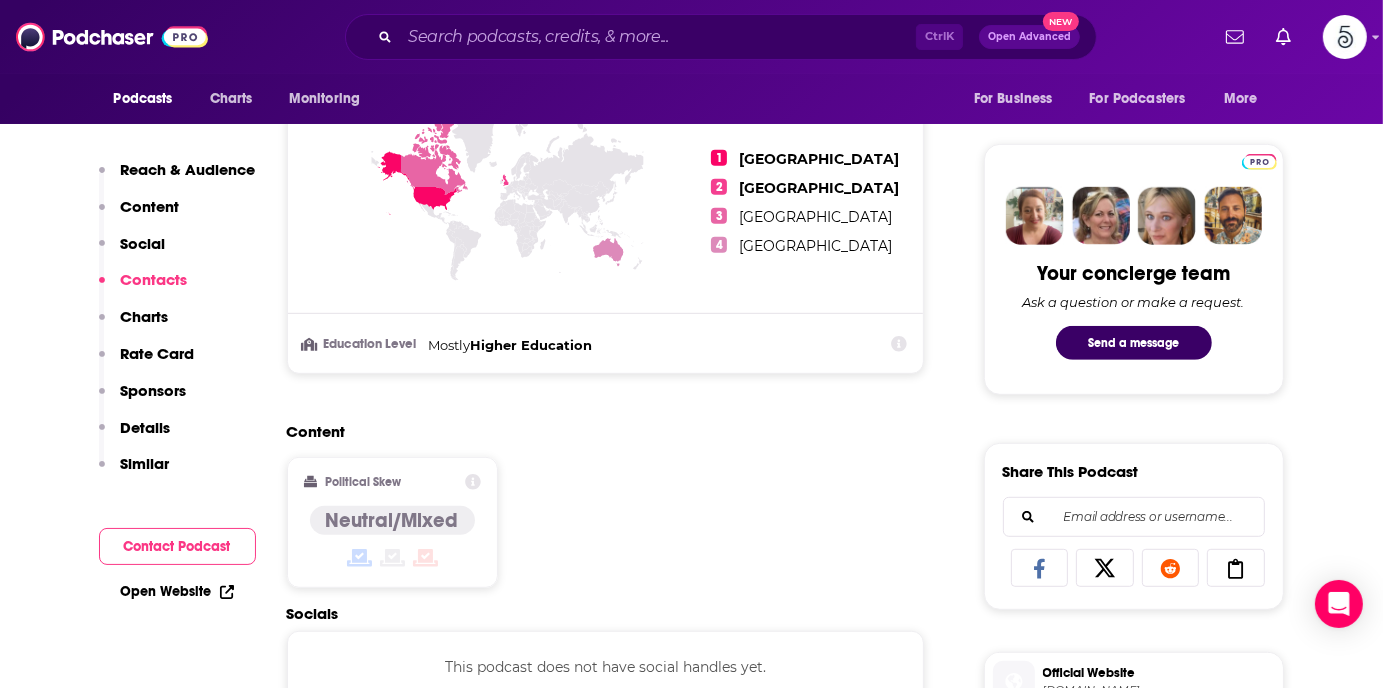 scroll, scrollTop: 1343, scrollLeft: 0, axis: vertical 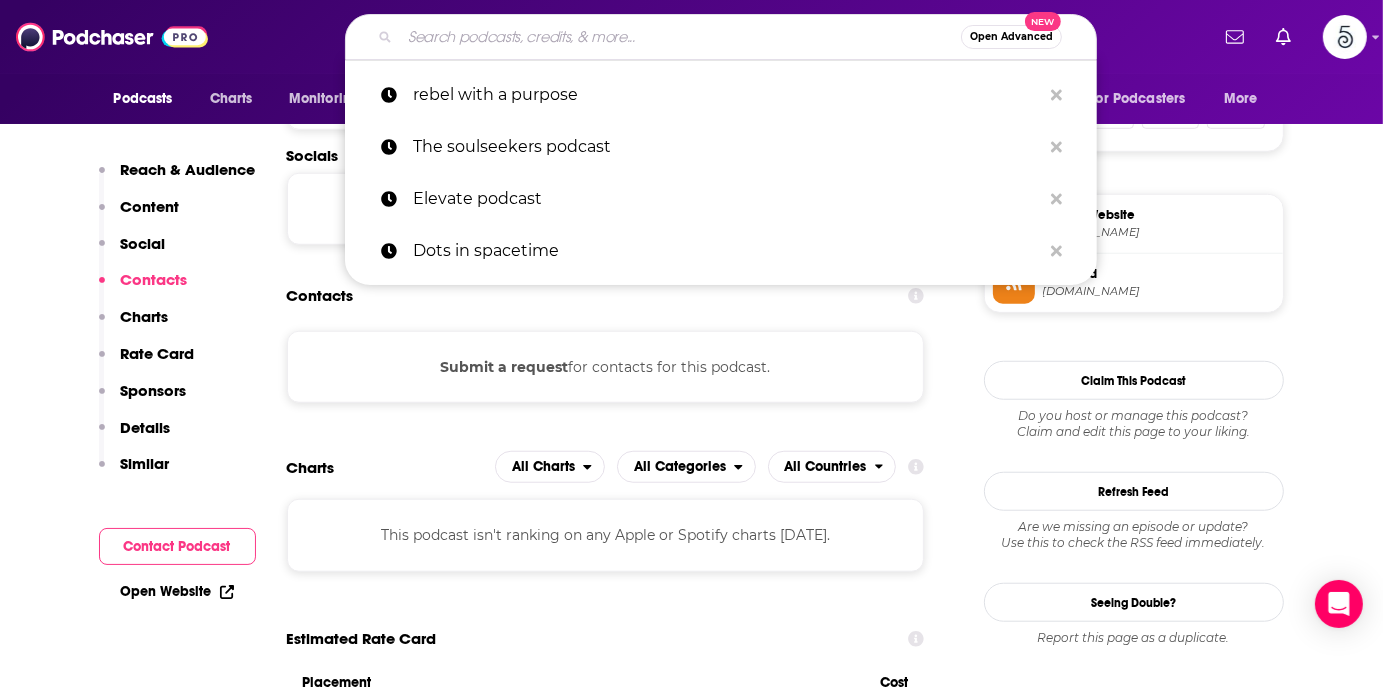 click at bounding box center [680, 37] 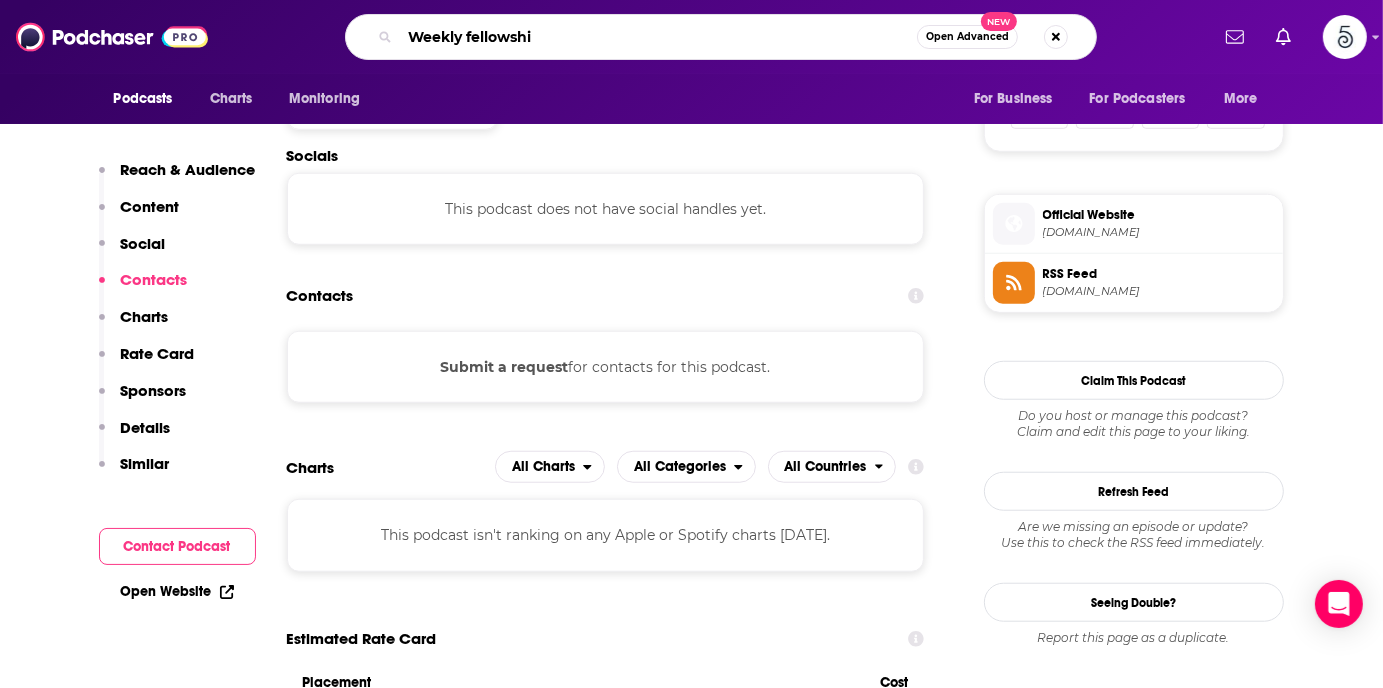 type on "Weekly fellowship" 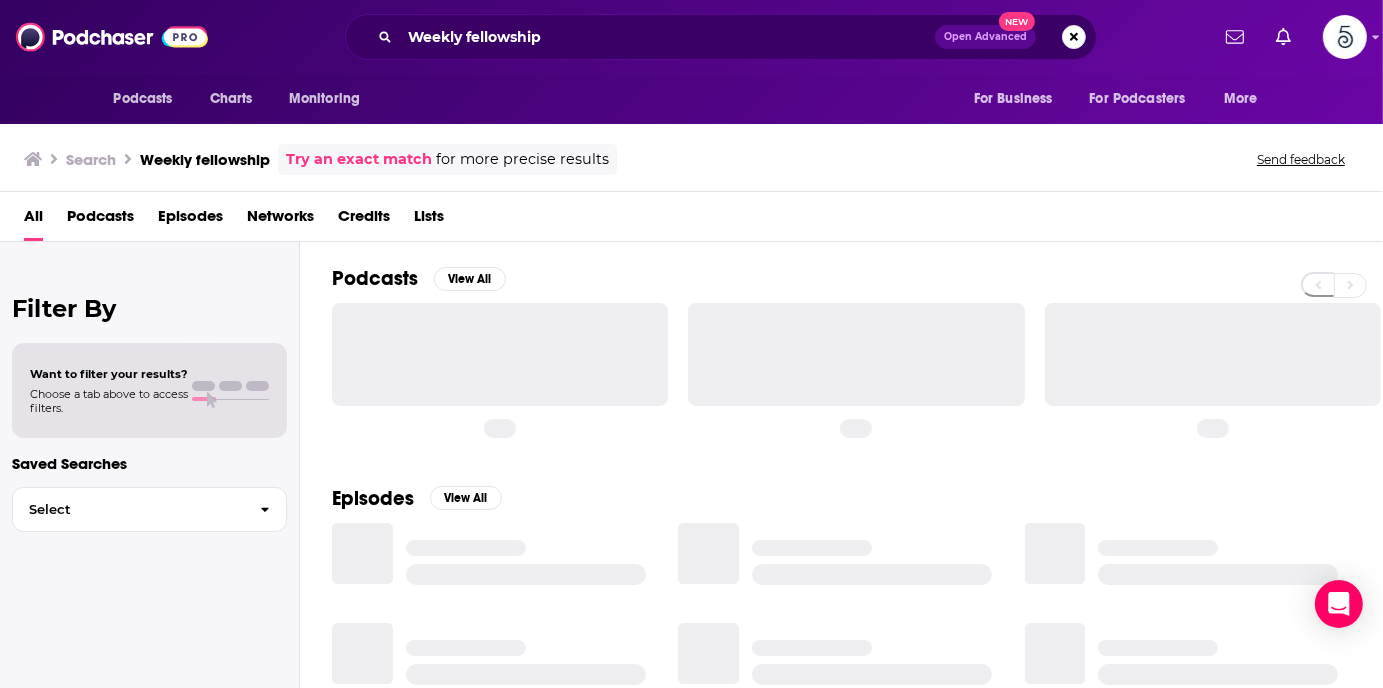 scroll, scrollTop: 0, scrollLeft: 0, axis: both 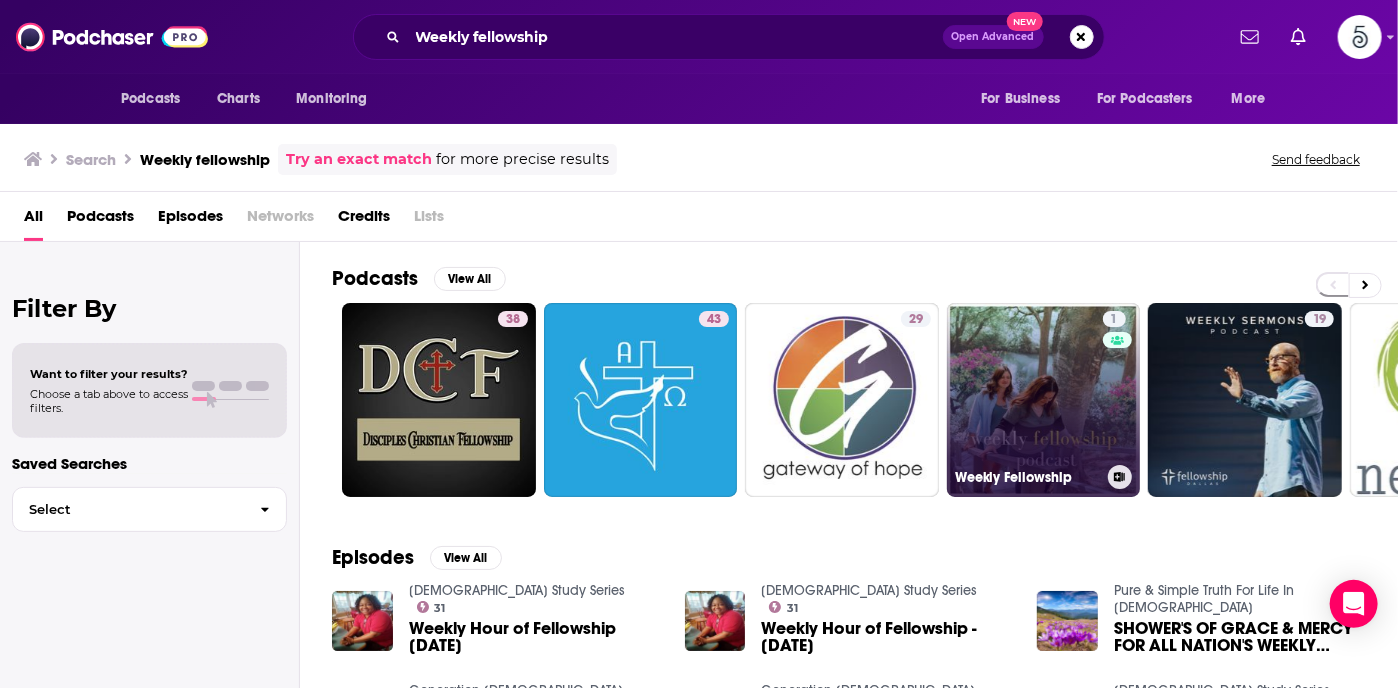 click on "1 Weekly Fellowship" at bounding box center (1044, 400) 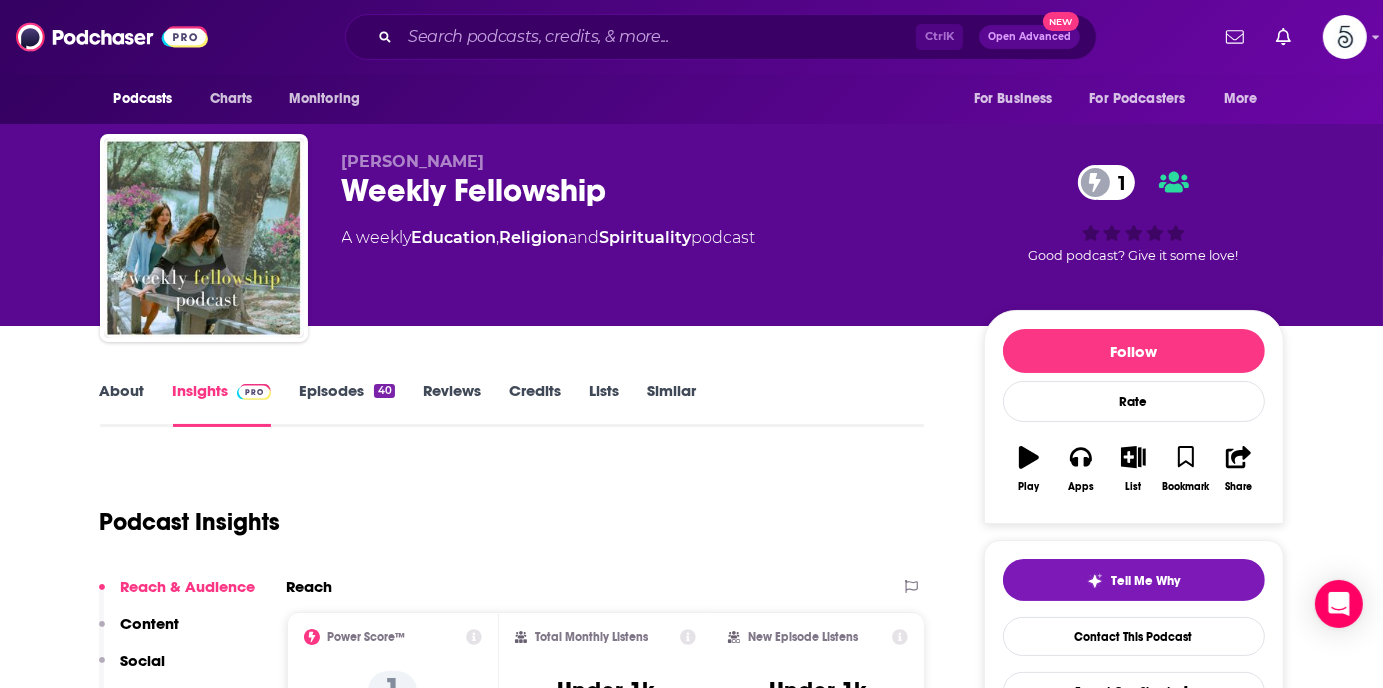 click on "Episodes 40" at bounding box center [346, 404] 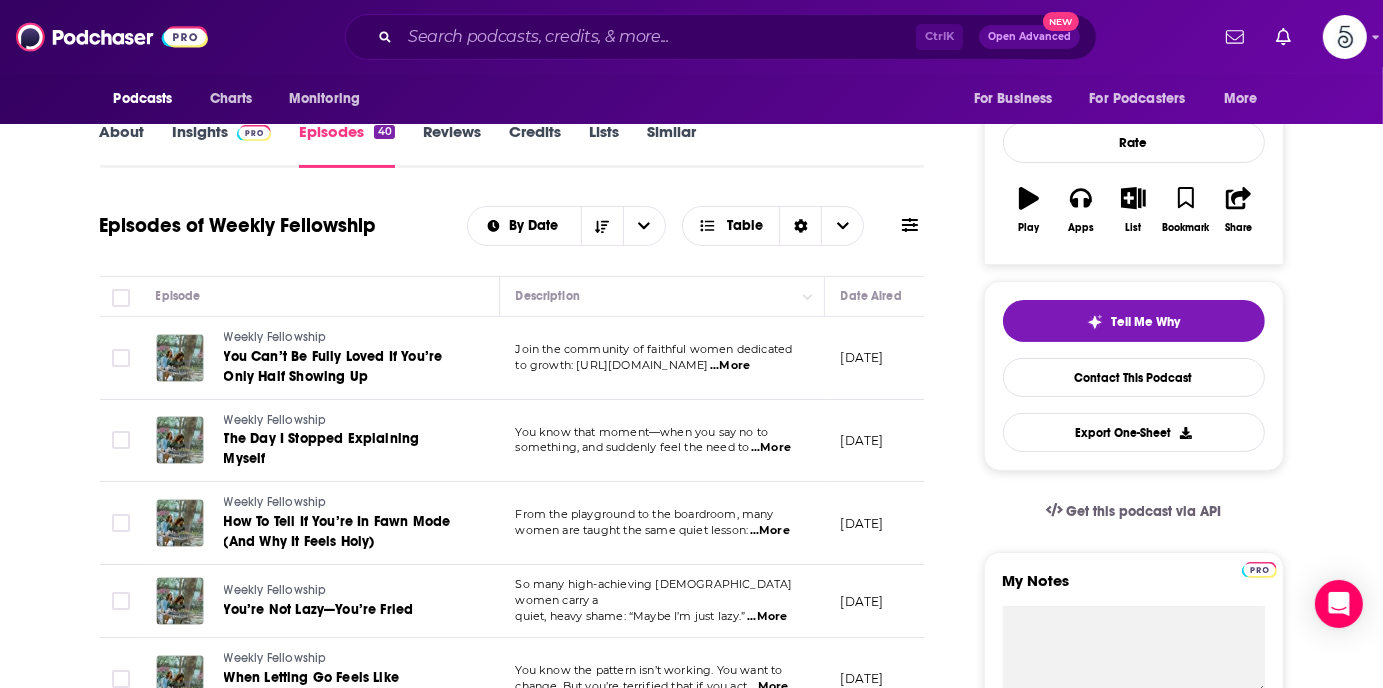 scroll, scrollTop: 284, scrollLeft: 0, axis: vertical 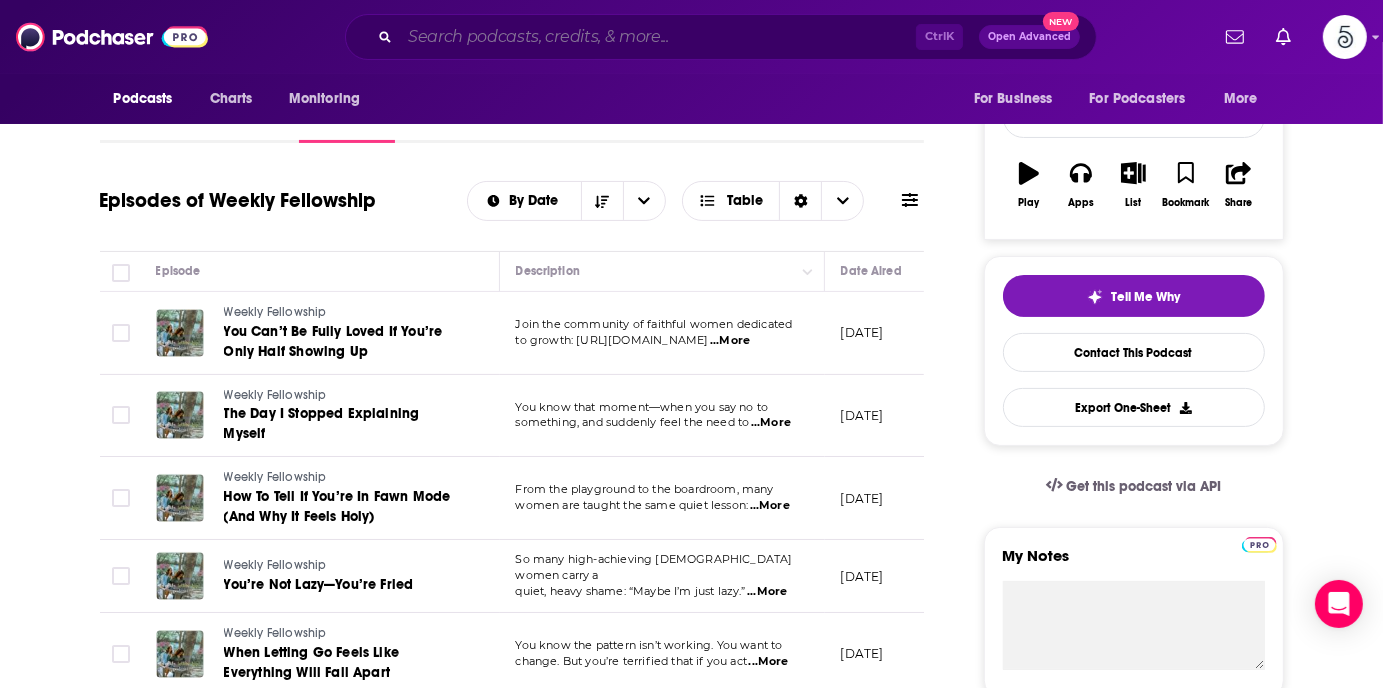 click at bounding box center (658, 37) 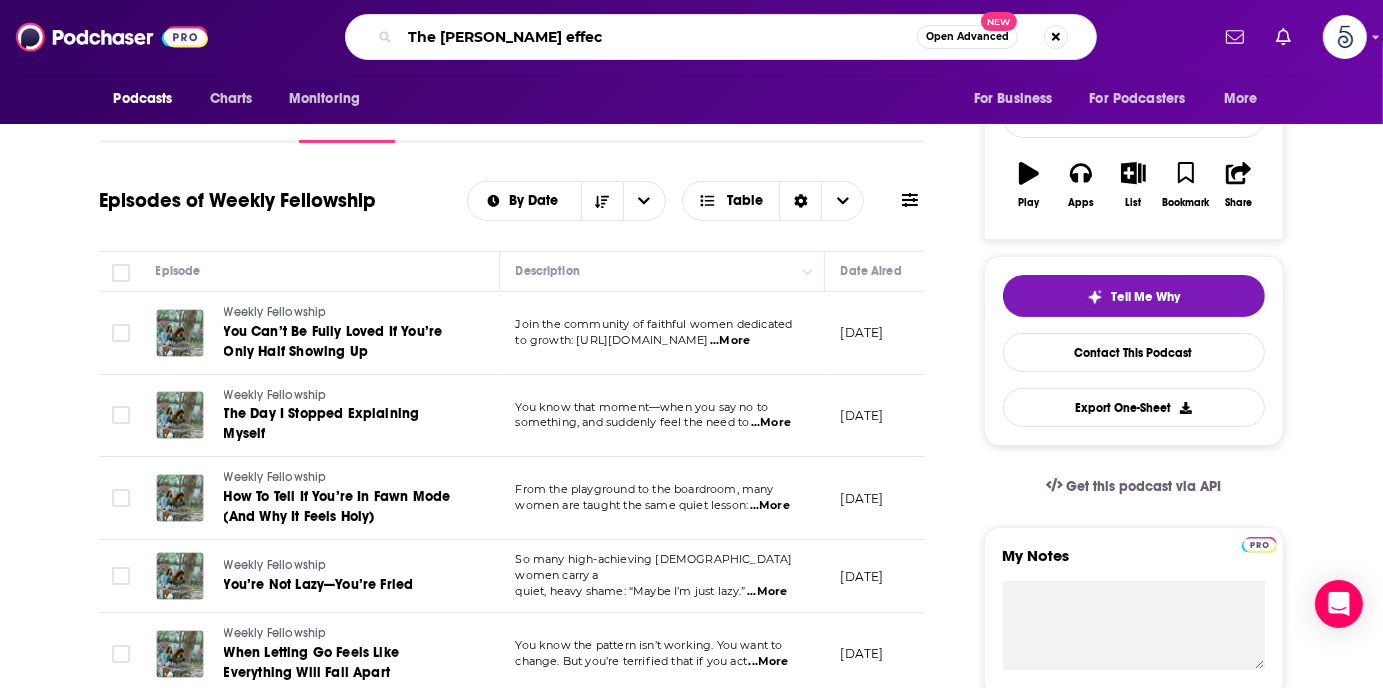 type on "The [PERSON_NAME] effect" 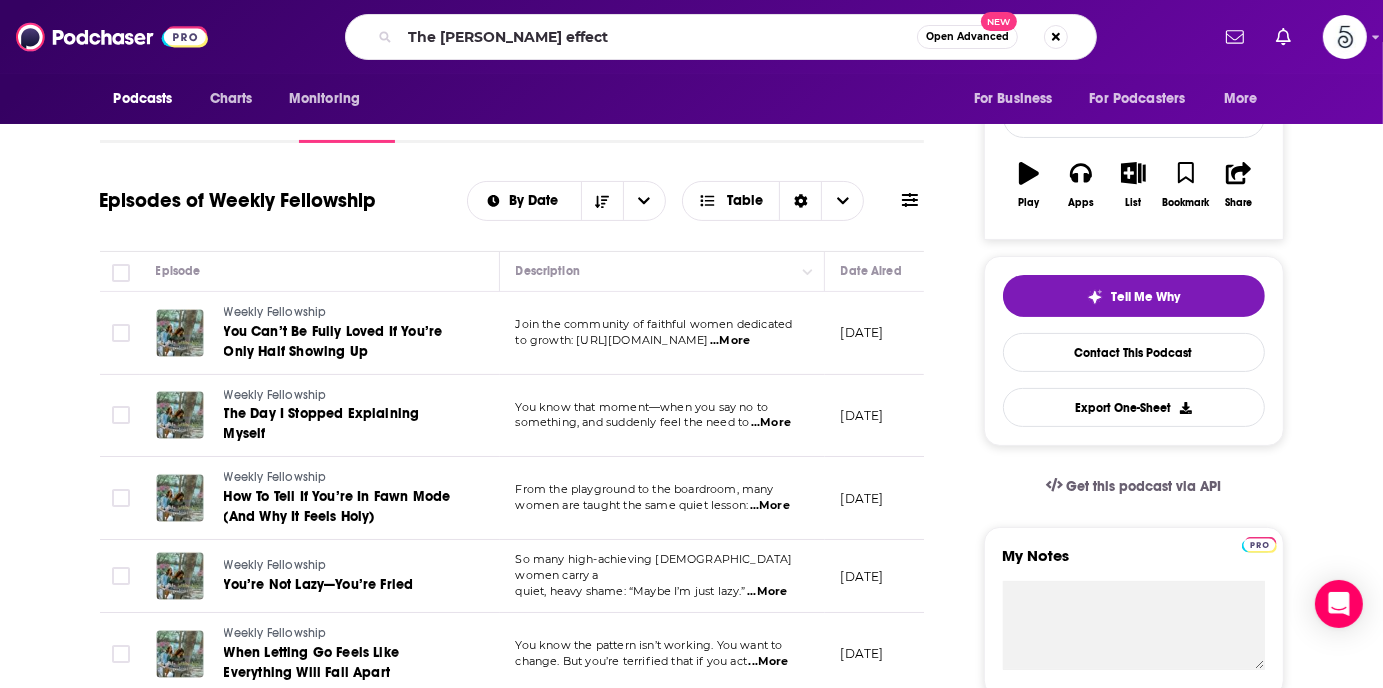 scroll, scrollTop: 0, scrollLeft: 0, axis: both 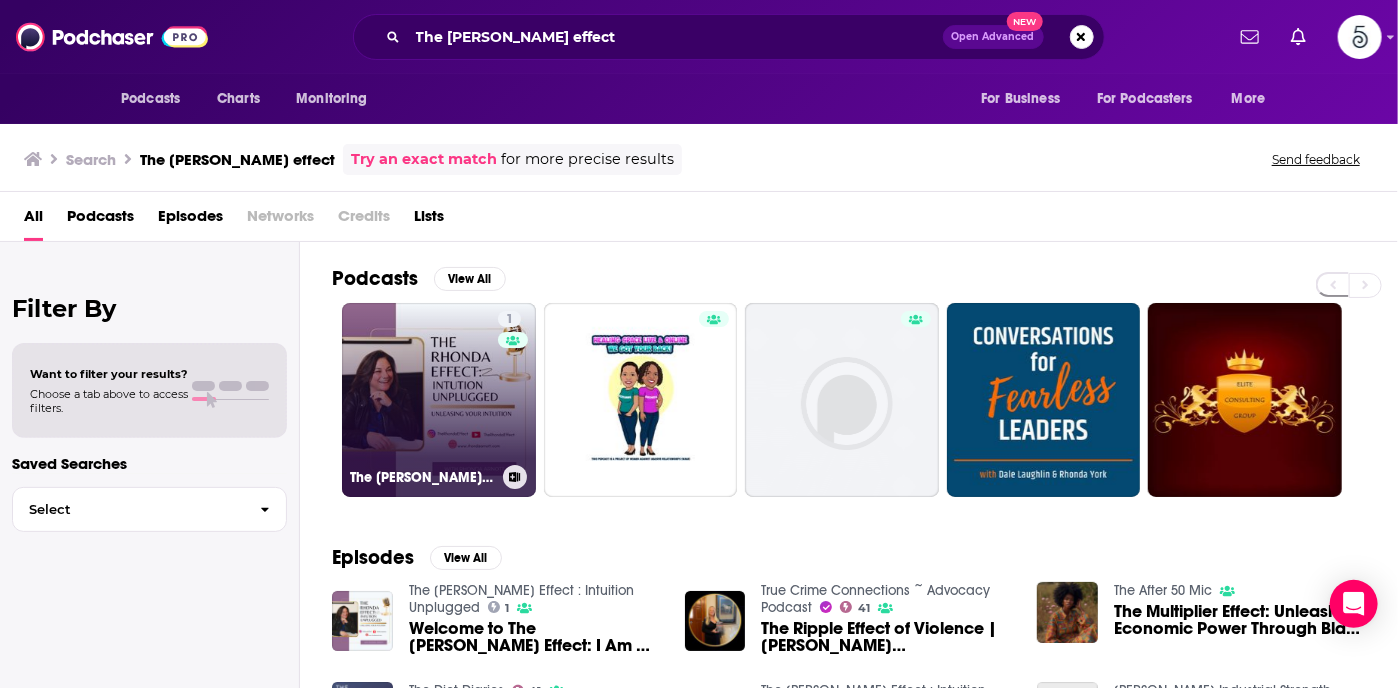 click on "1 The [PERSON_NAME] Effect : Intuition Unplugged" at bounding box center (439, 400) 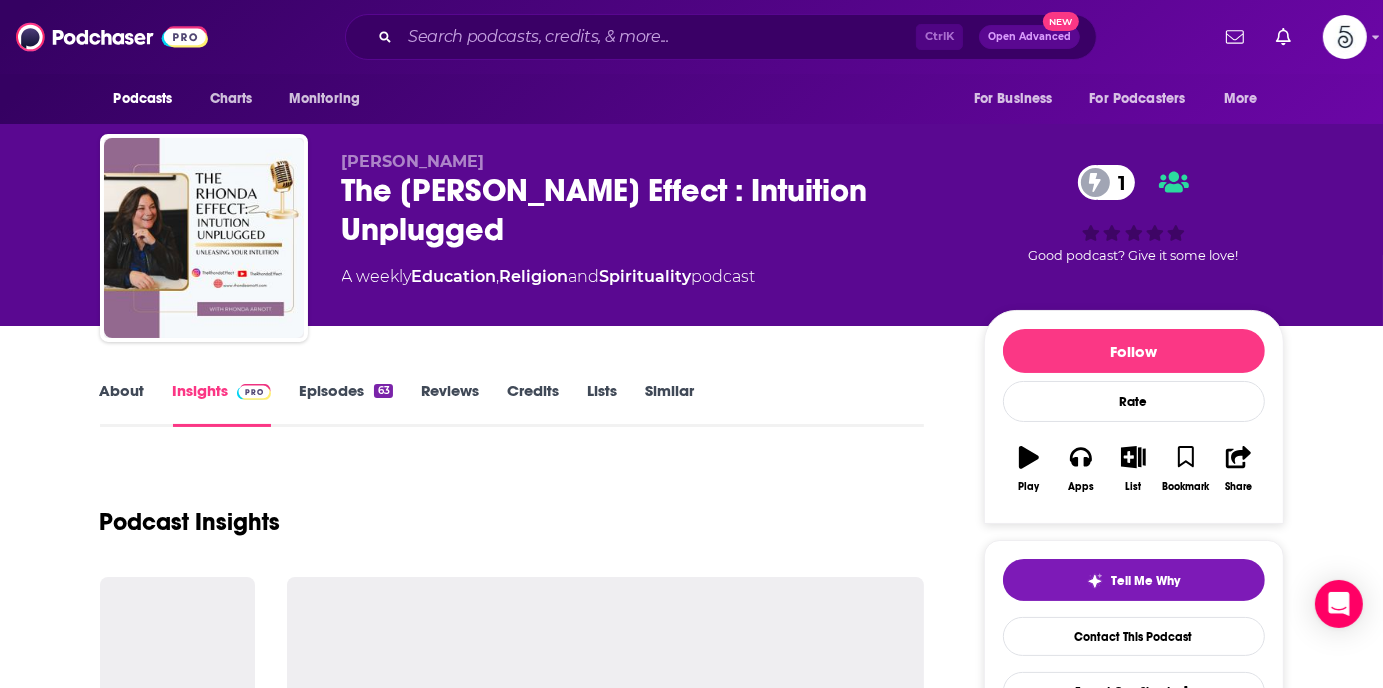 click on "Episodes 63" at bounding box center (345, 404) 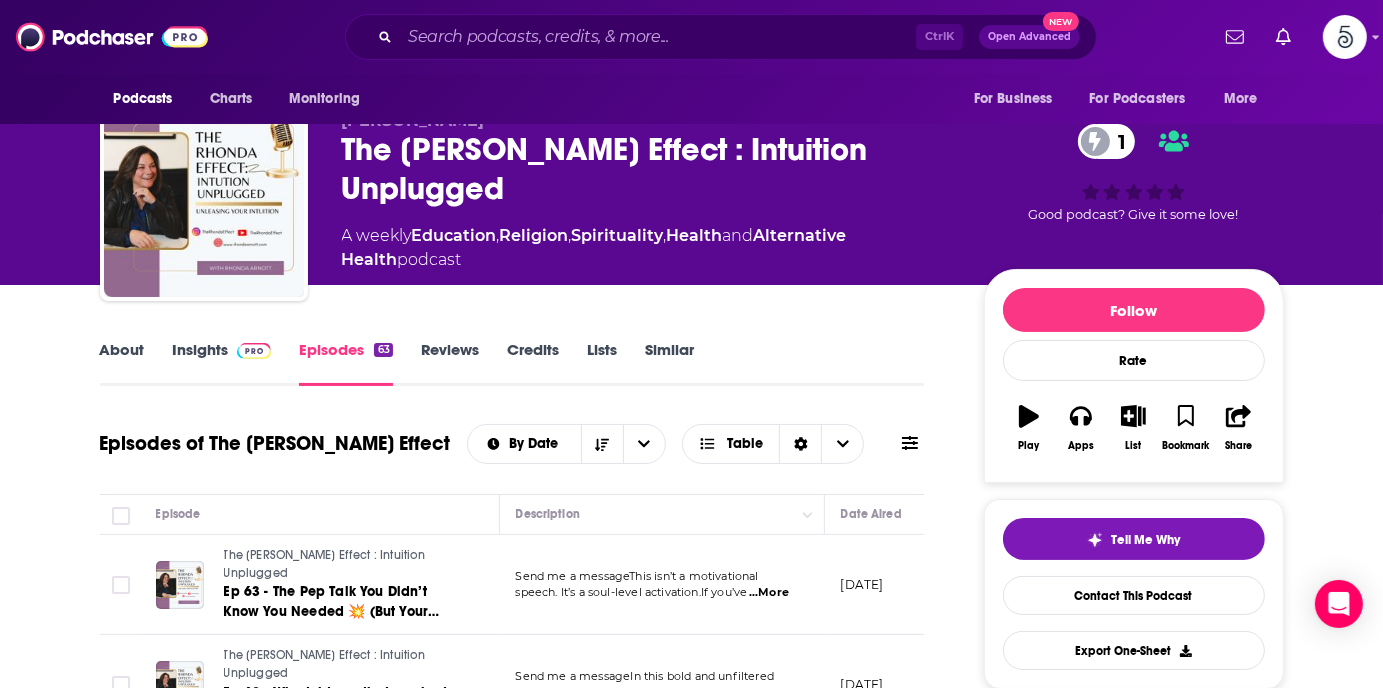 scroll, scrollTop: 0, scrollLeft: 0, axis: both 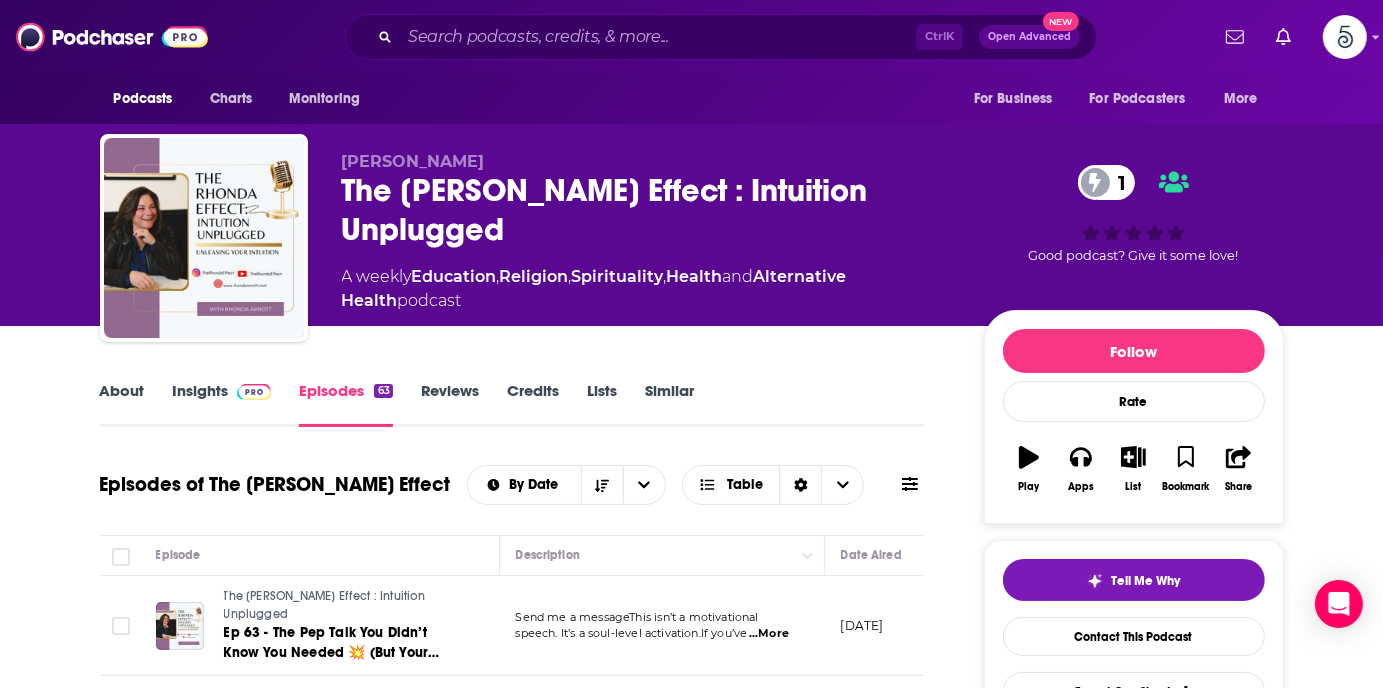 click on "Insights" at bounding box center [222, 404] 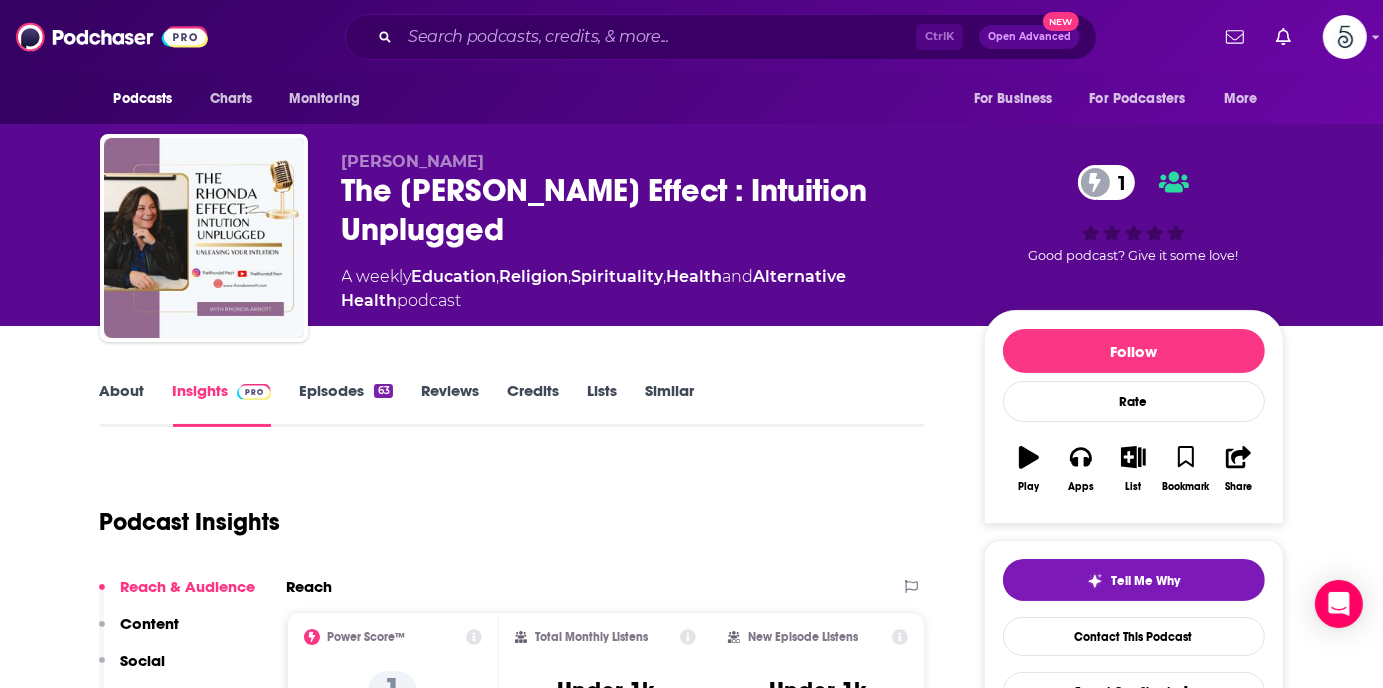 scroll, scrollTop: 168, scrollLeft: 0, axis: vertical 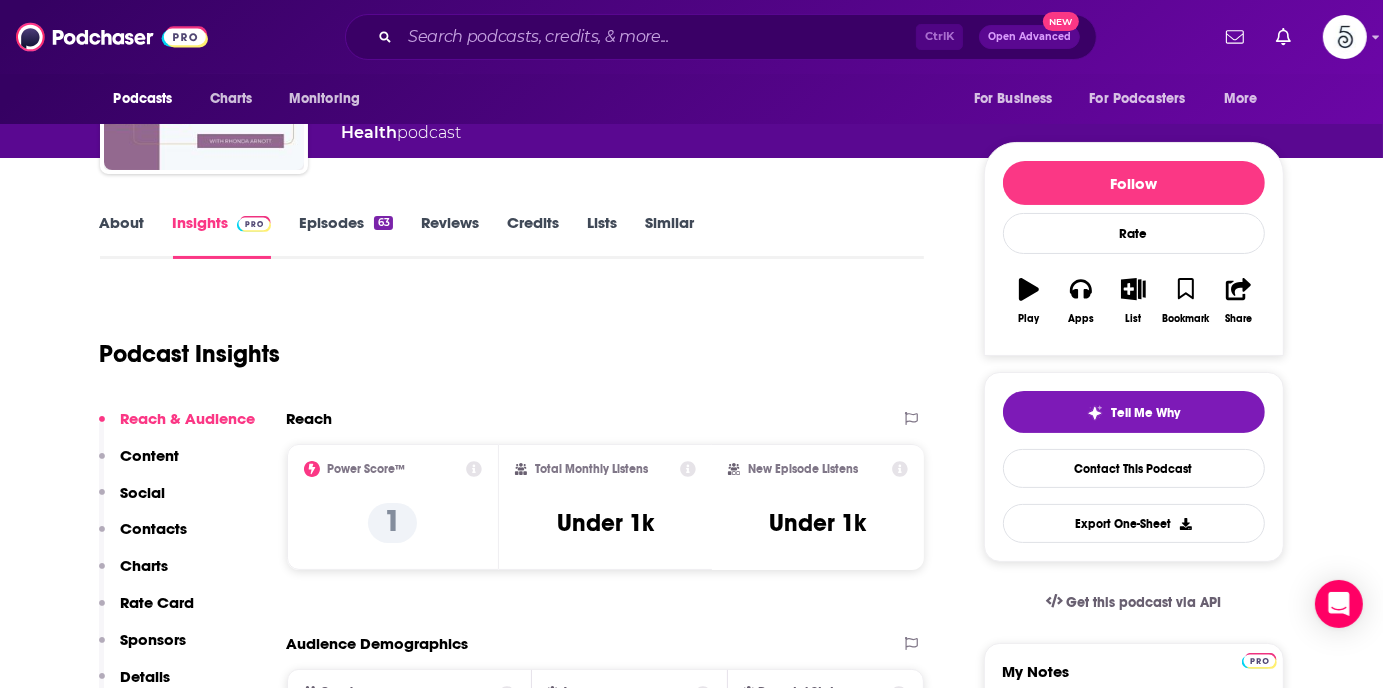 click on "Contacts" at bounding box center [154, 528] 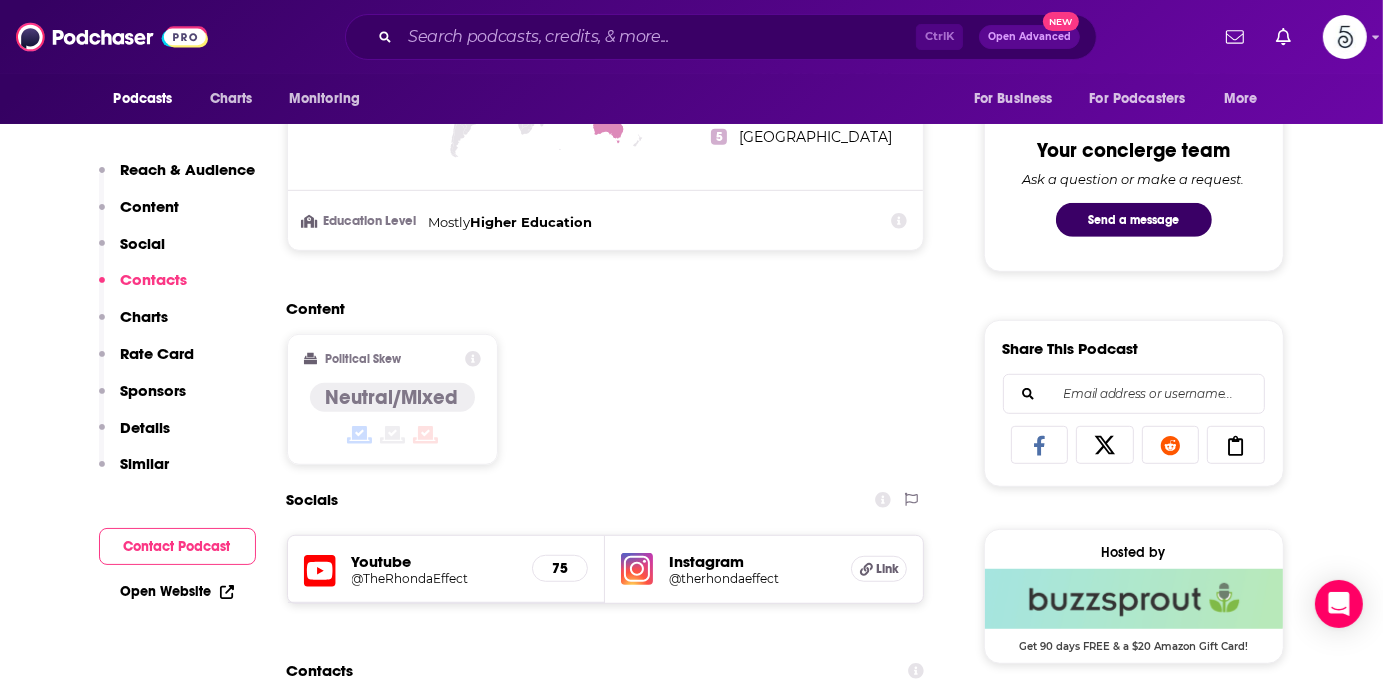scroll, scrollTop: 1382, scrollLeft: 0, axis: vertical 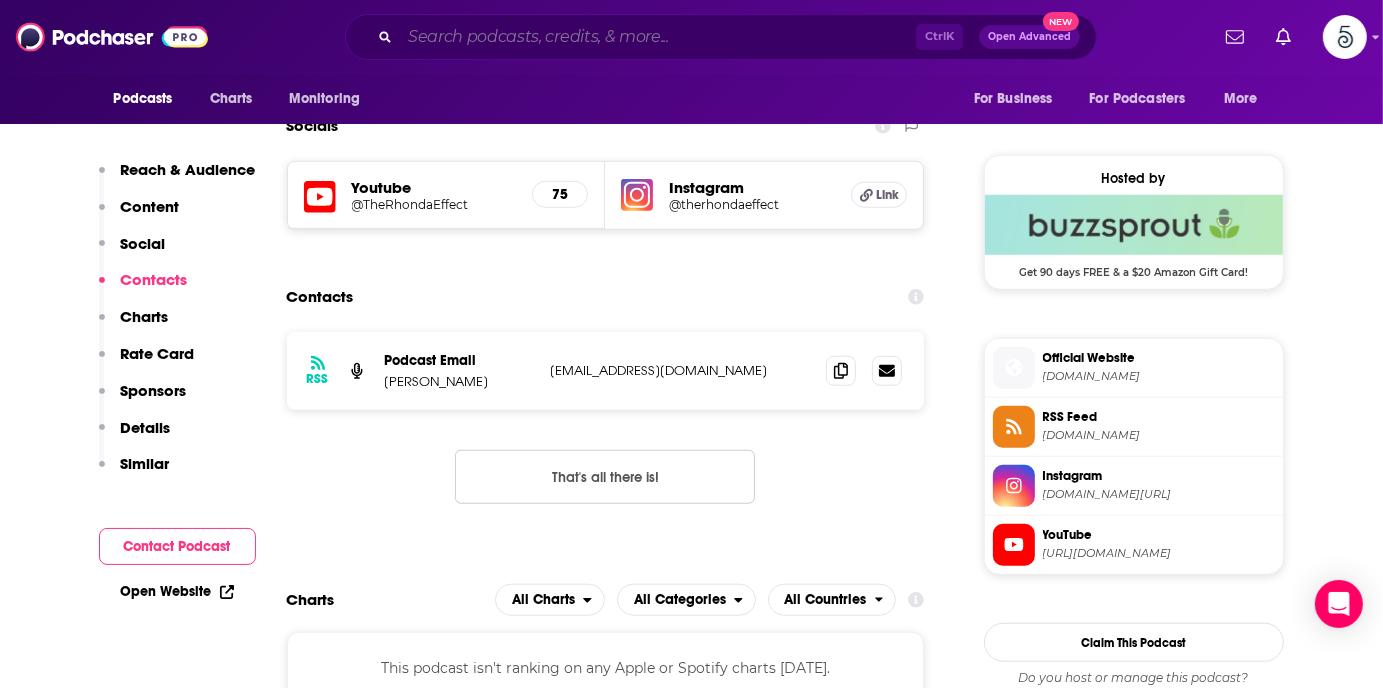 click at bounding box center [658, 37] 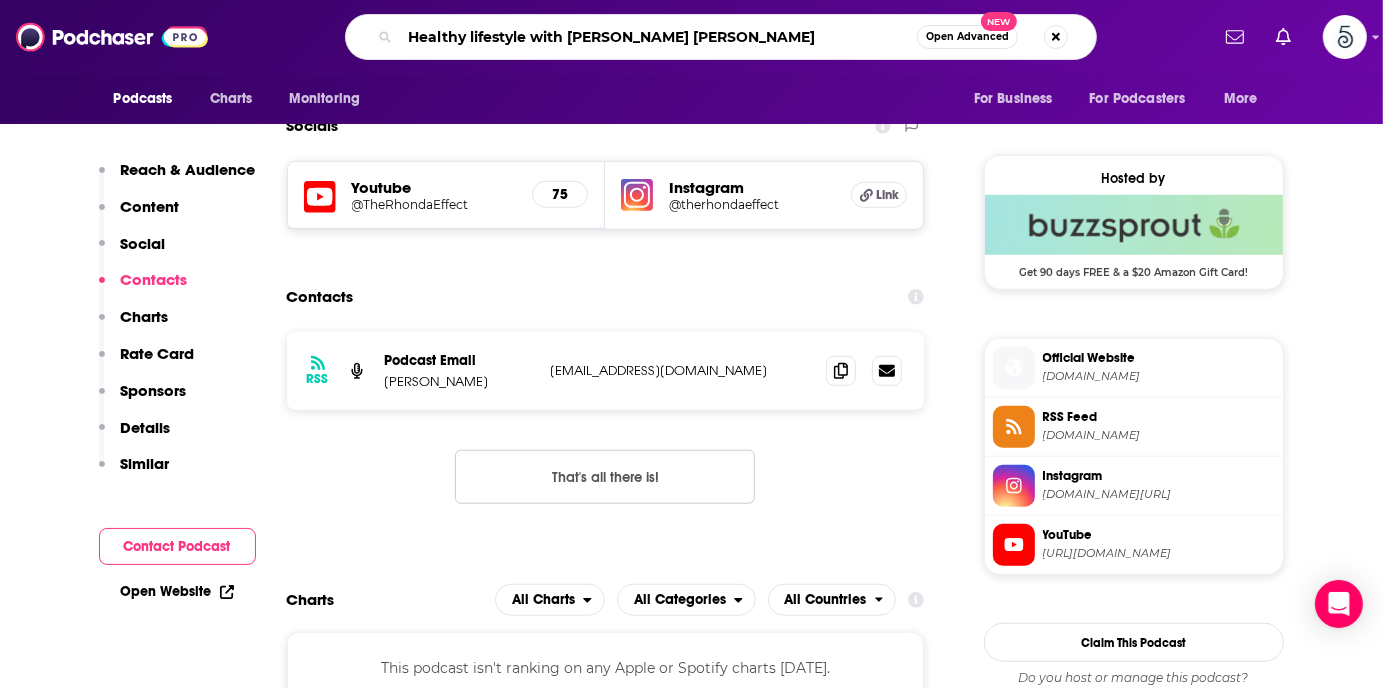 type on "Healthy lifestyle with [PERSON_NAME] [PERSON_NAME]" 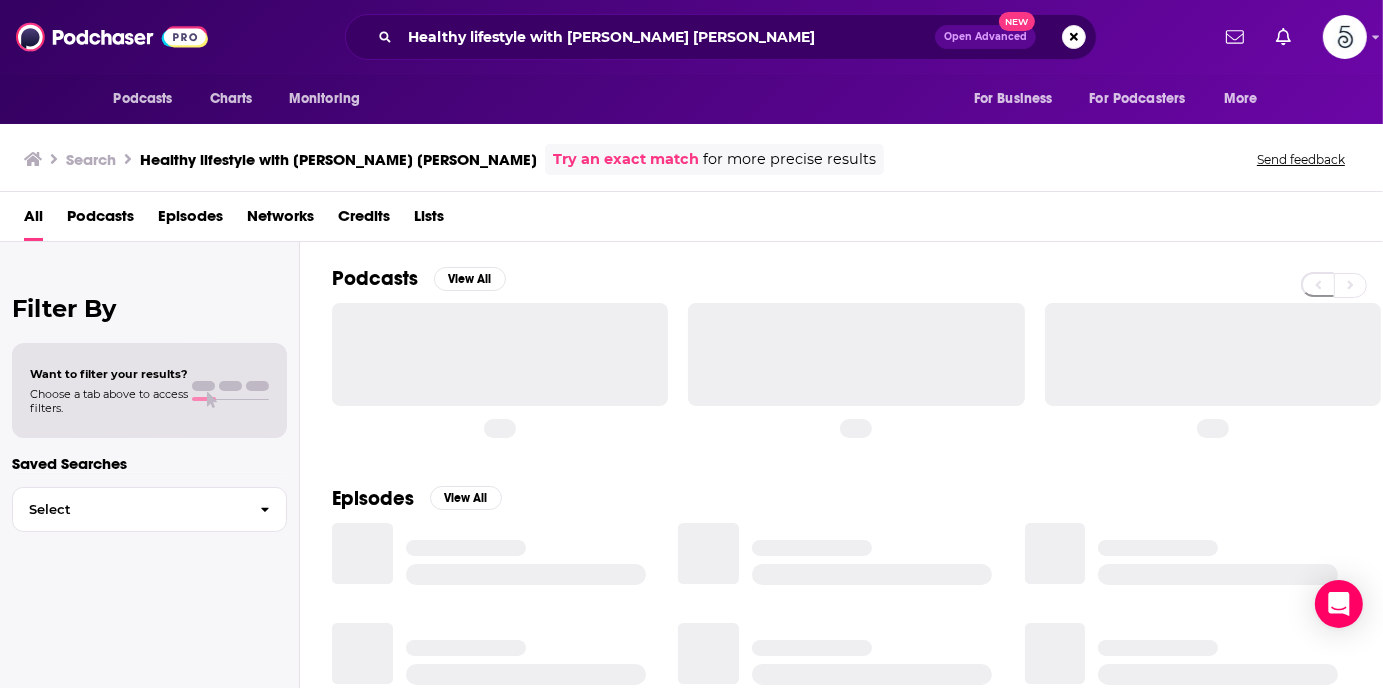 scroll, scrollTop: 0, scrollLeft: 0, axis: both 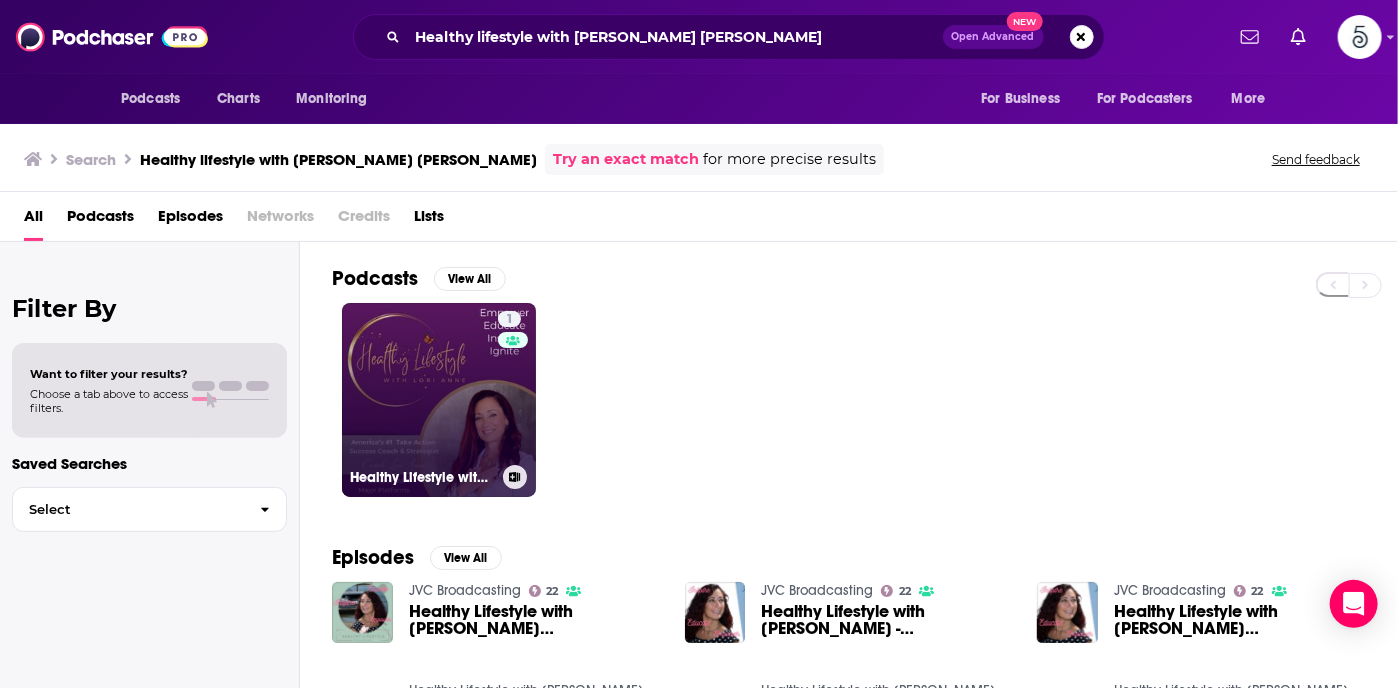 click on "1 Healthy Lifestyle with [PERSON_NAME] [PERSON_NAME]" at bounding box center (439, 400) 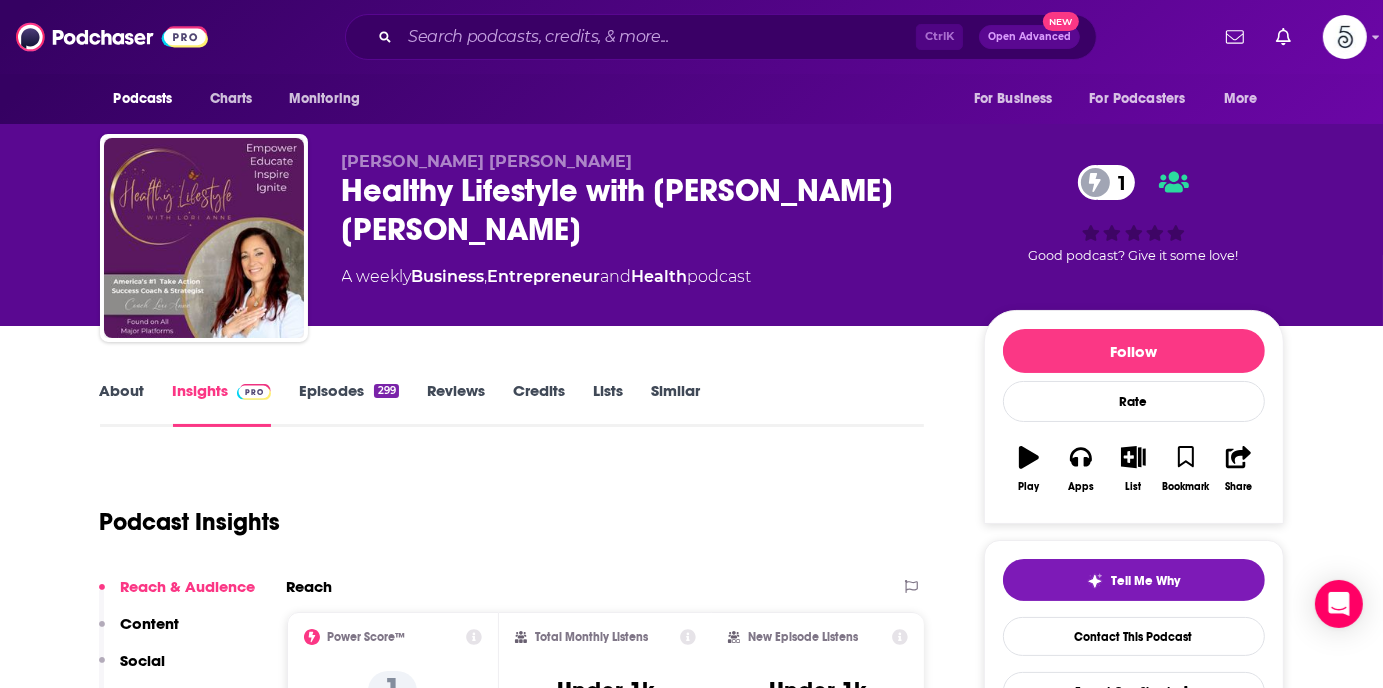click on "Episodes 299" at bounding box center (348, 404) 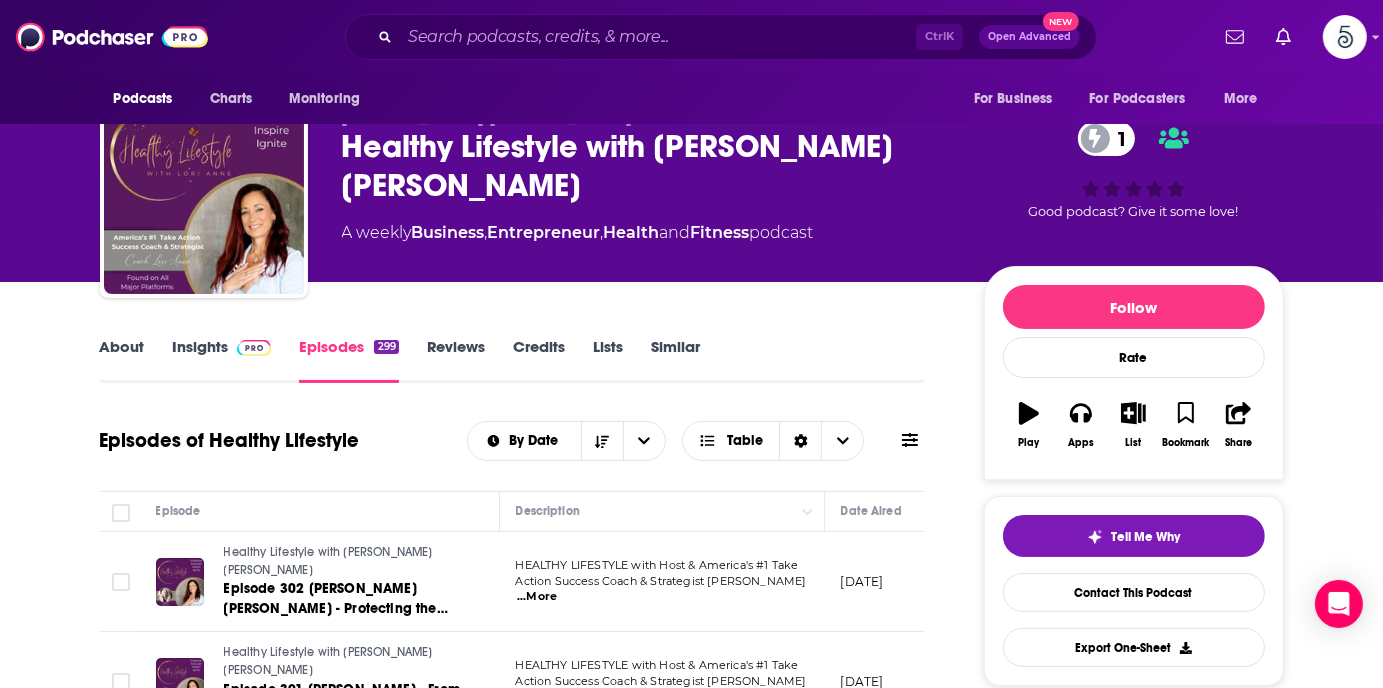 scroll, scrollTop: 0, scrollLeft: 0, axis: both 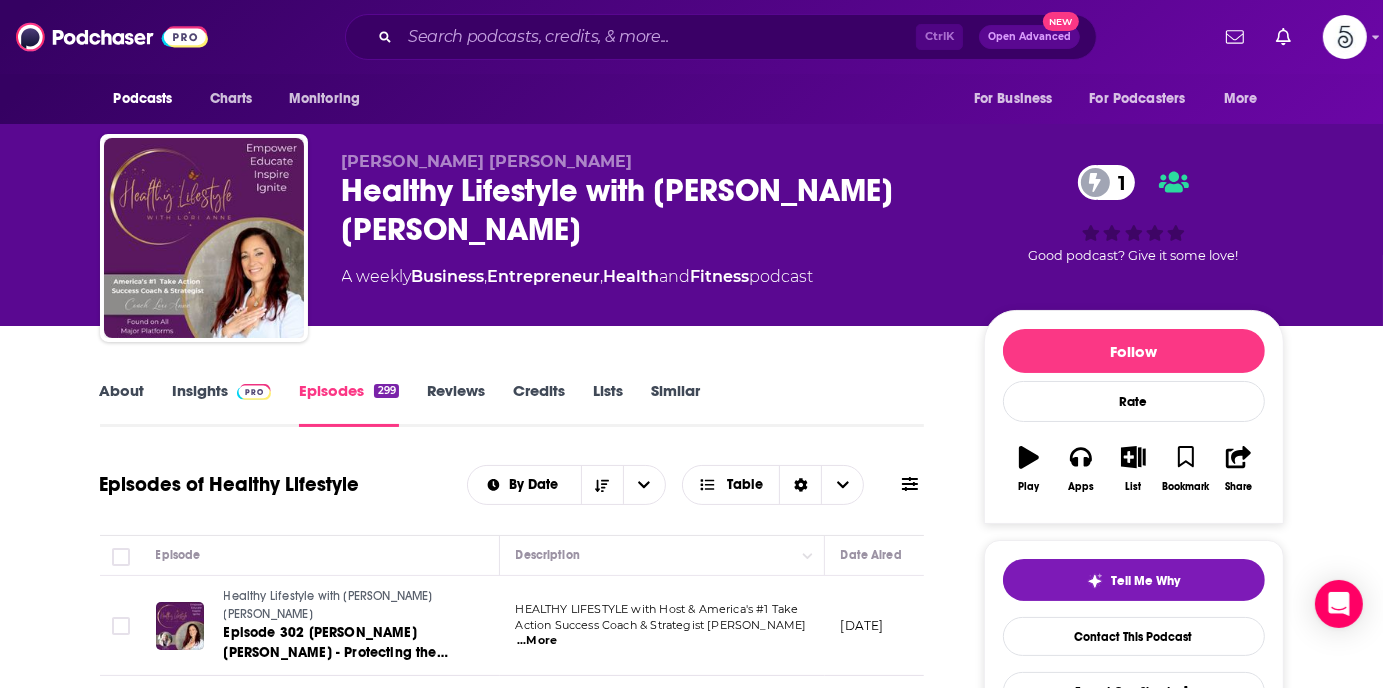 click on "Insights" at bounding box center [222, 404] 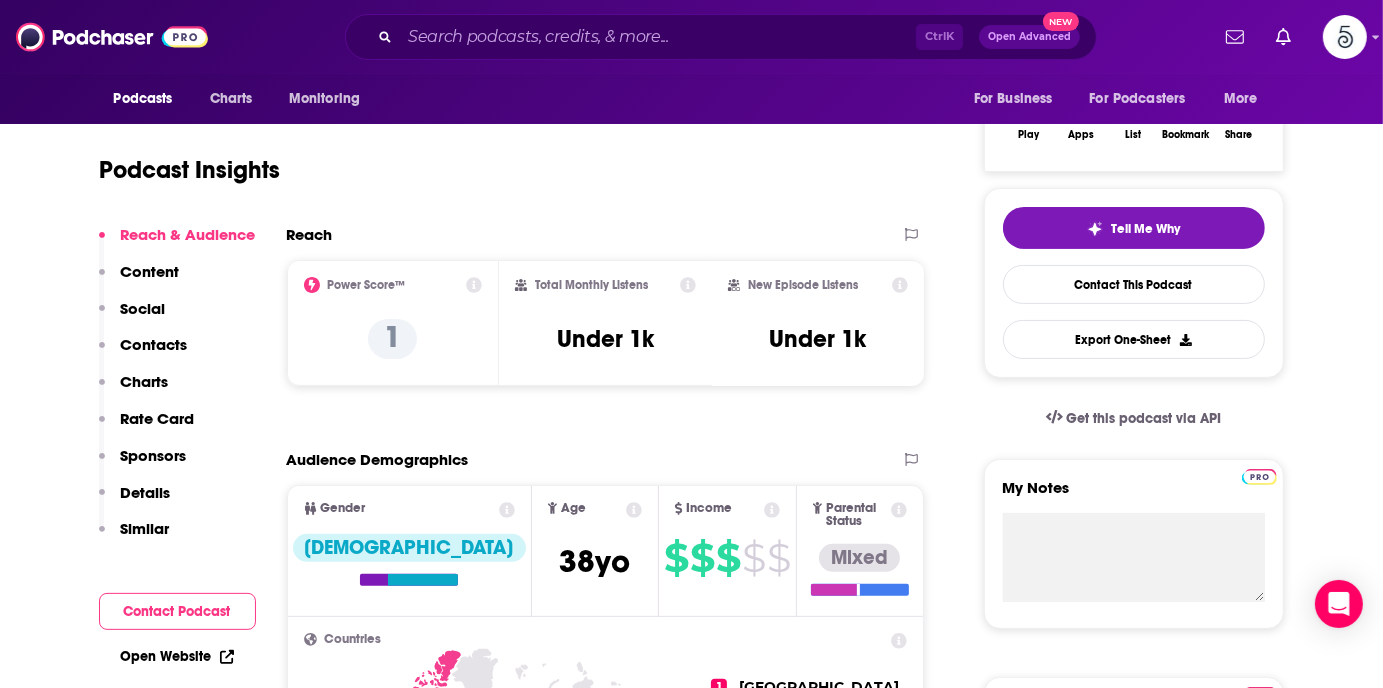 scroll, scrollTop: 364, scrollLeft: 0, axis: vertical 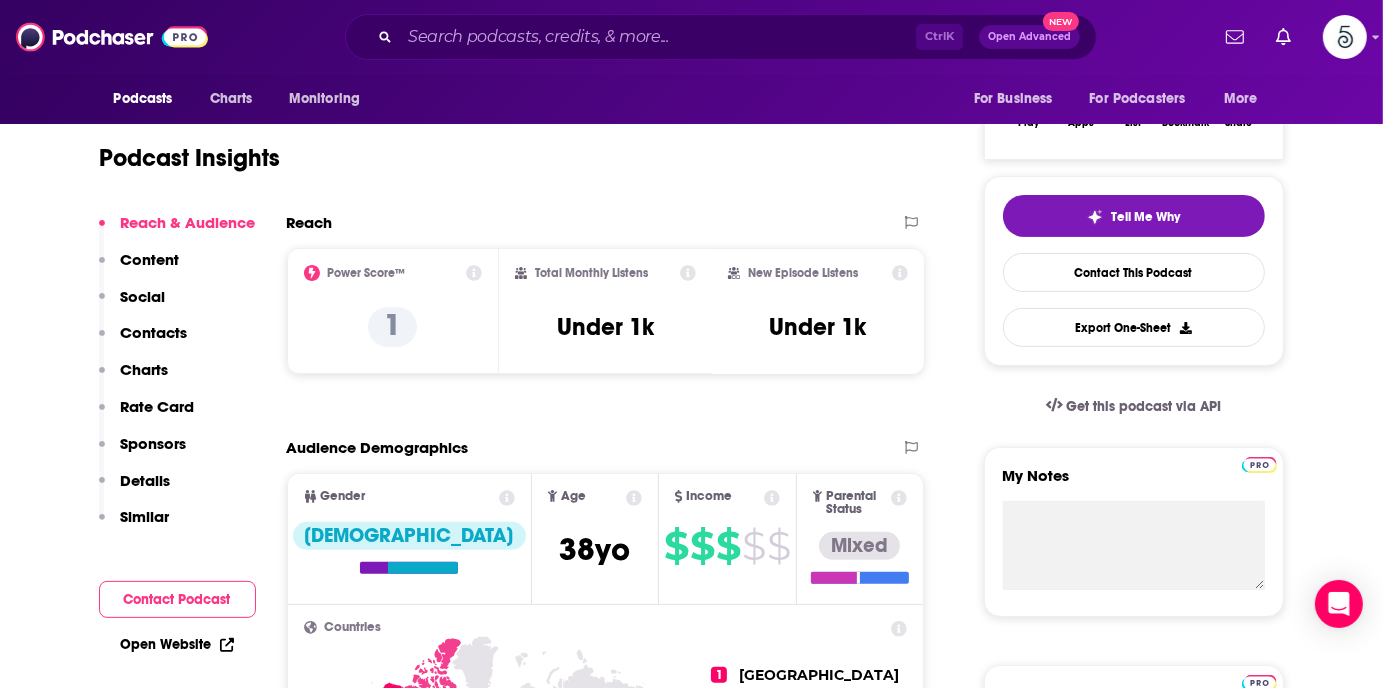click on "Contacts" at bounding box center [154, 332] 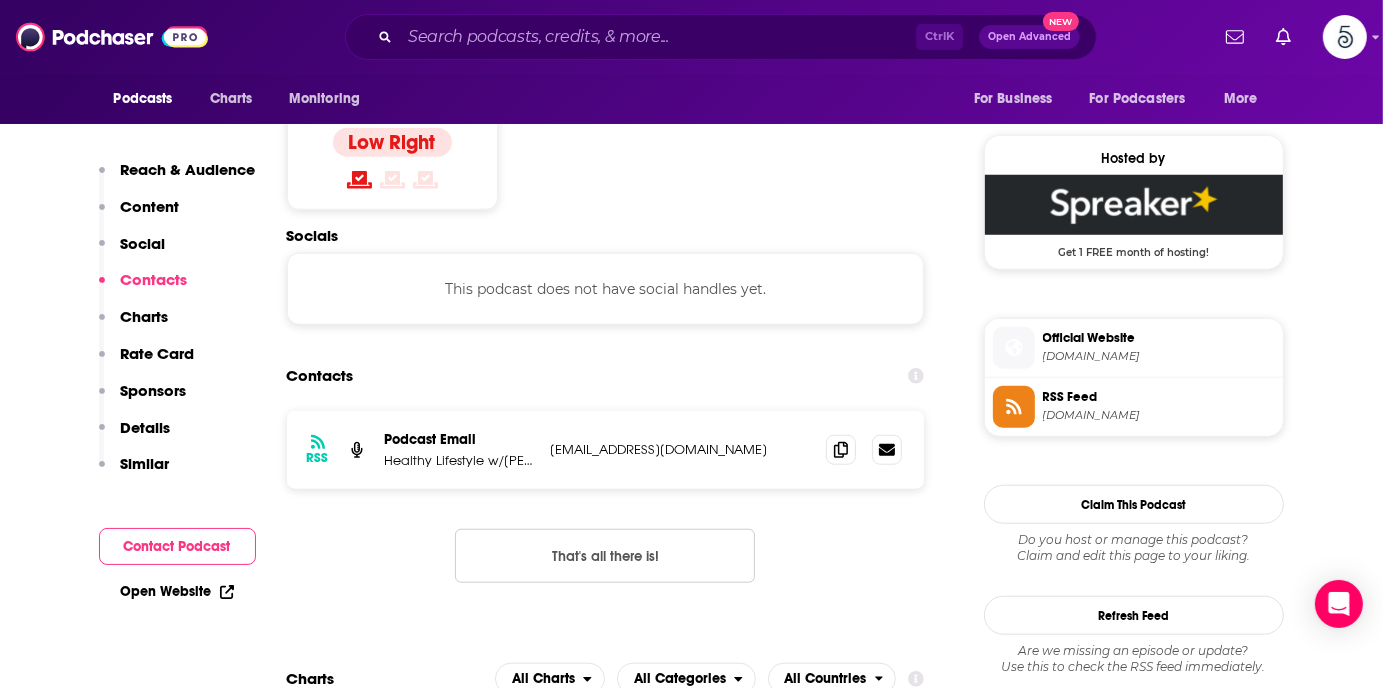 scroll, scrollTop: 1563, scrollLeft: 0, axis: vertical 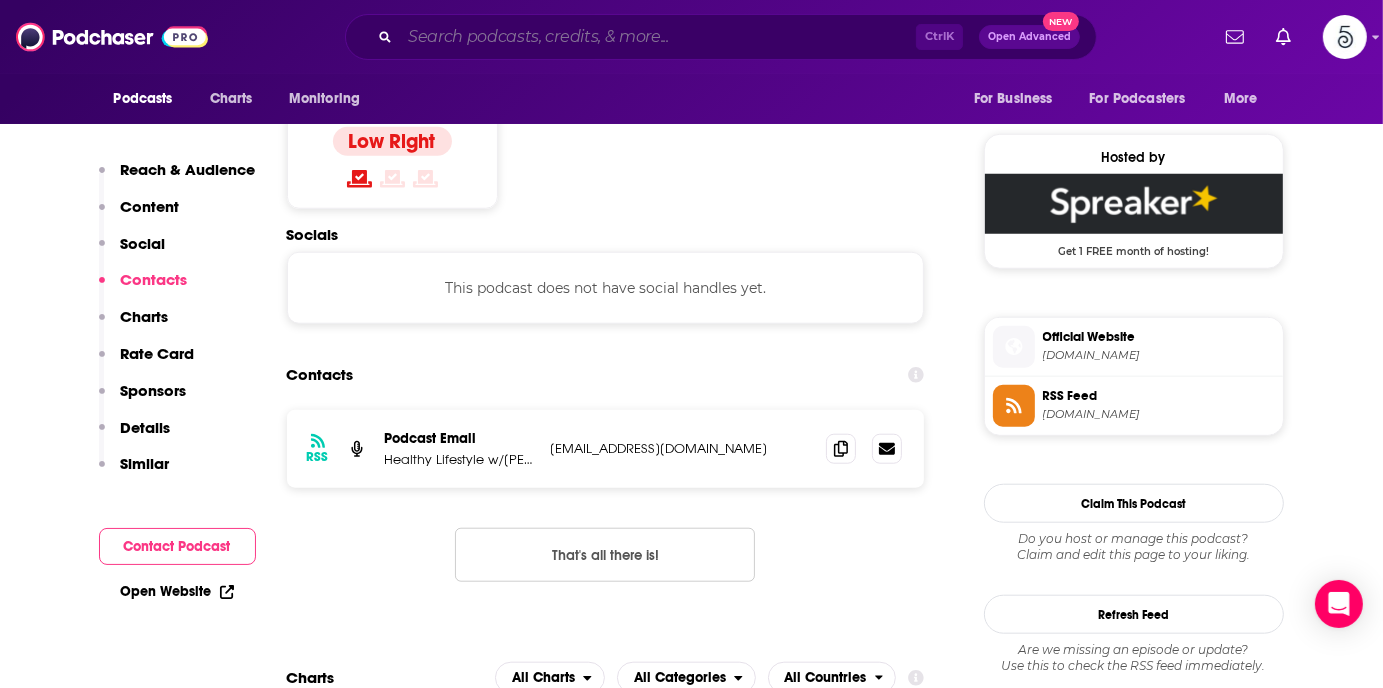 click at bounding box center [658, 37] 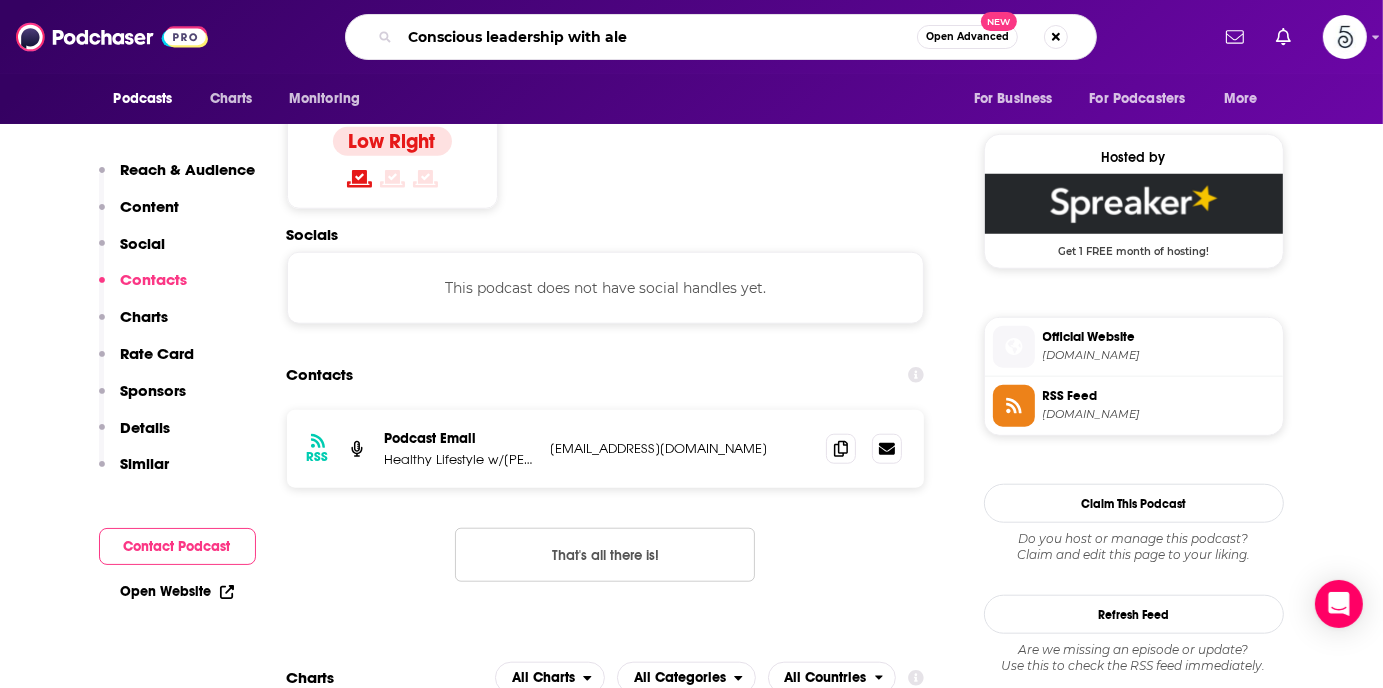 type on "Conscious leadership with [PERSON_NAME]" 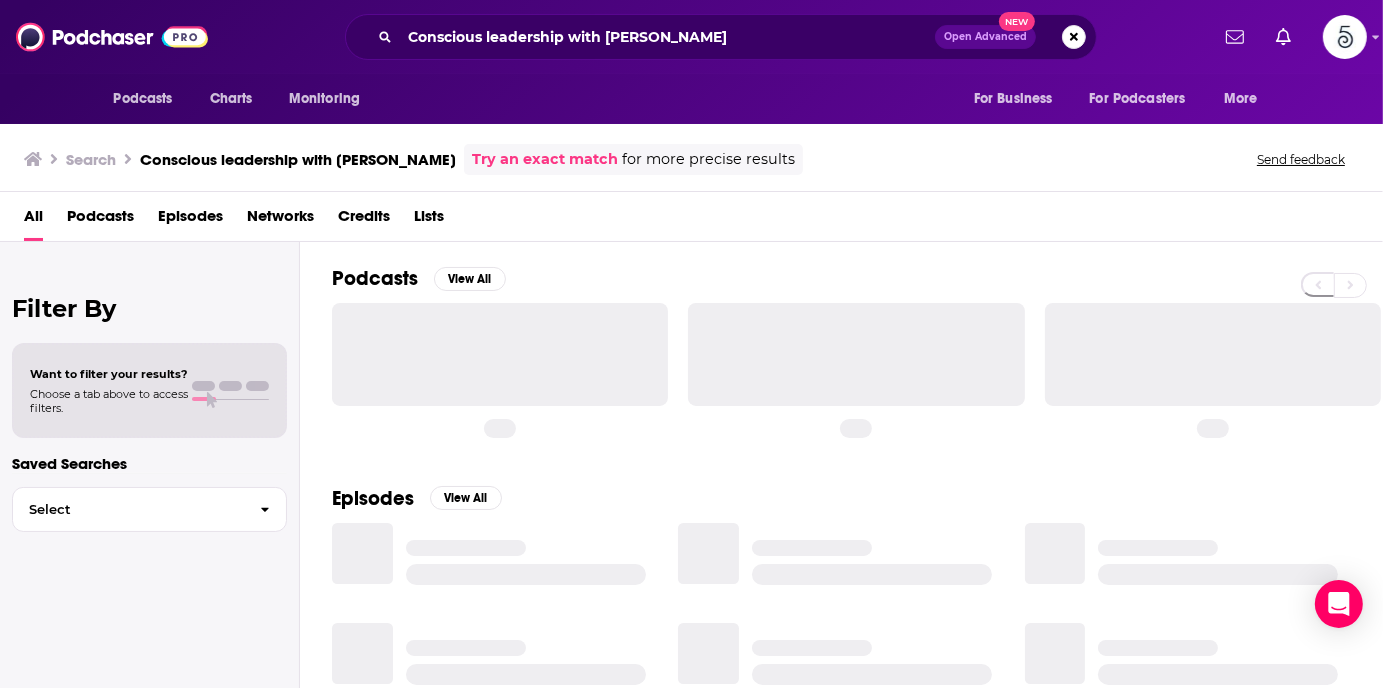 scroll, scrollTop: 0, scrollLeft: 0, axis: both 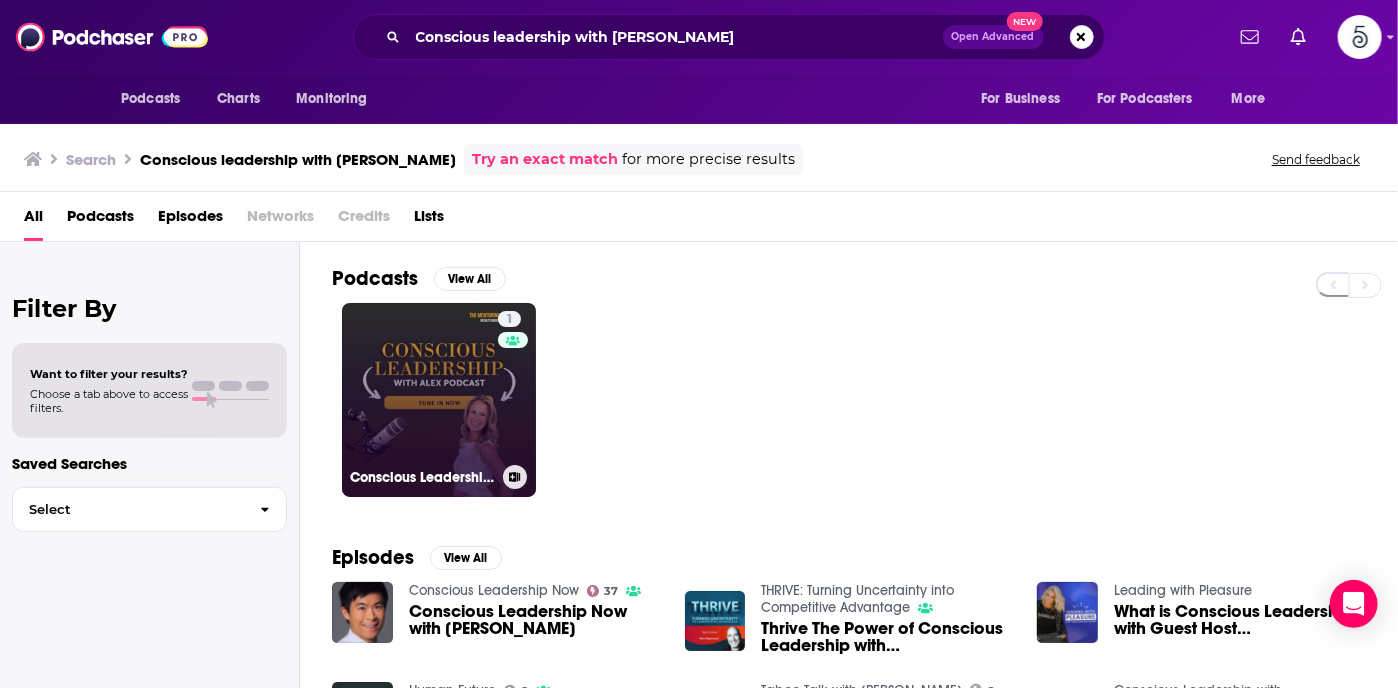 click on "1 Conscious Leadership with [PERSON_NAME]" at bounding box center (439, 400) 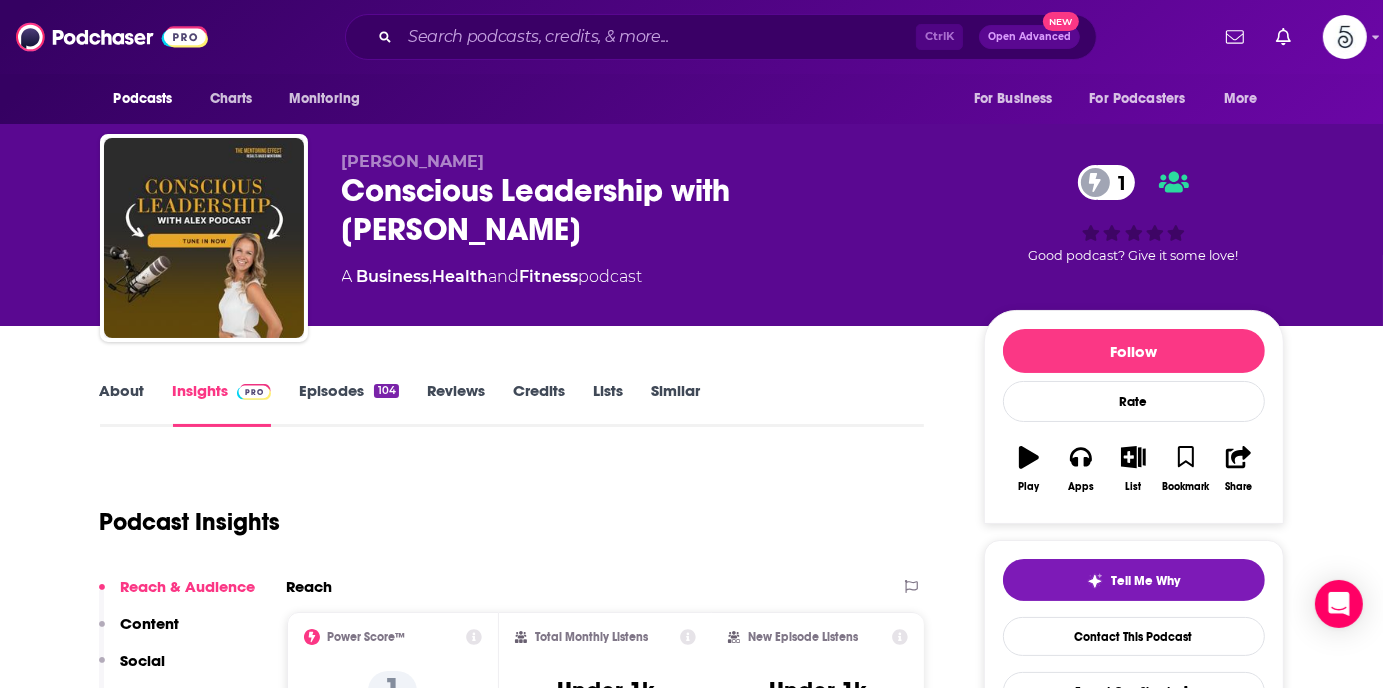 click on "Episodes 104" at bounding box center [348, 404] 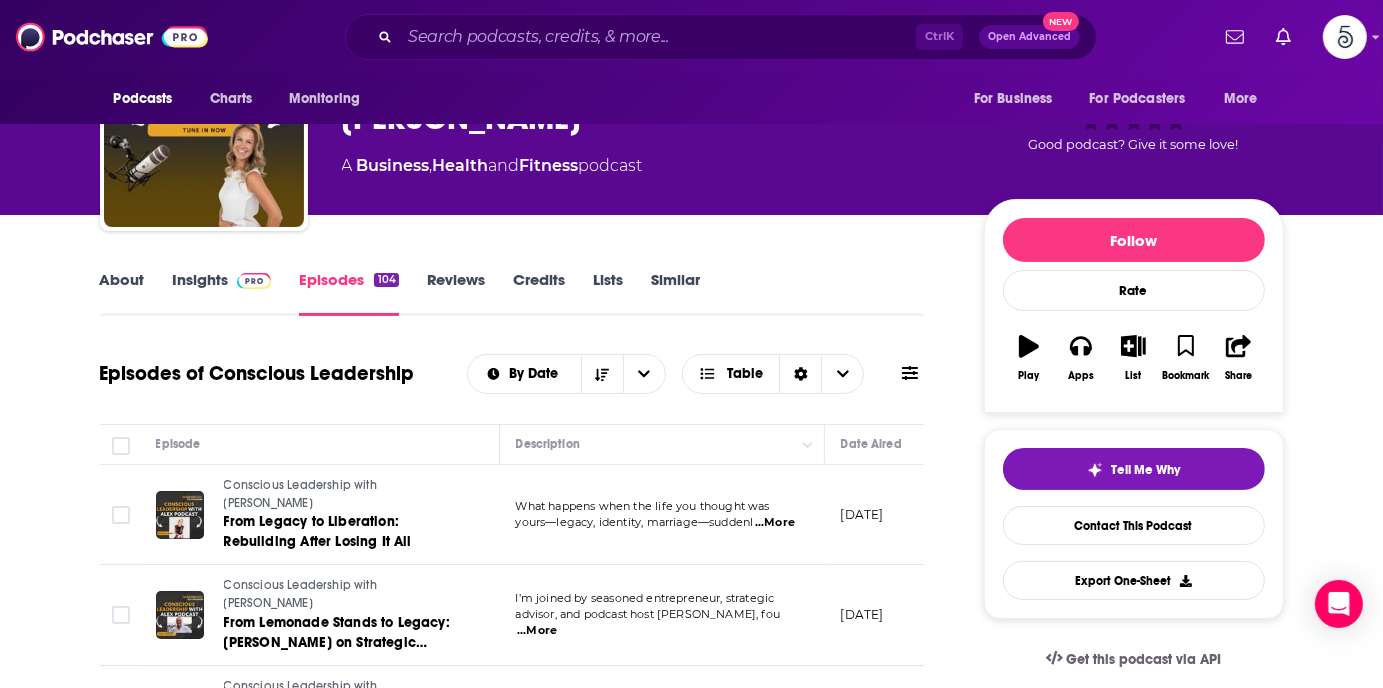 scroll, scrollTop: 0, scrollLeft: 0, axis: both 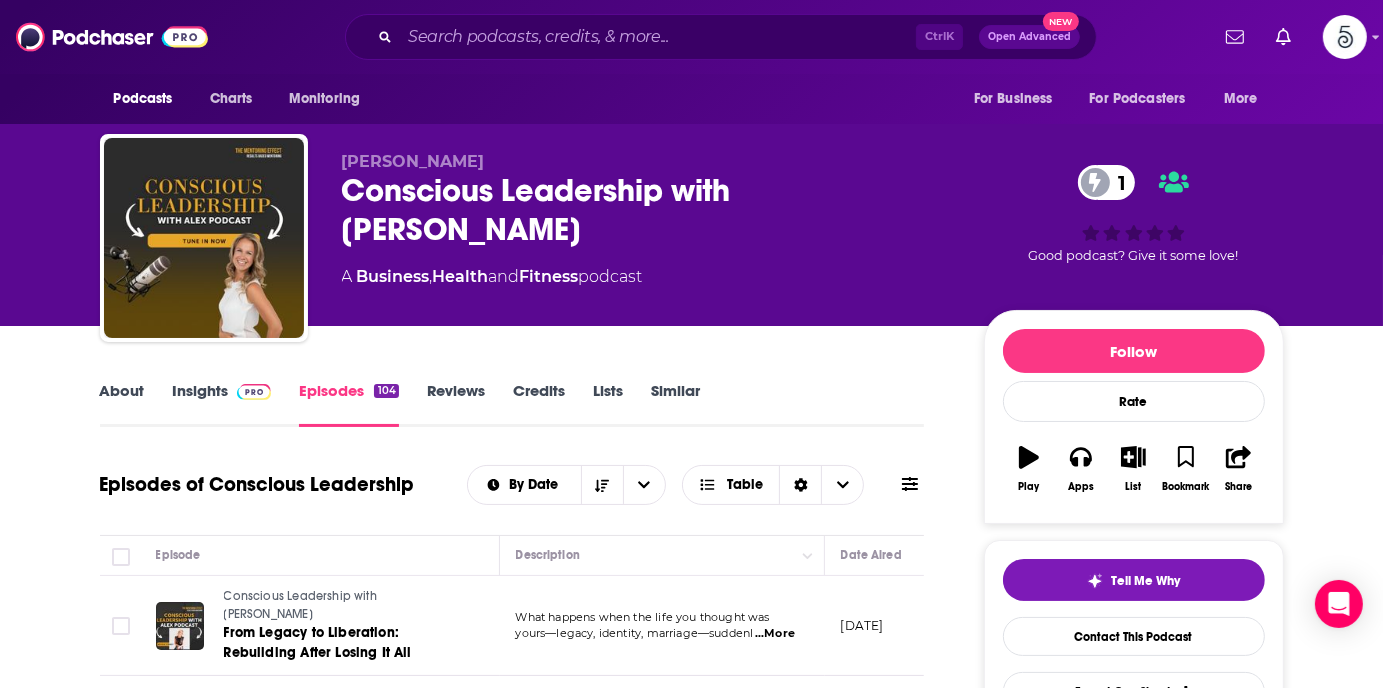 click on "Insights" at bounding box center [222, 404] 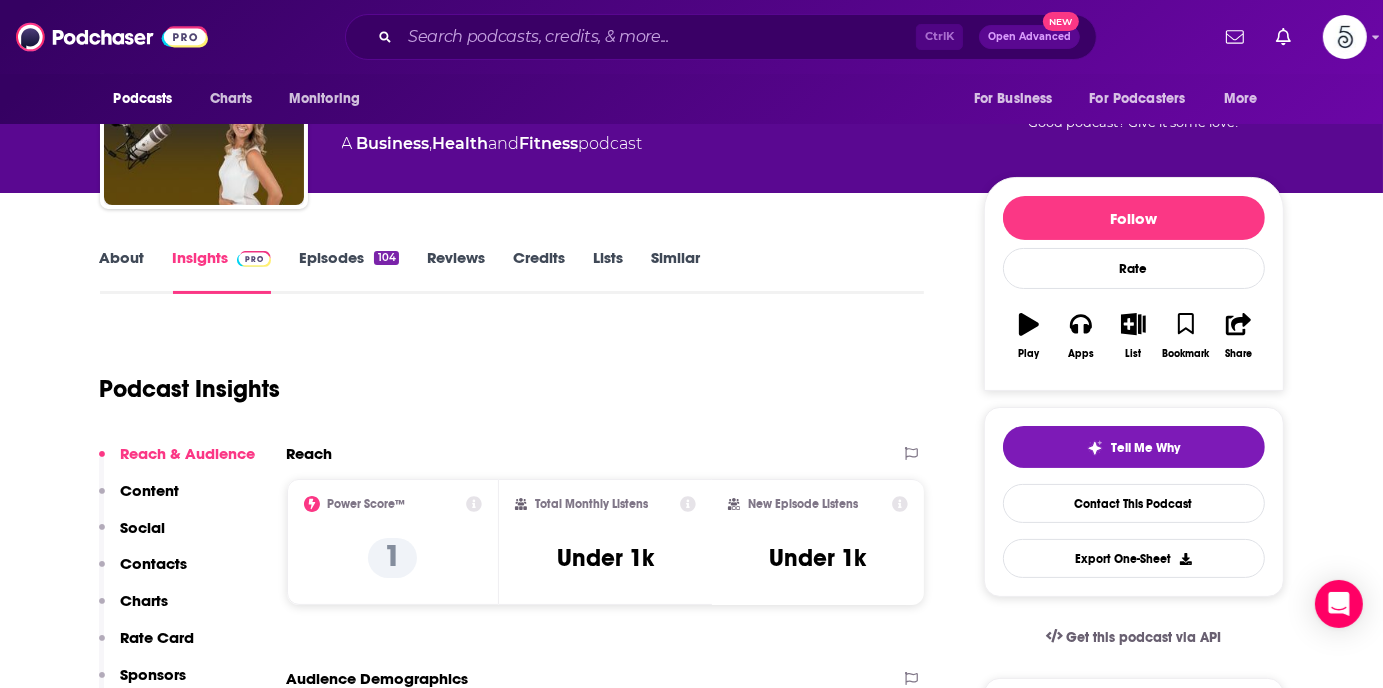 scroll, scrollTop: 288, scrollLeft: 0, axis: vertical 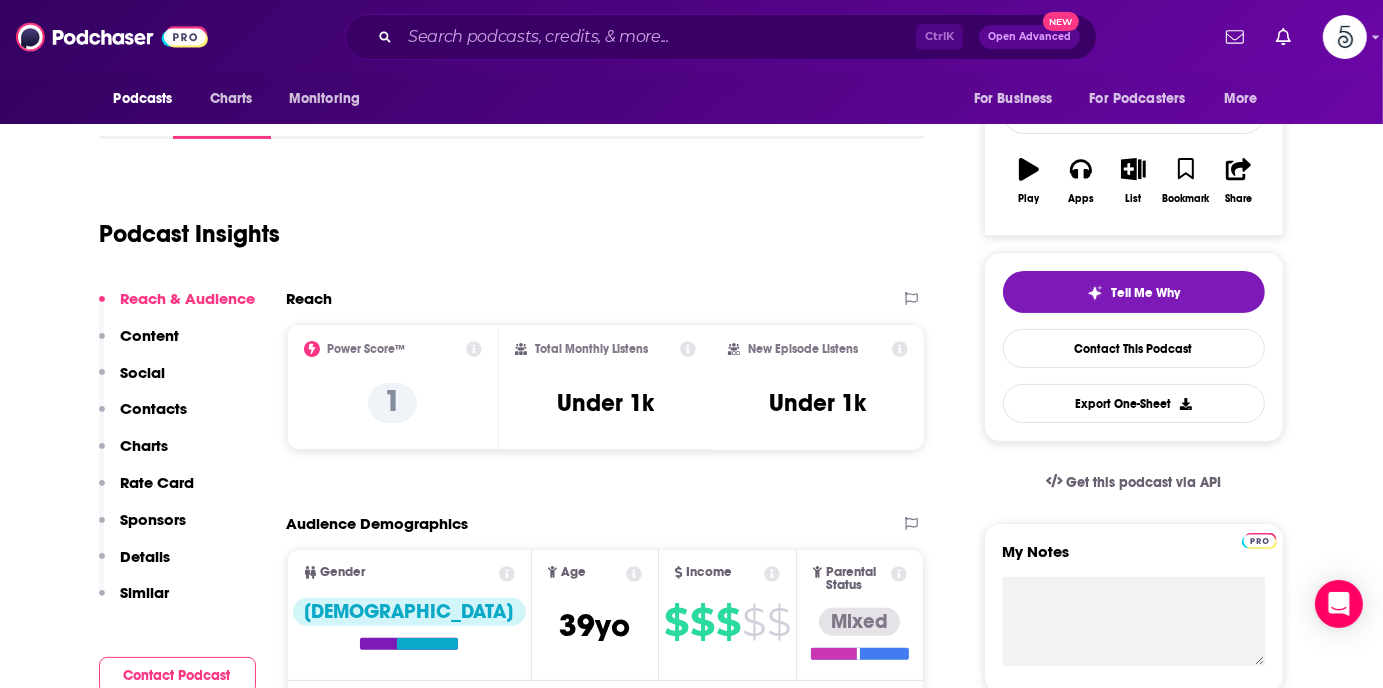 click on "Contacts" at bounding box center [154, 408] 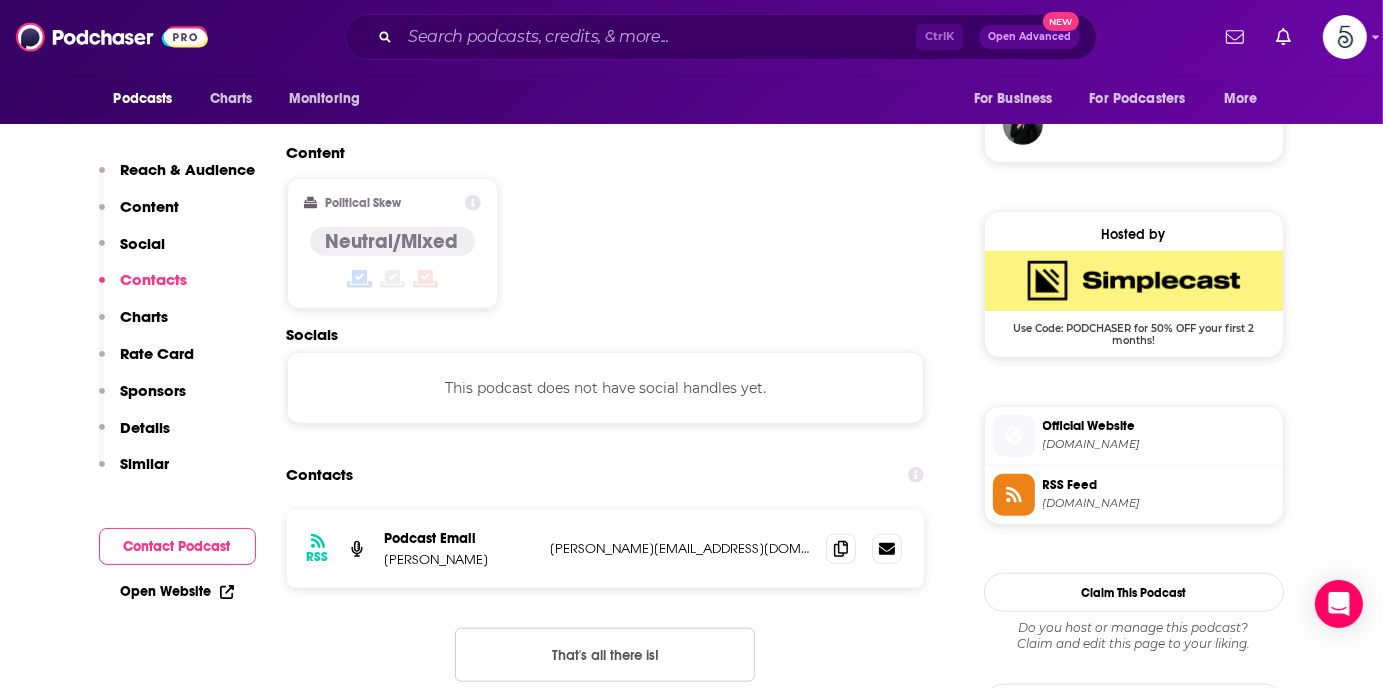 scroll, scrollTop: 1608, scrollLeft: 0, axis: vertical 